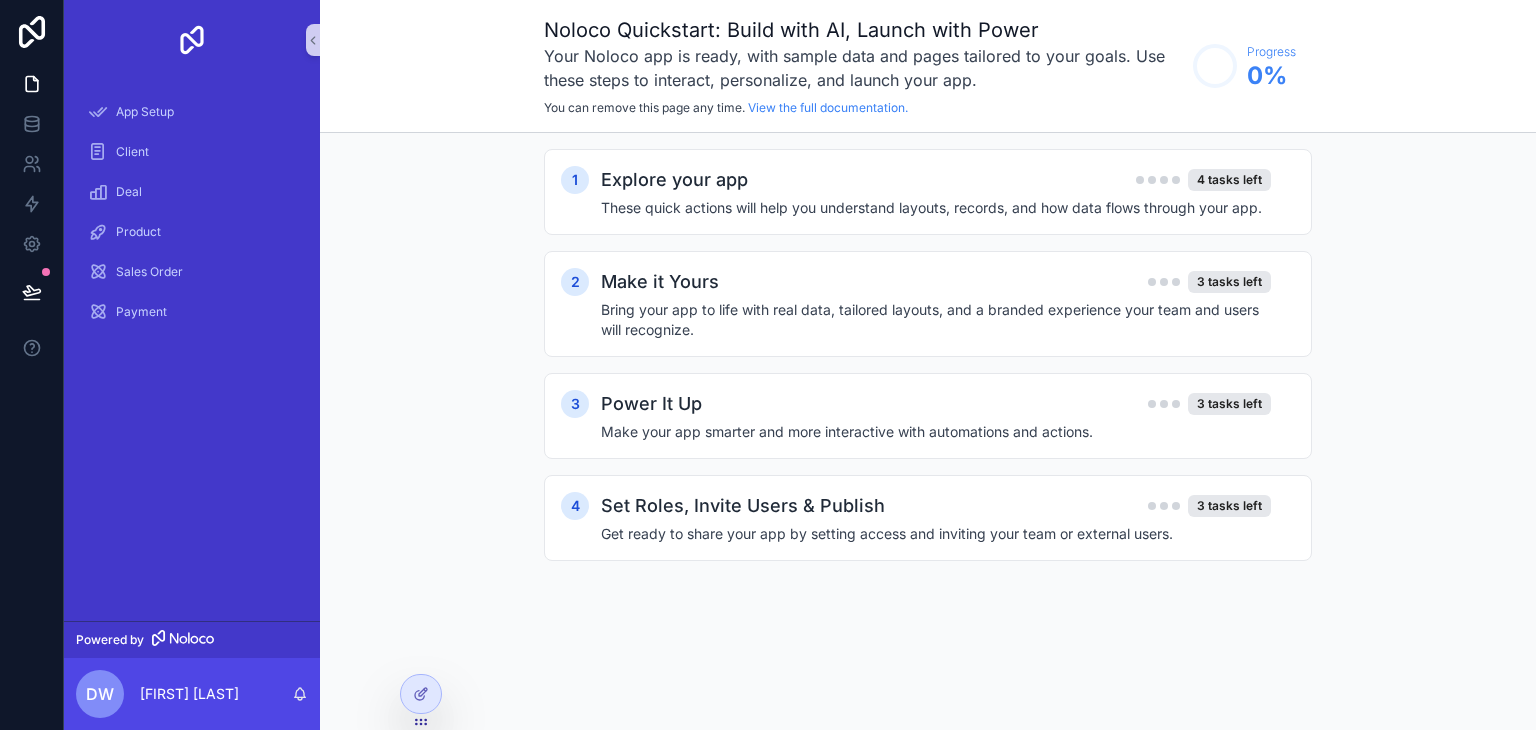 scroll, scrollTop: 0, scrollLeft: 0, axis: both 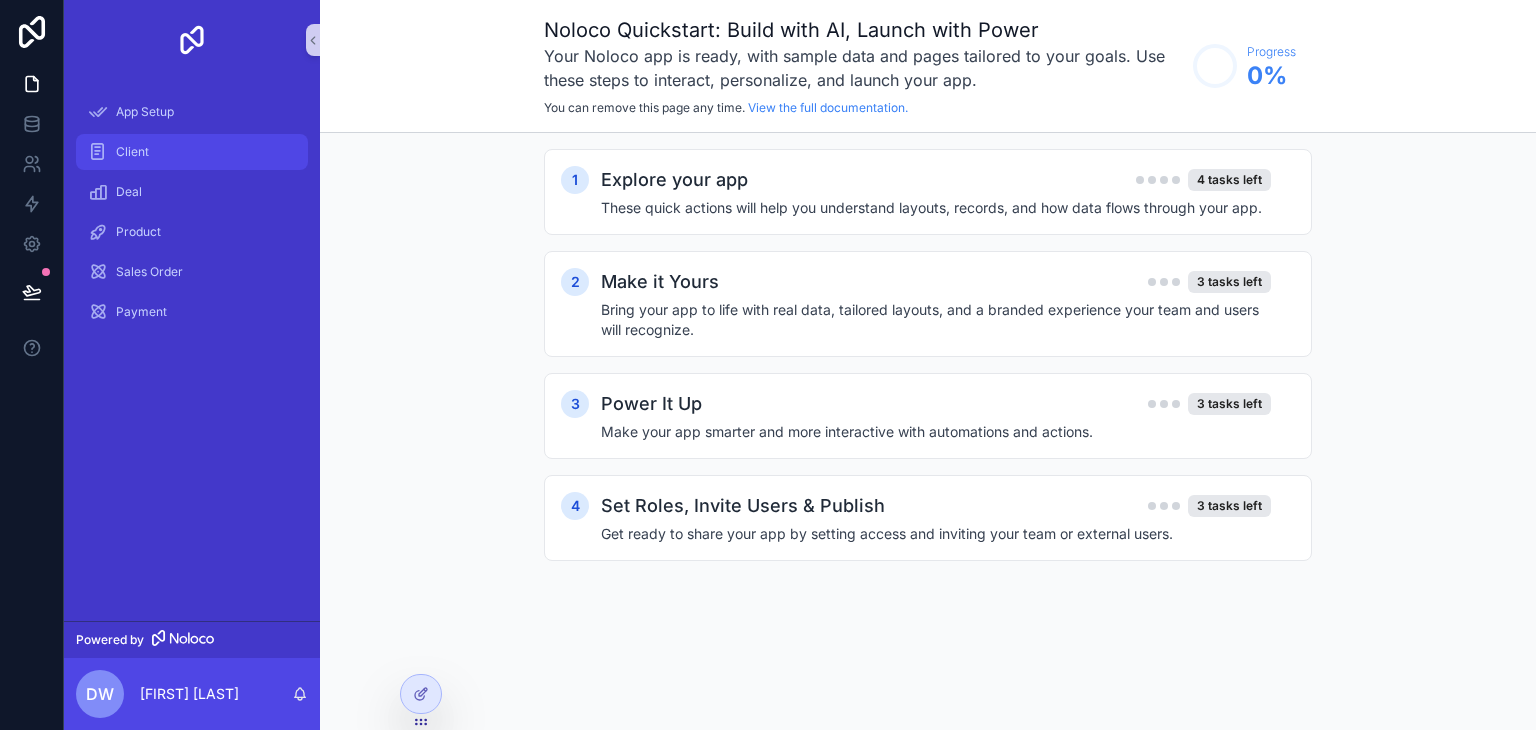click on "Client" at bounding box center (192, 152) 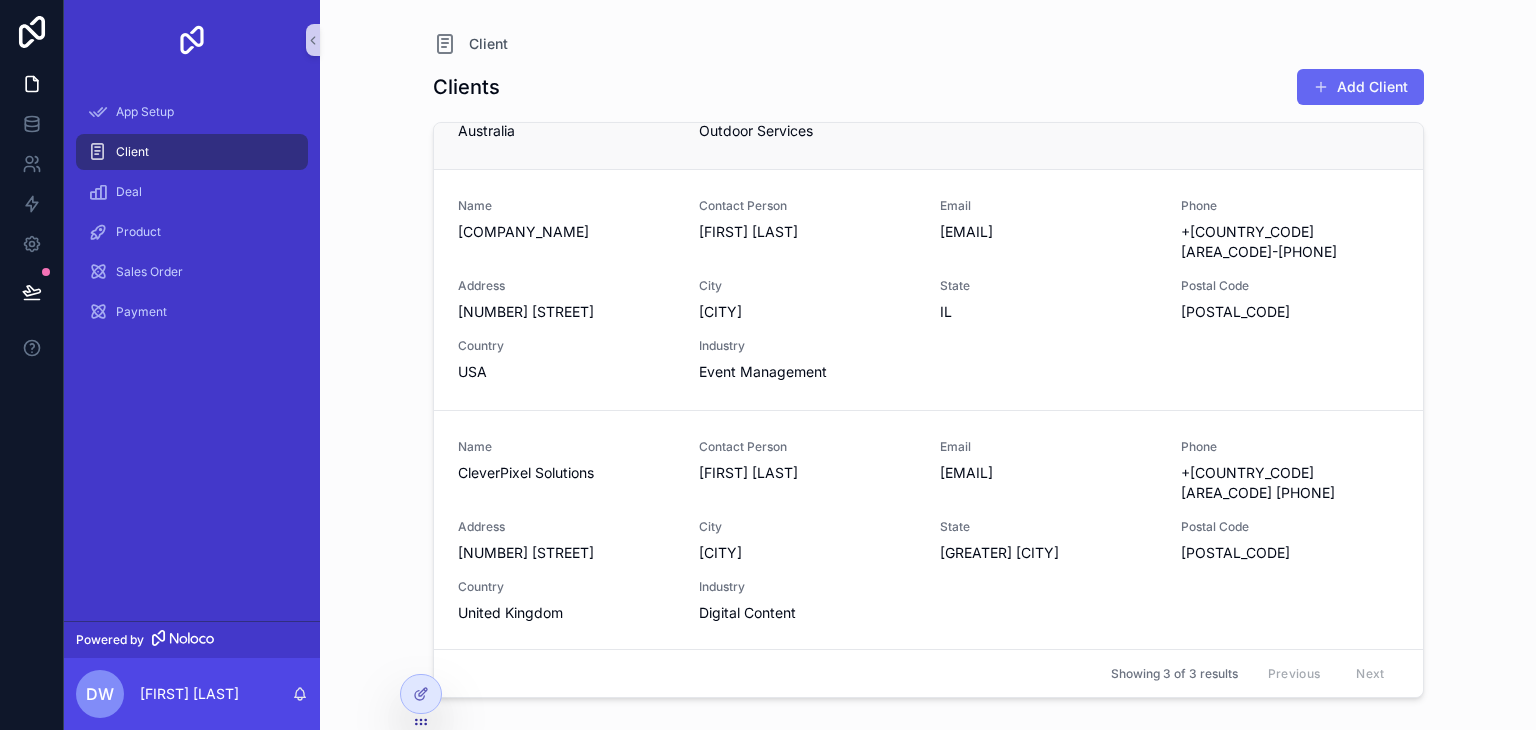 scroll, scrollTop: 0, scrollLeft: 0, axis: both 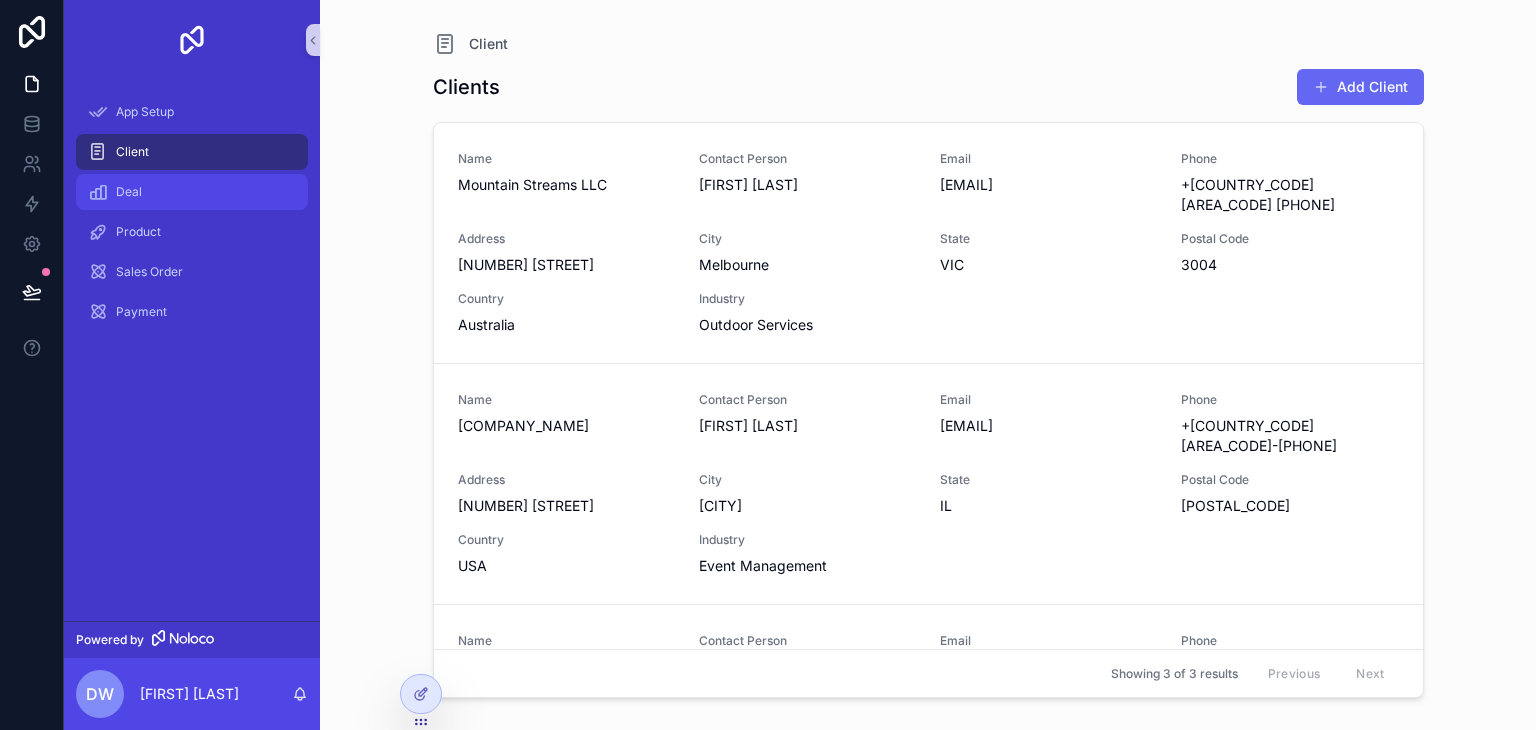click on "Deal" at bounding box center (192, 192) 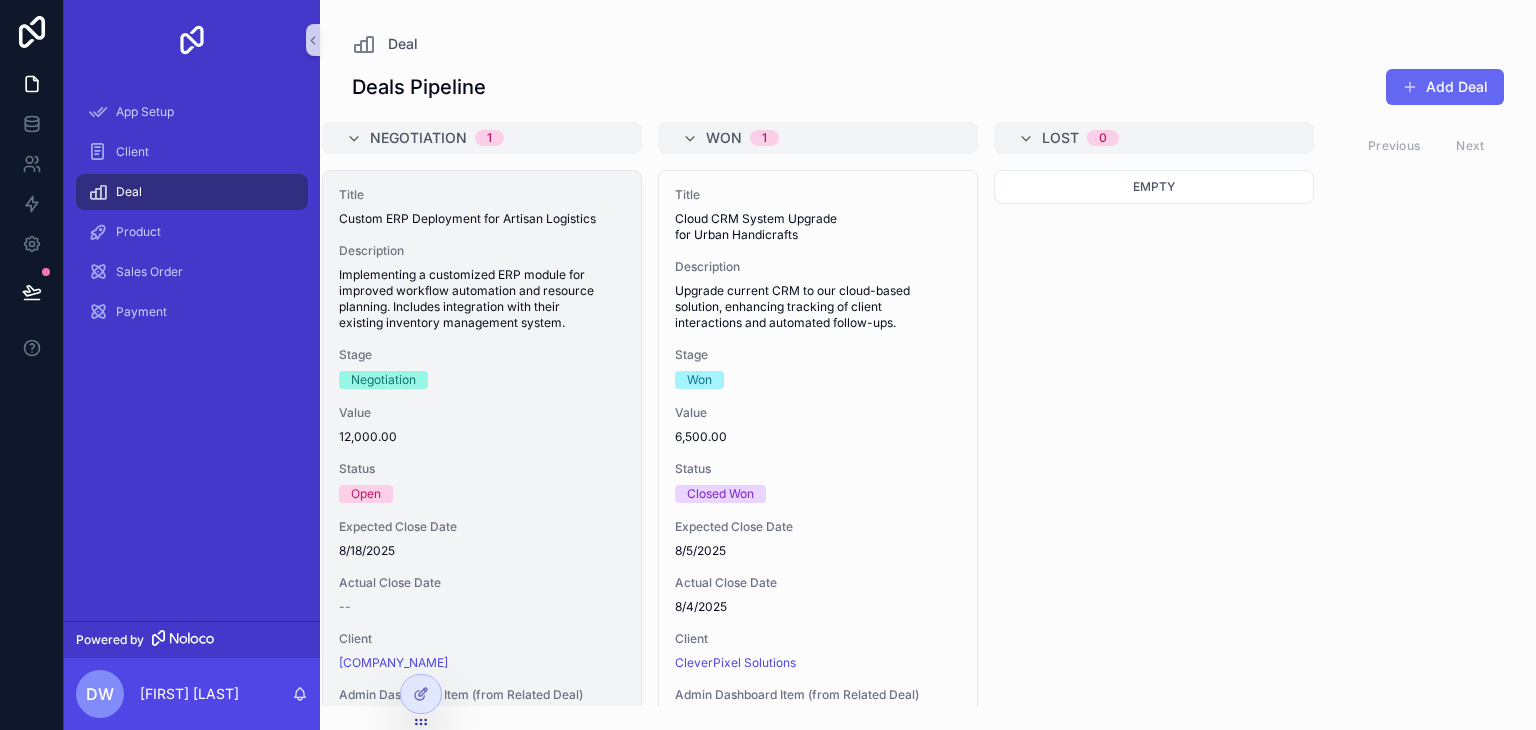 scroll, scrollTop: 0, scrollLeft: 0, axis: both 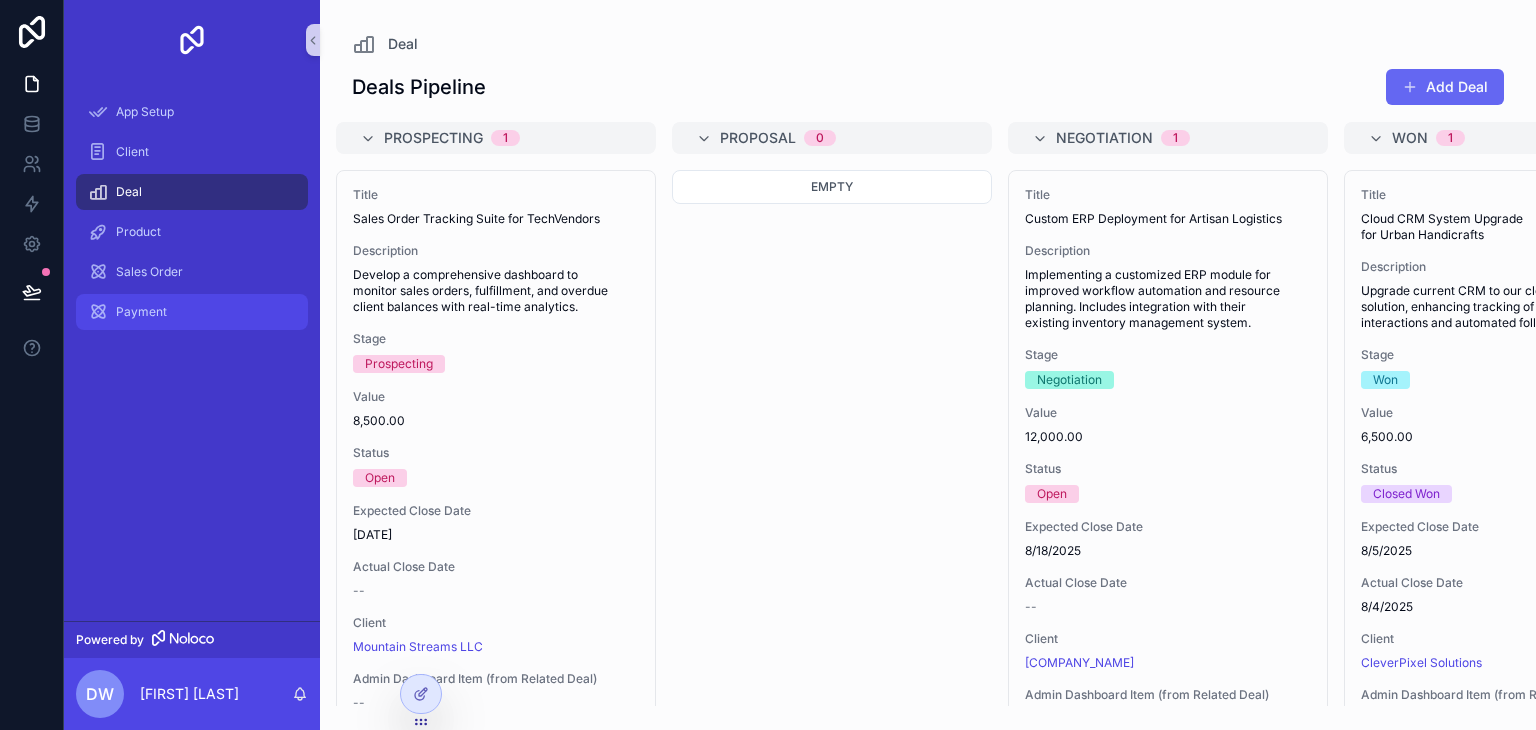 click on "Payment" at bounding box center [192, 312] 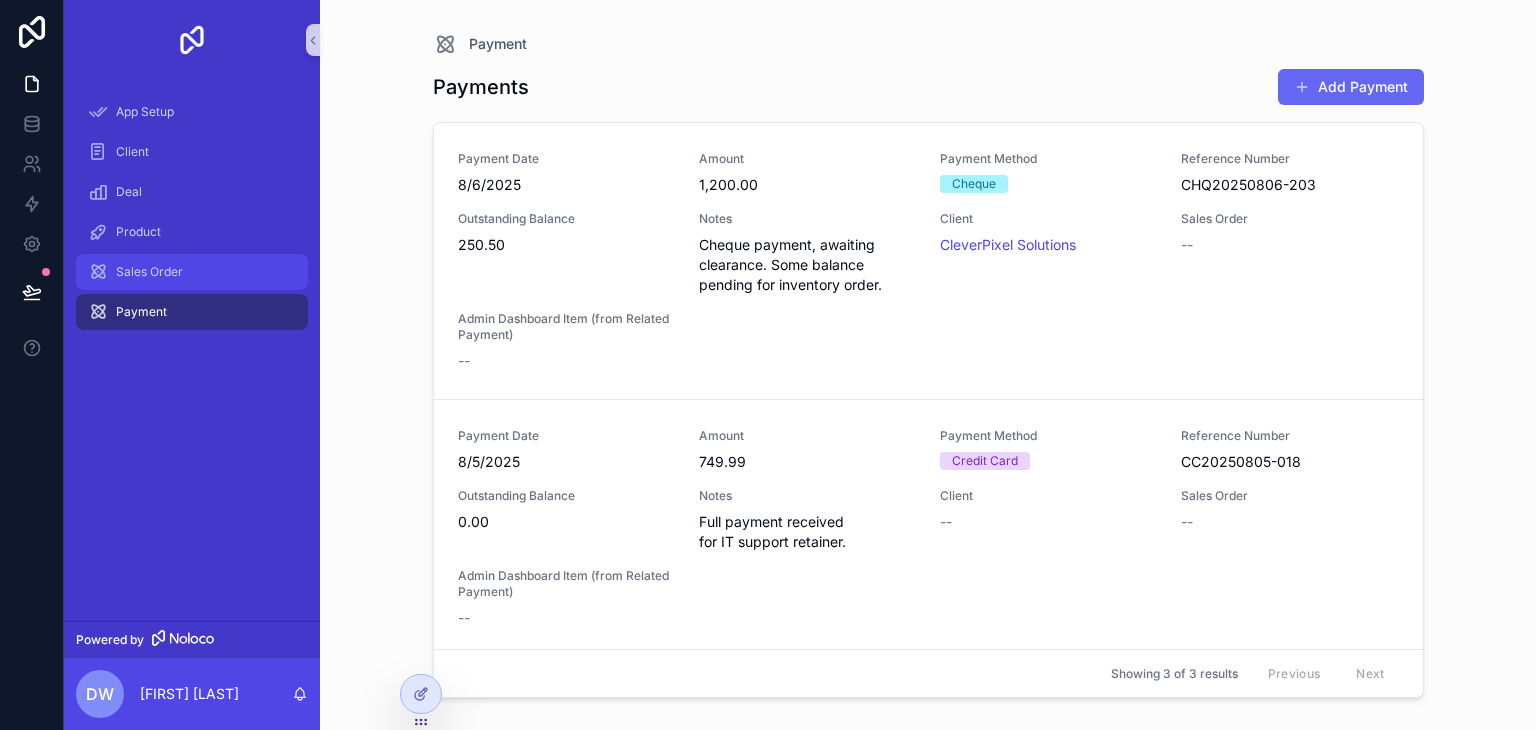 click on "Sales Order" at bounding box center (149, 272) 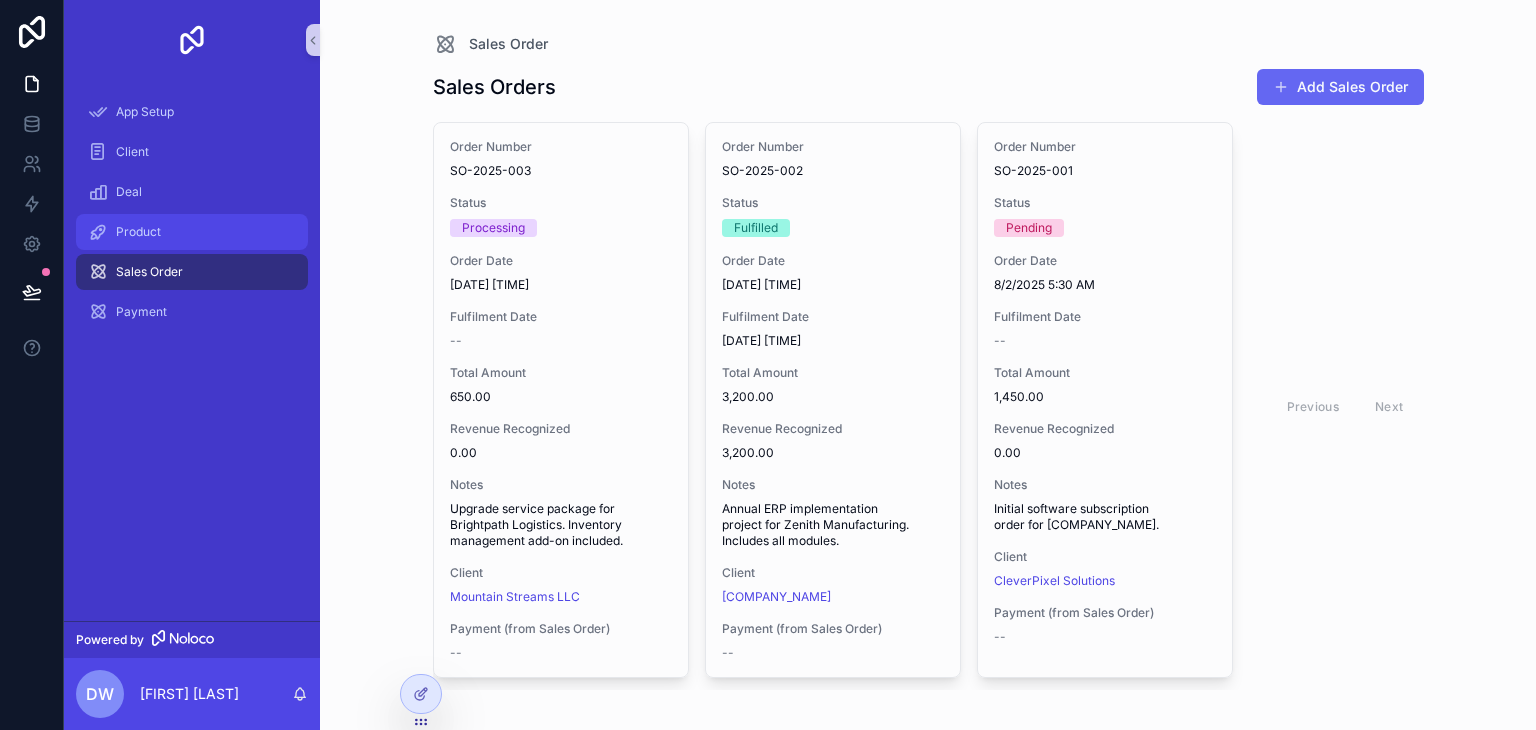 click on "Product" at bounding box center (138, 232) 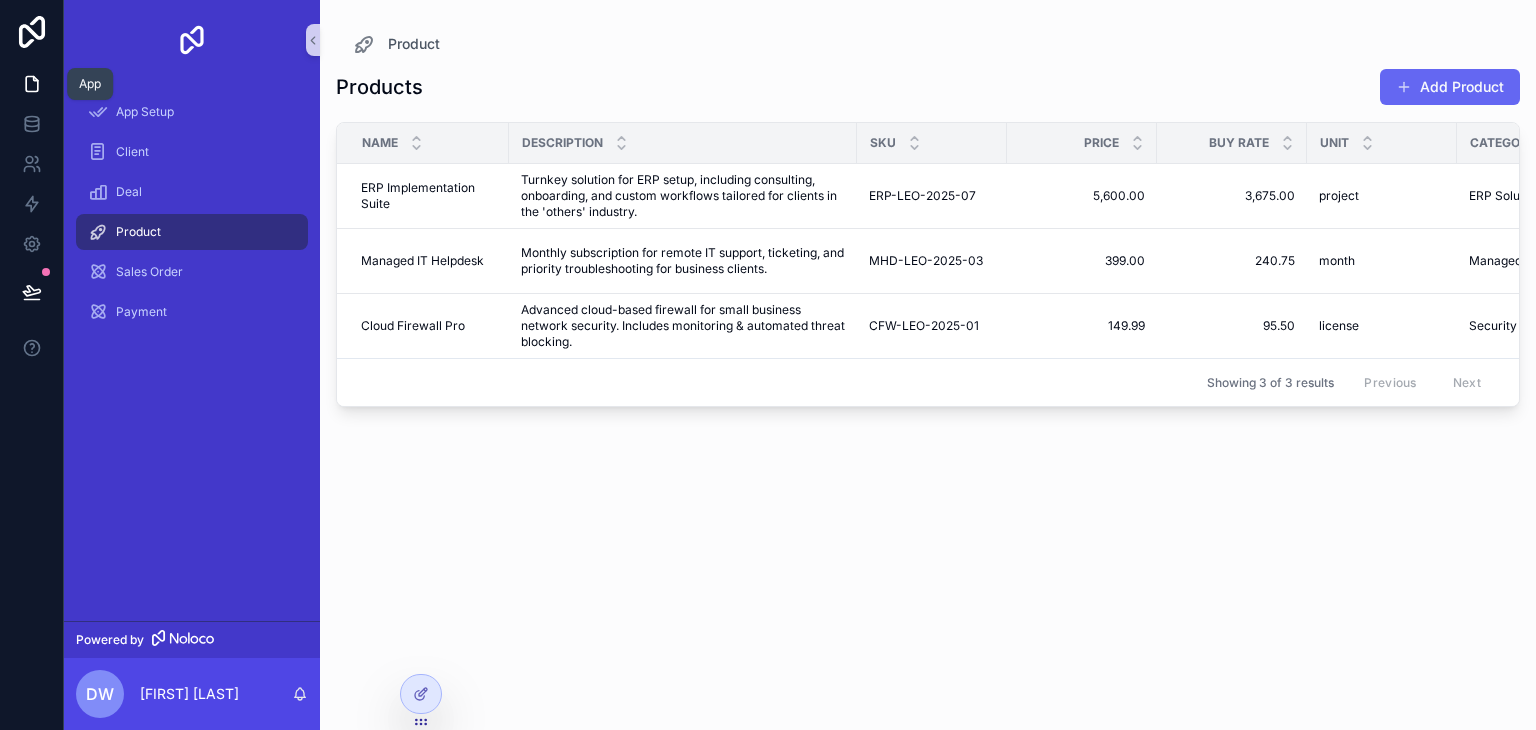 click 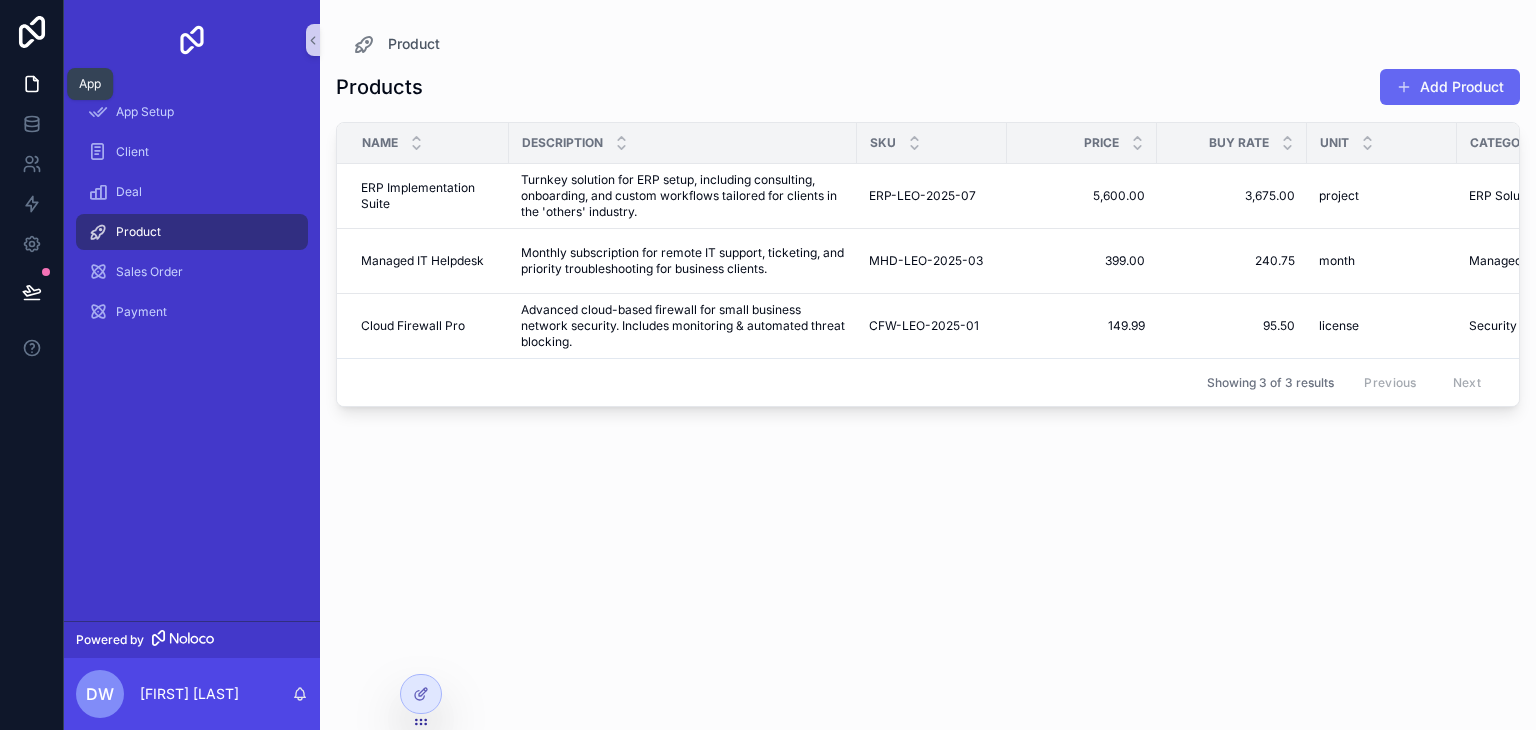 click 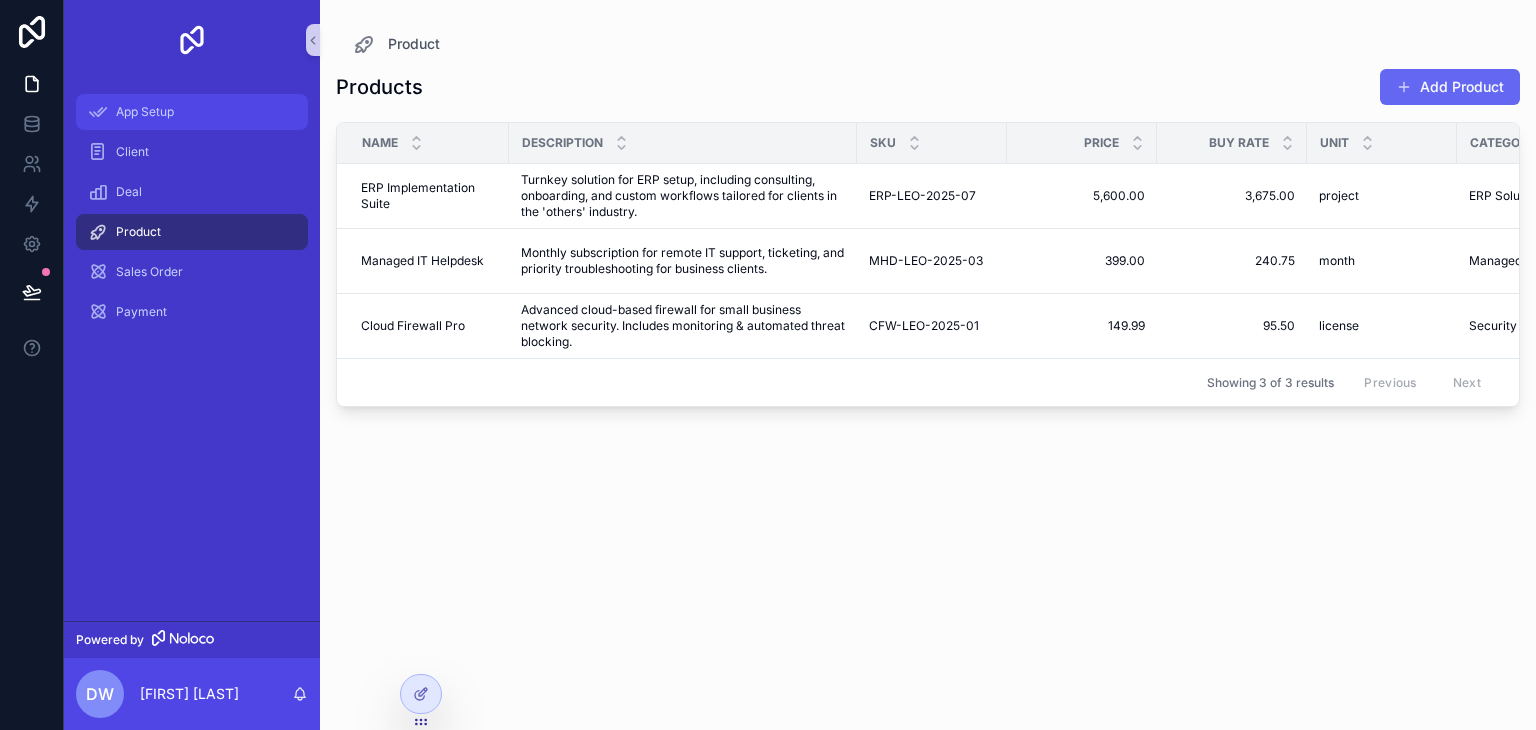 click on "App Setup" at bounding box center [145, 112] 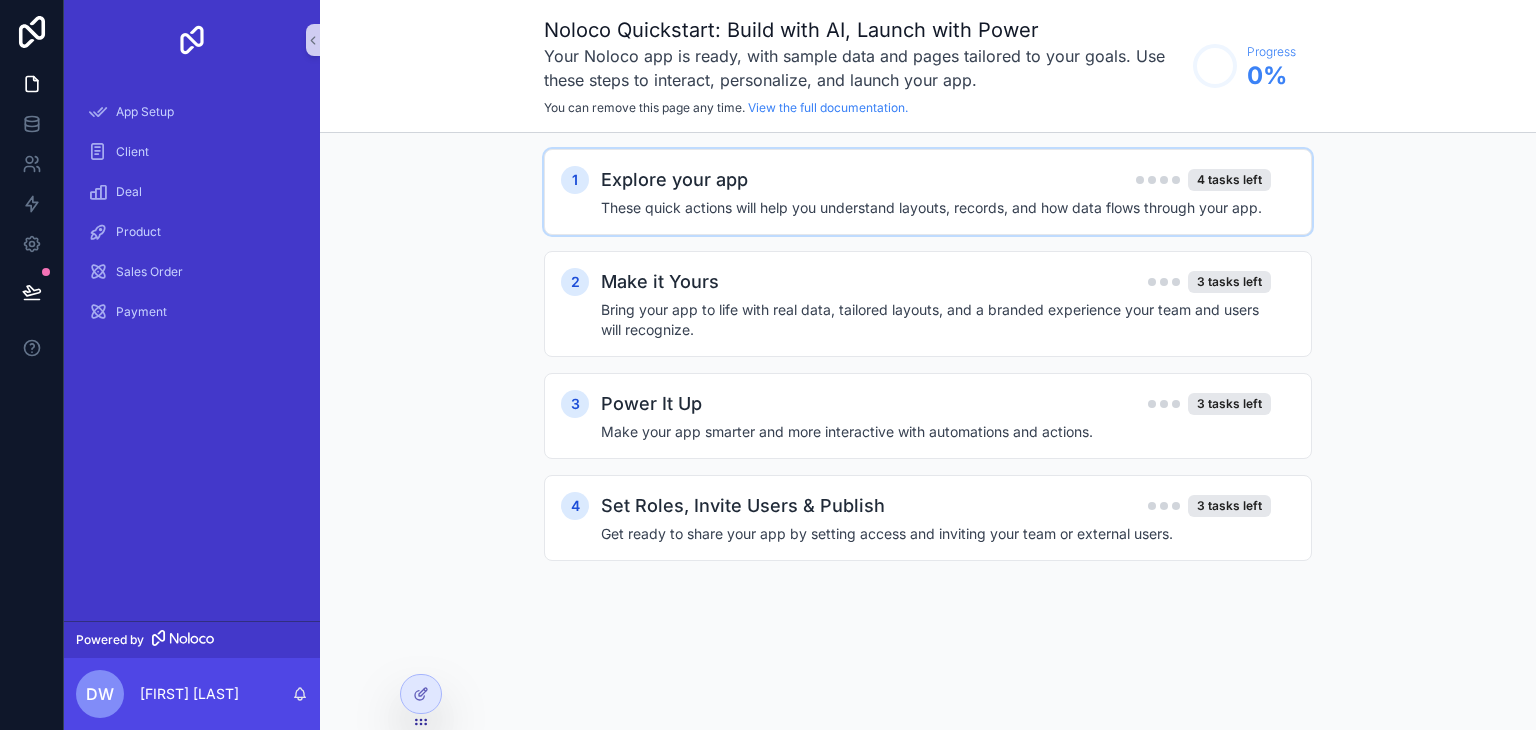 click on "1 Explore your app 4 tasks left These quick actions will help you understand layouts, records, and how data flows through your app." at bounding box center [928, 192] 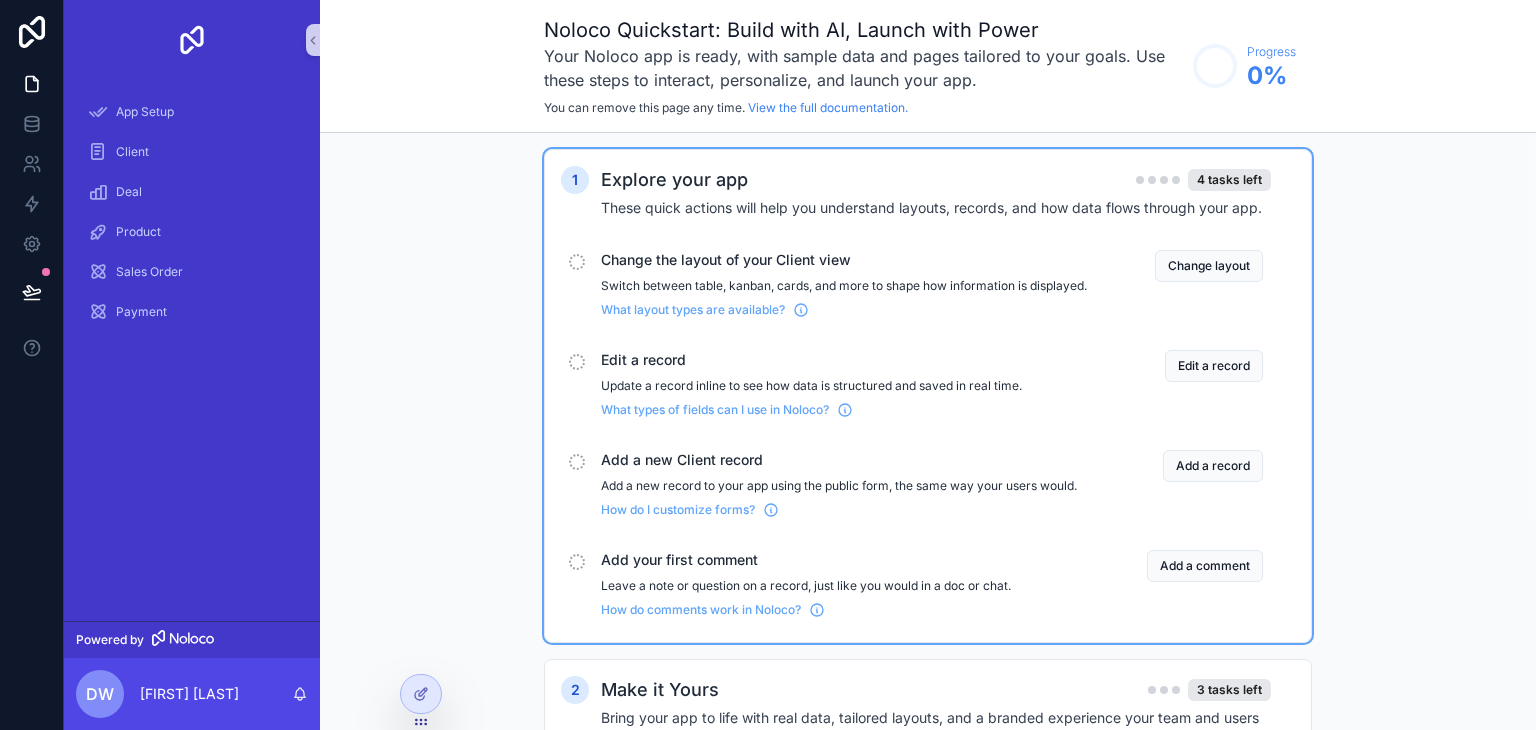click on "Switch between table, kanban, cards, and more to shape how information is displayed." at bounding box center [844, 286] 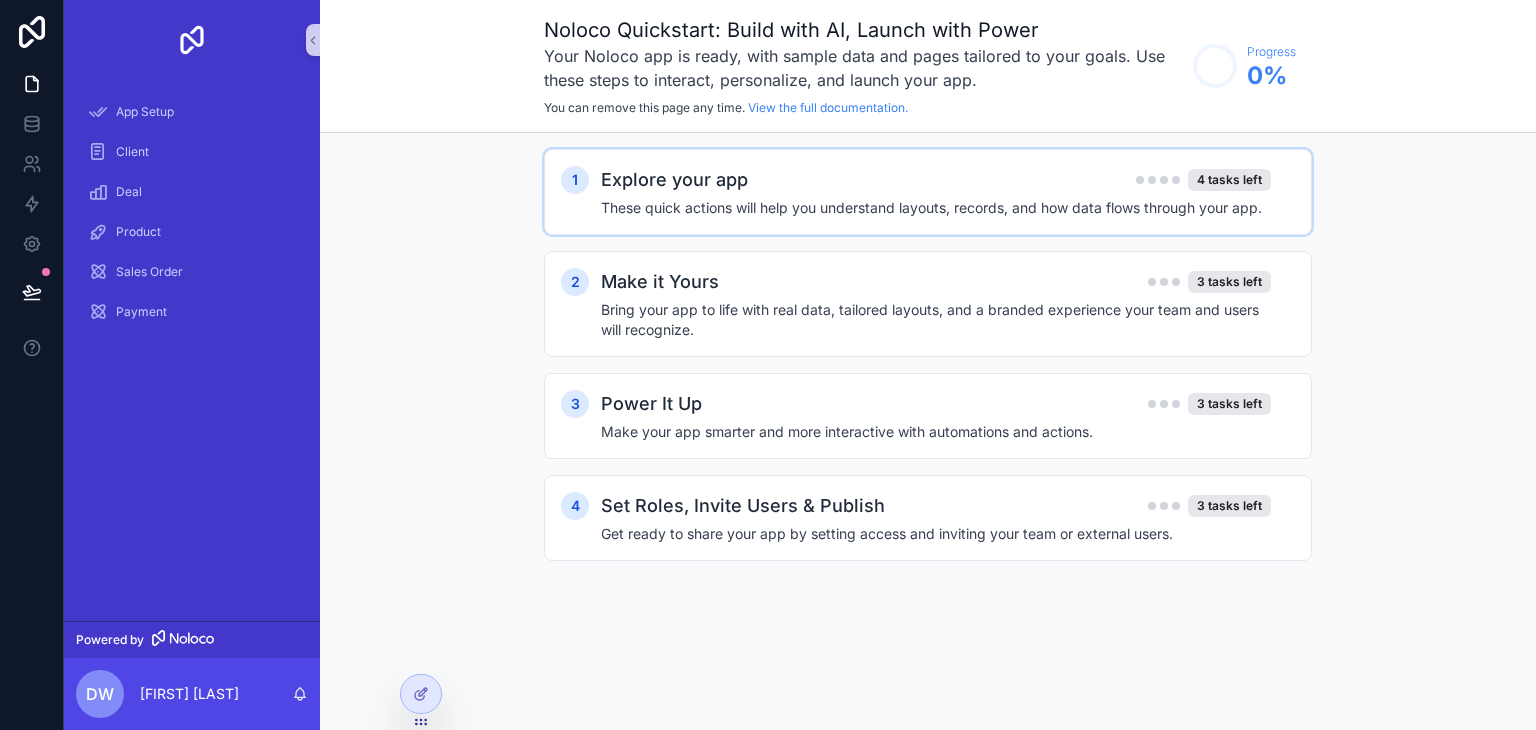 click on "Make it Yours" at bounding box center [660, 282] 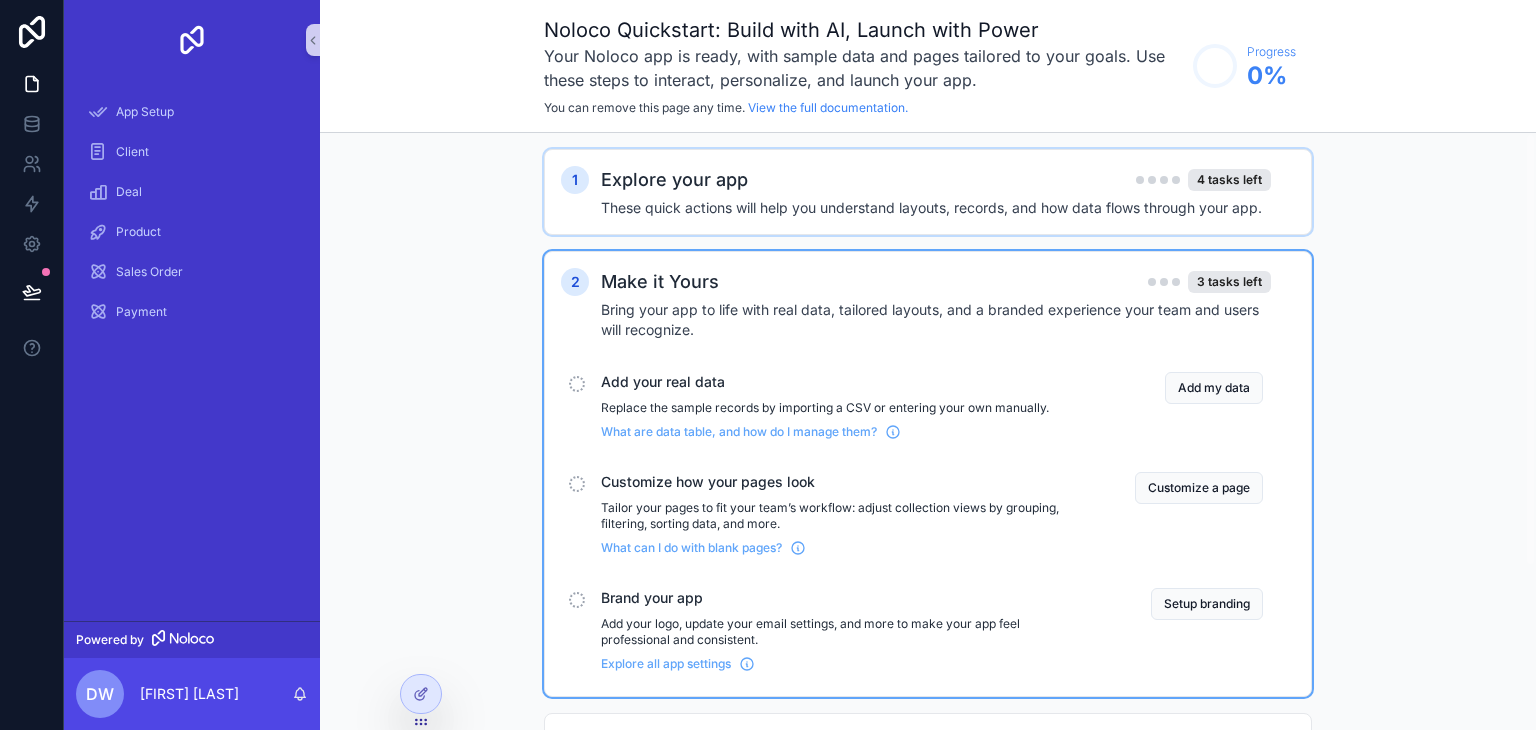 click on "Make it Yours" at bounding box center (660, 282) 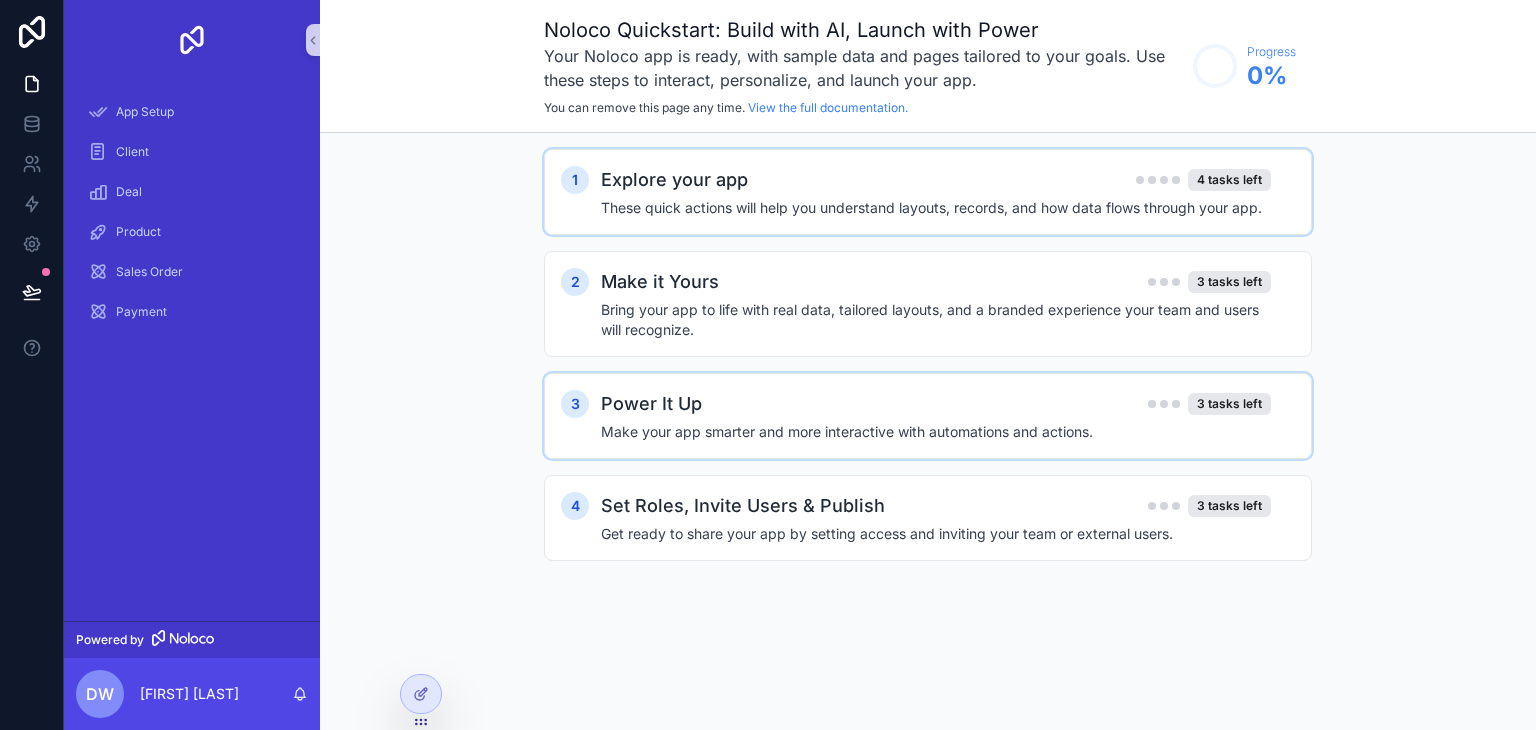 click on "Power It Up" at bounding box center (651, 404) 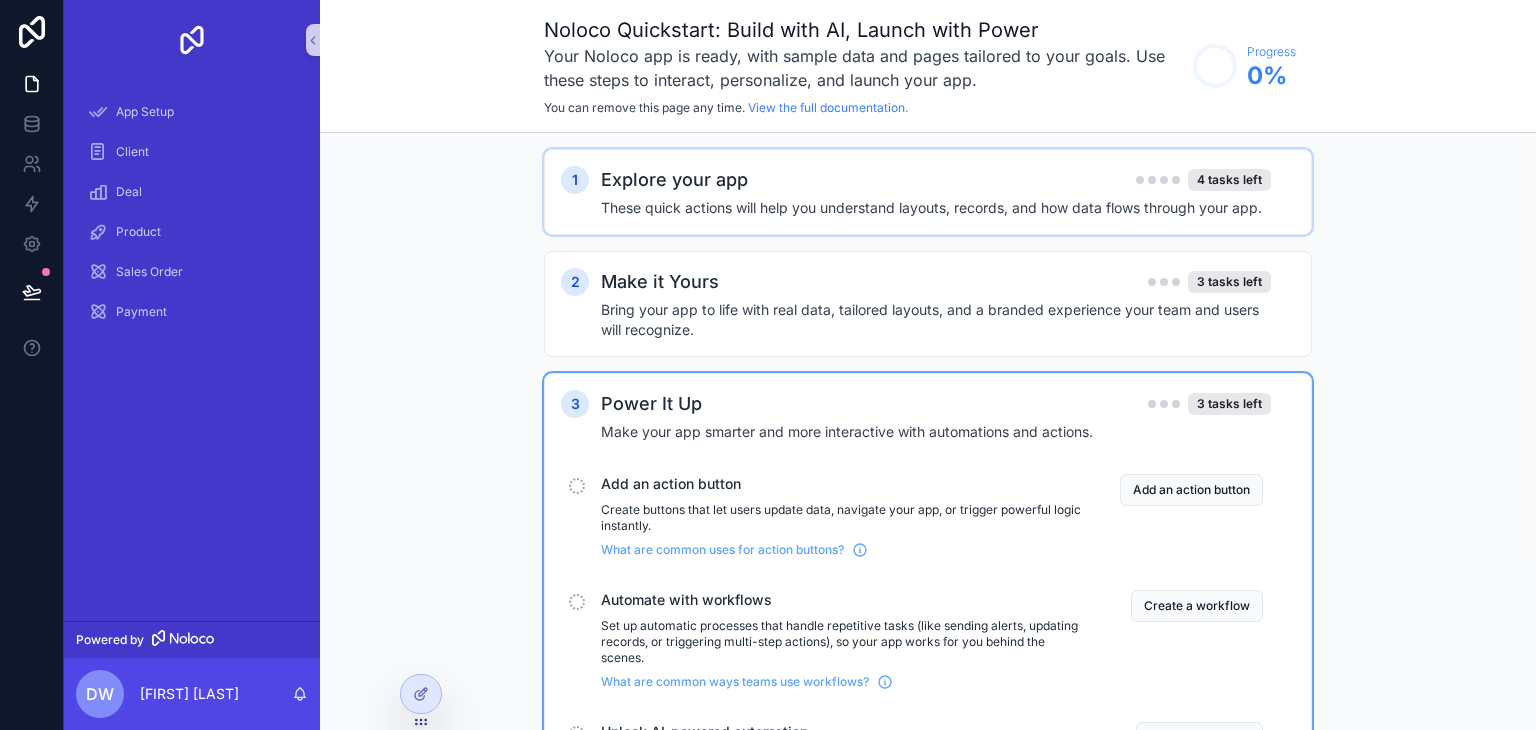 click on "Power It Up" at bounding box center (651, 404) 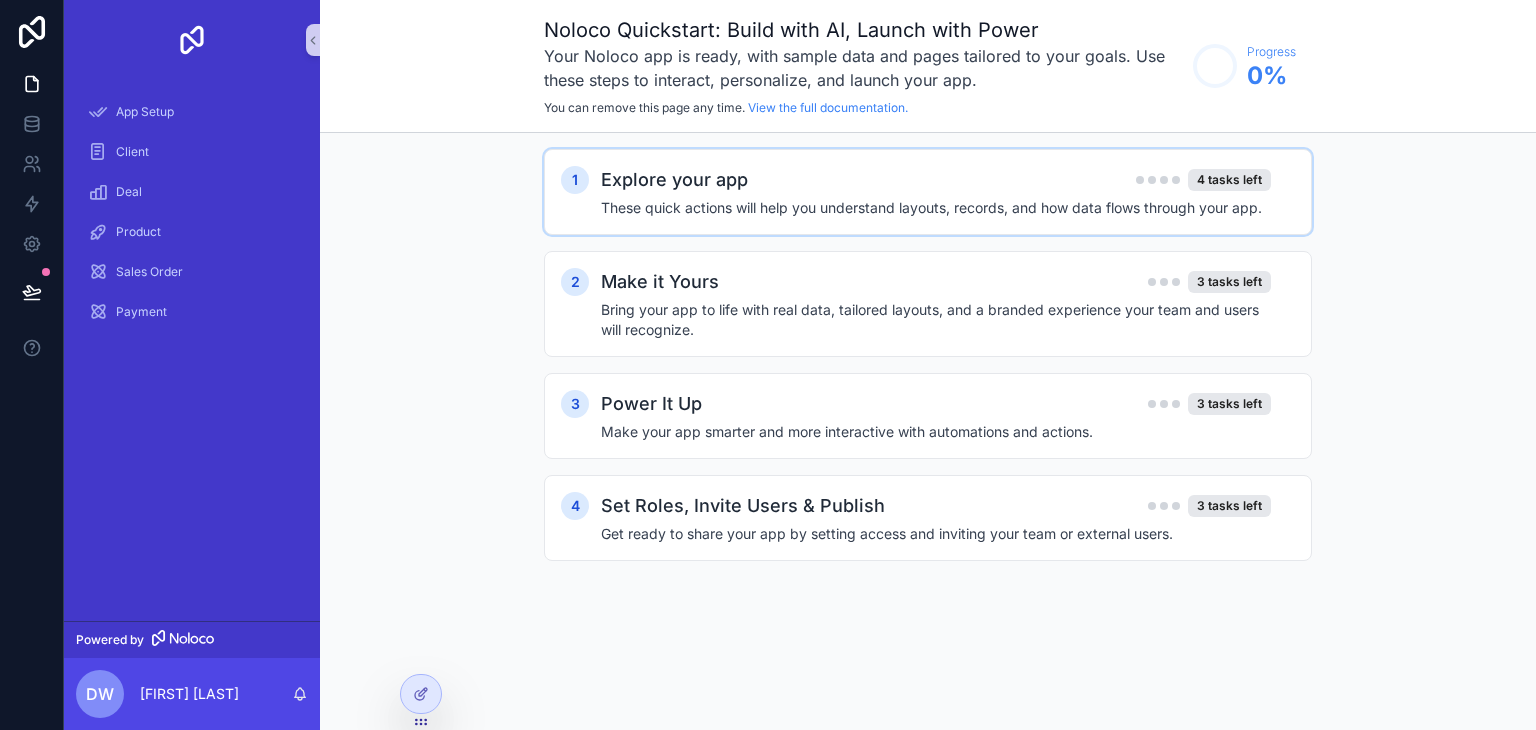 click on "These quick actions will help you understand layouts, records, and how data flows through your app." at bounding box center (936, 208) 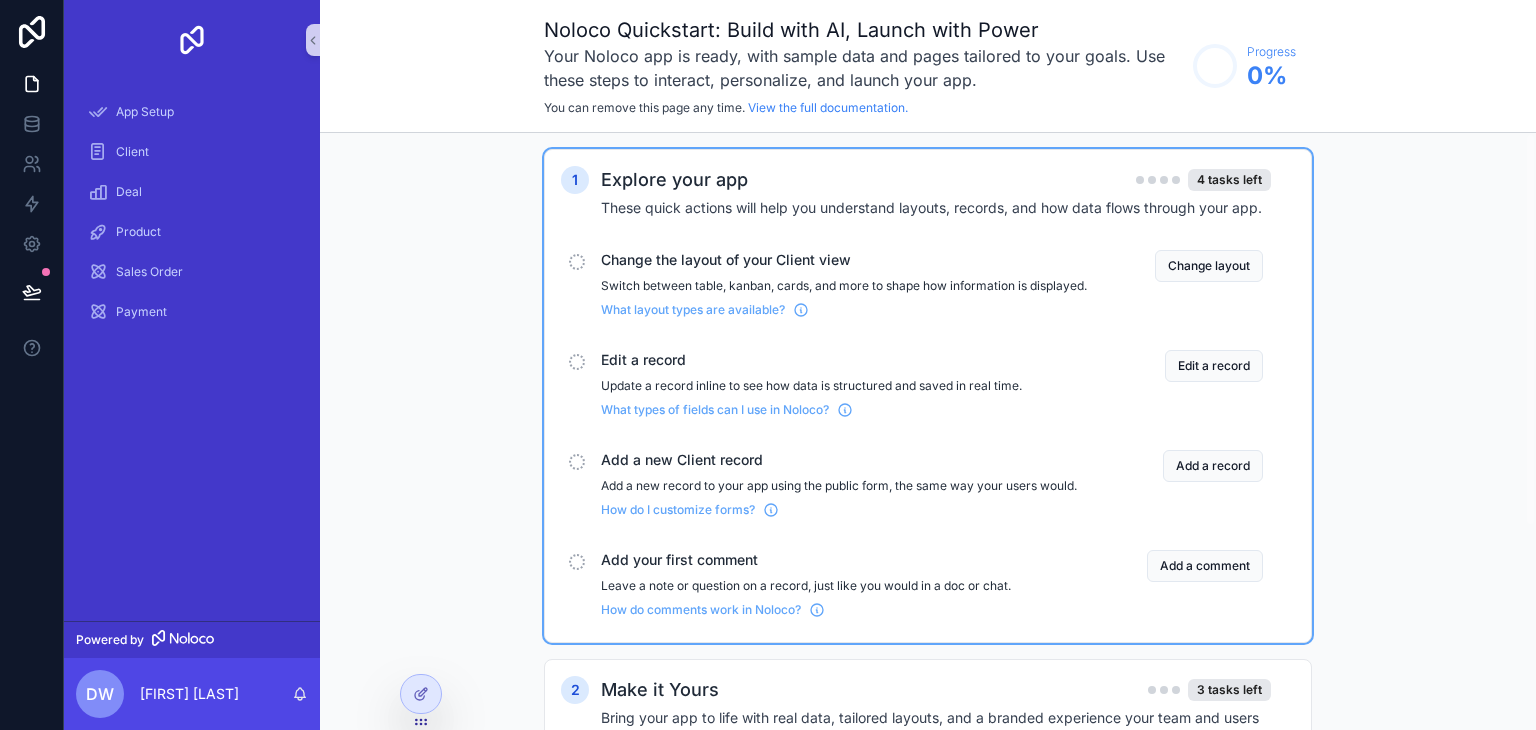 click at bounding box center (577, 262) 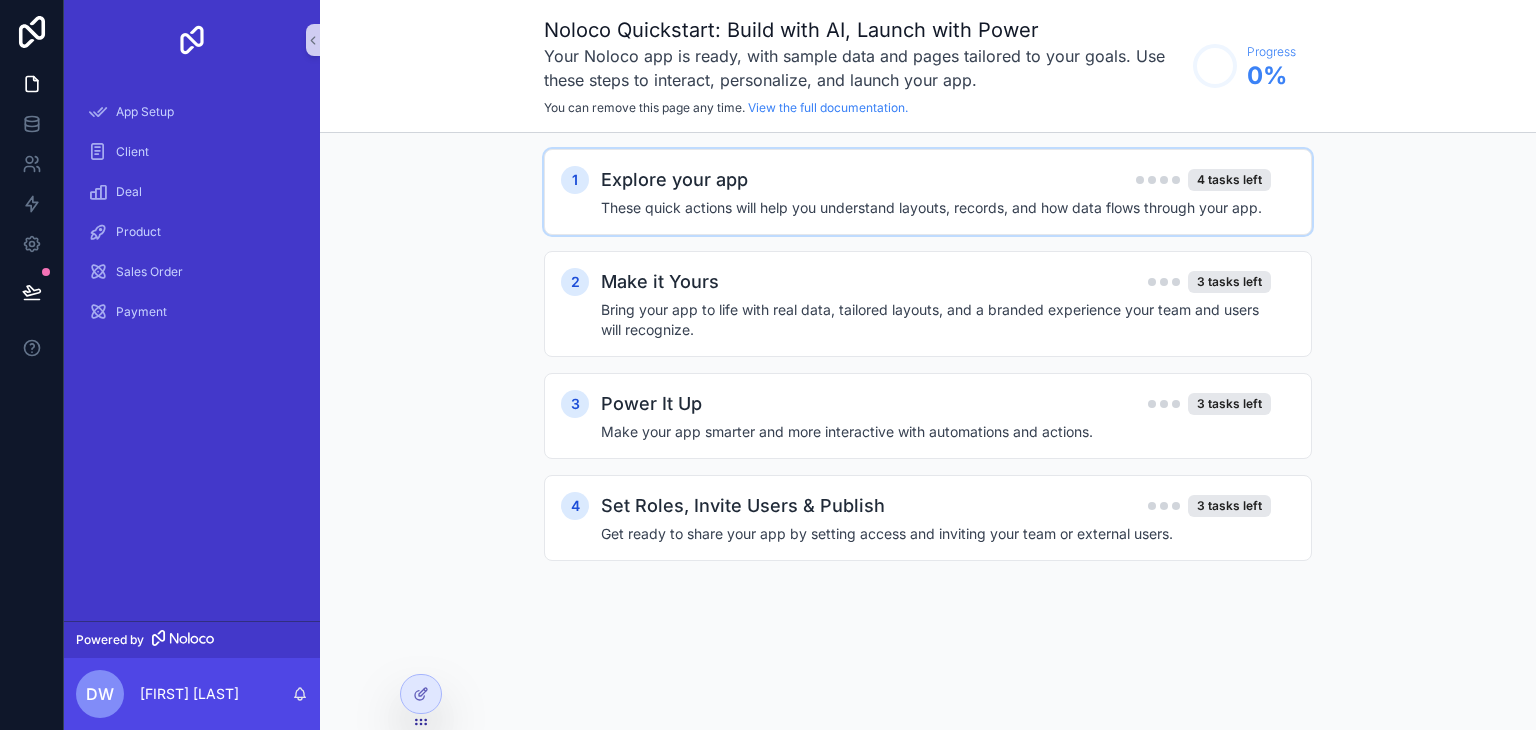 click on "These quick actions will help you understand layouts, records, and how data flows through your app." at bounding box center [936, 208] 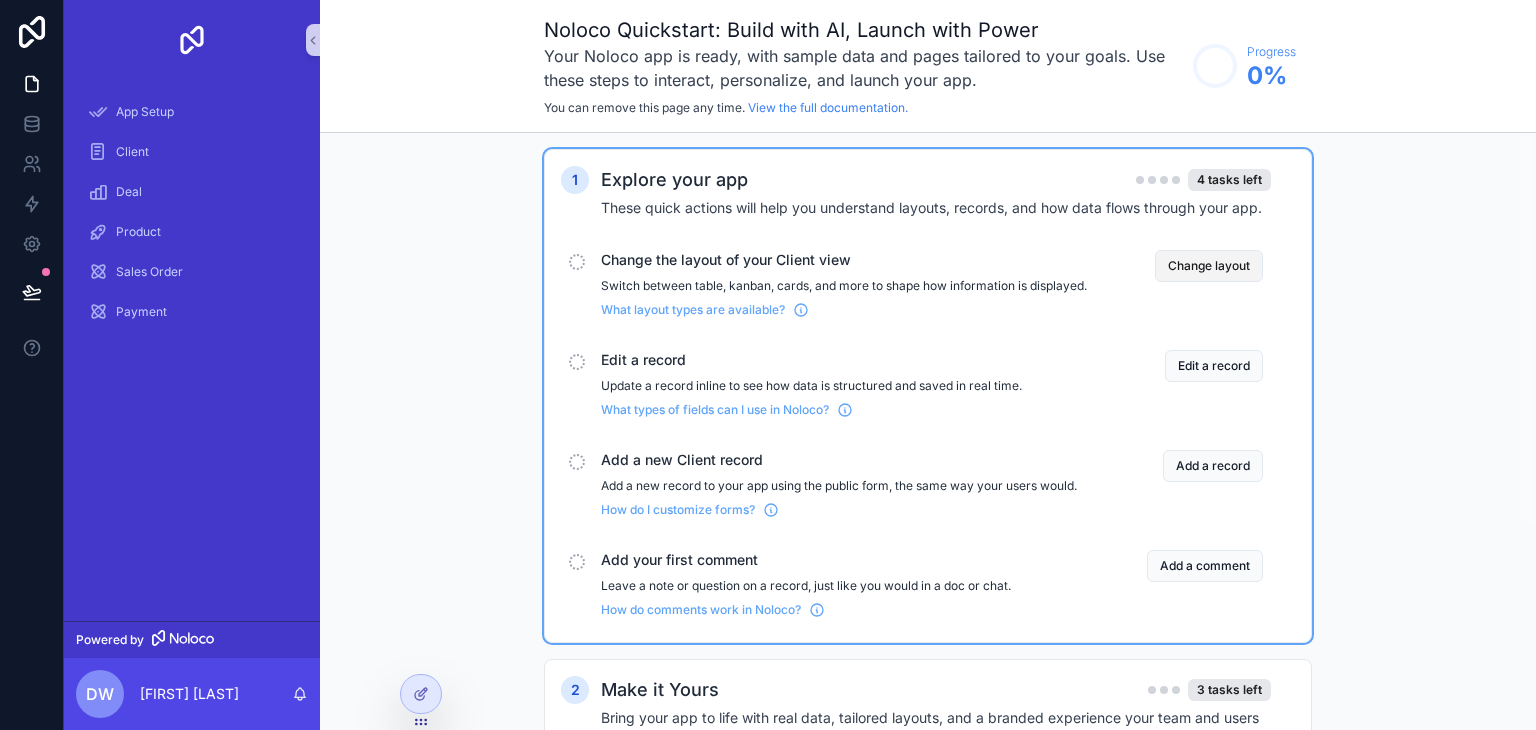 click on "Change layout" at bounding box center (1209, 266) 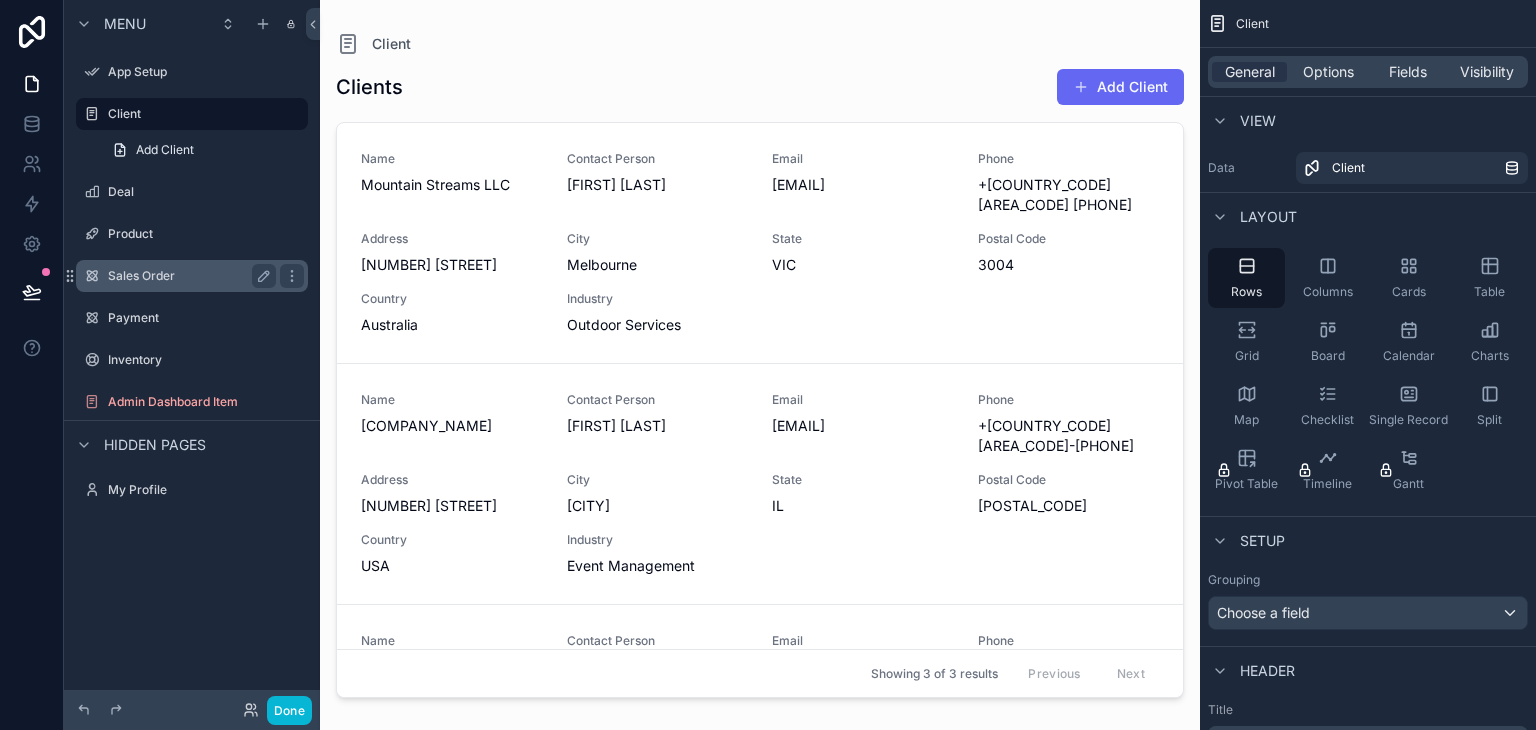 click on "Sales Order" at bounding box center (192, 276) 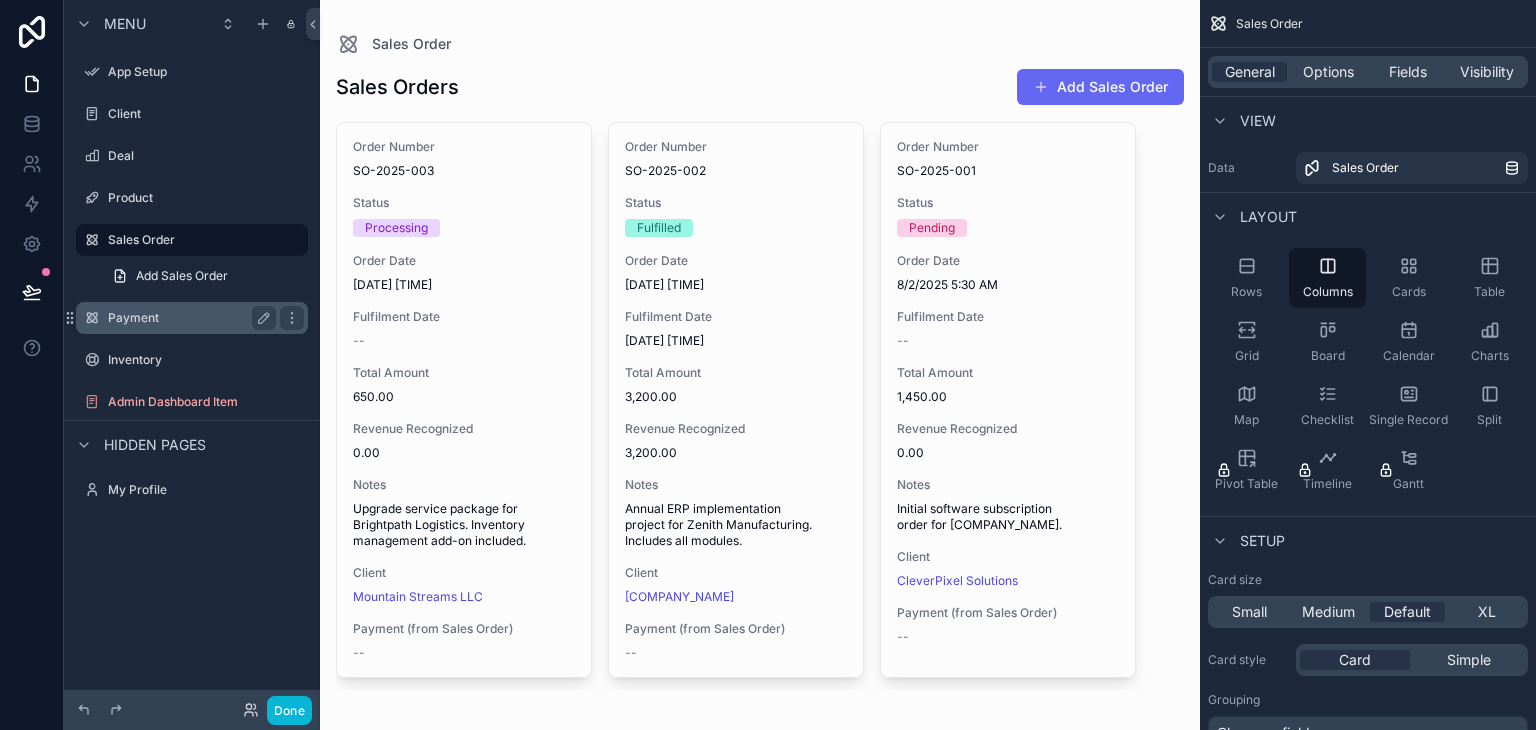 click on "Payment" at bounding box center [188, 318] 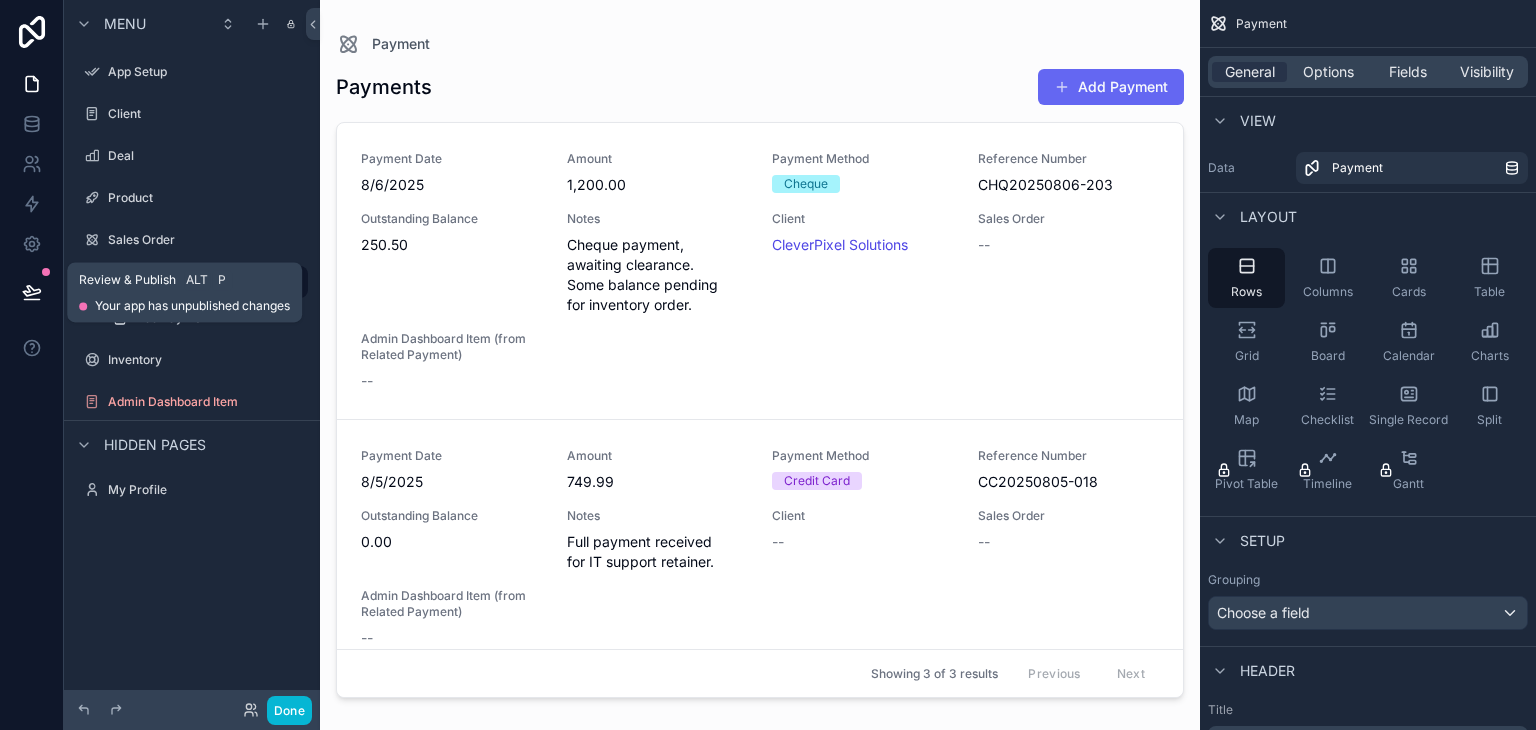 click at bounding box center (32, 292) 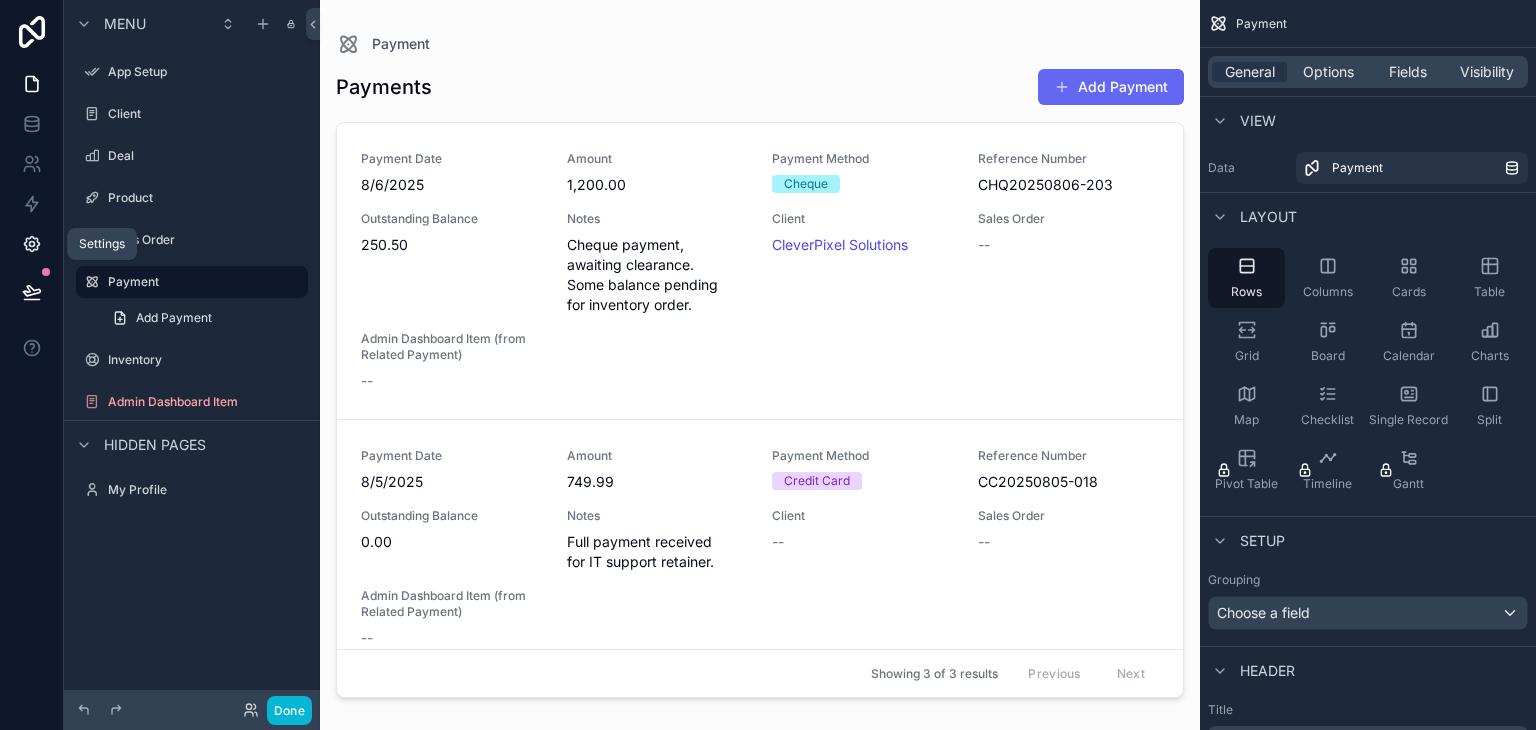 click 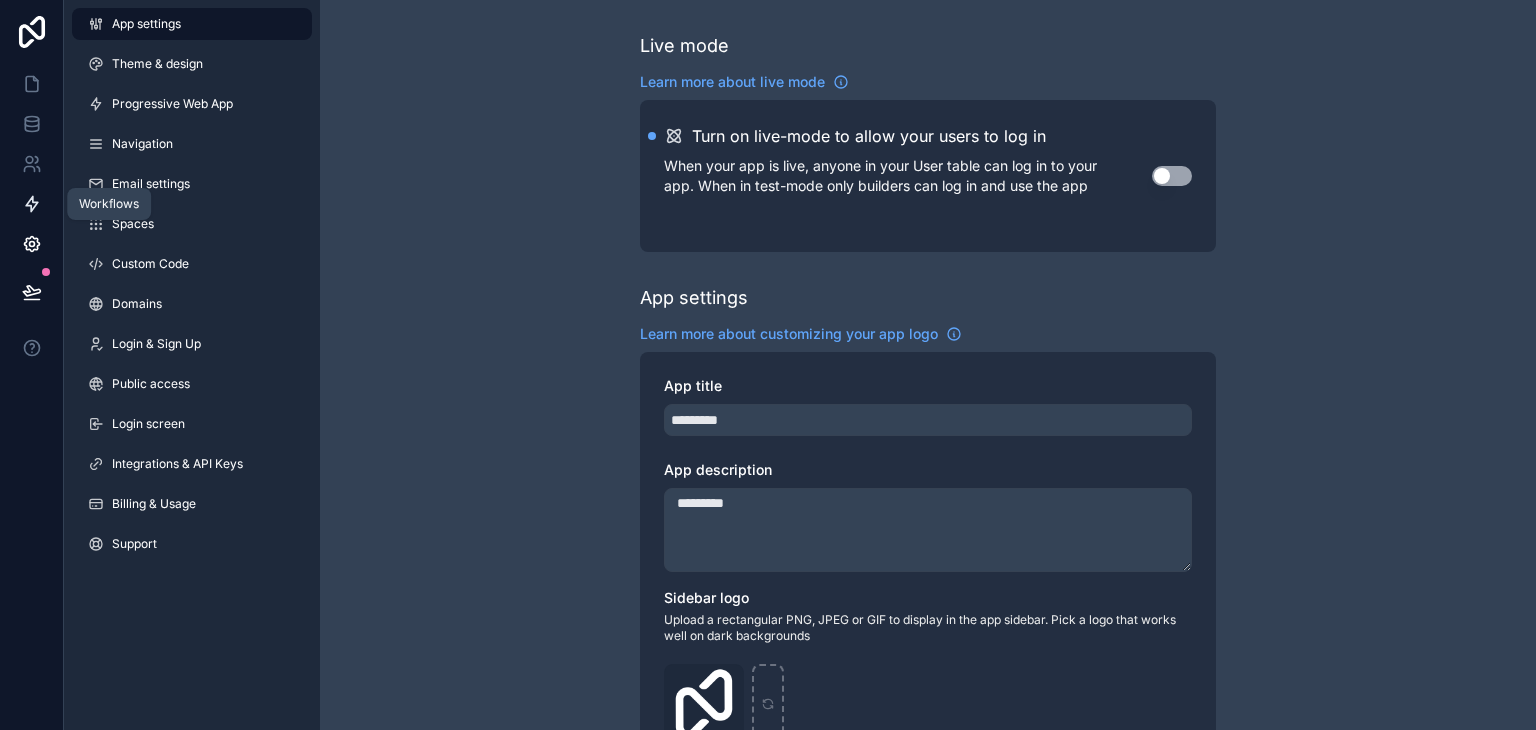 click 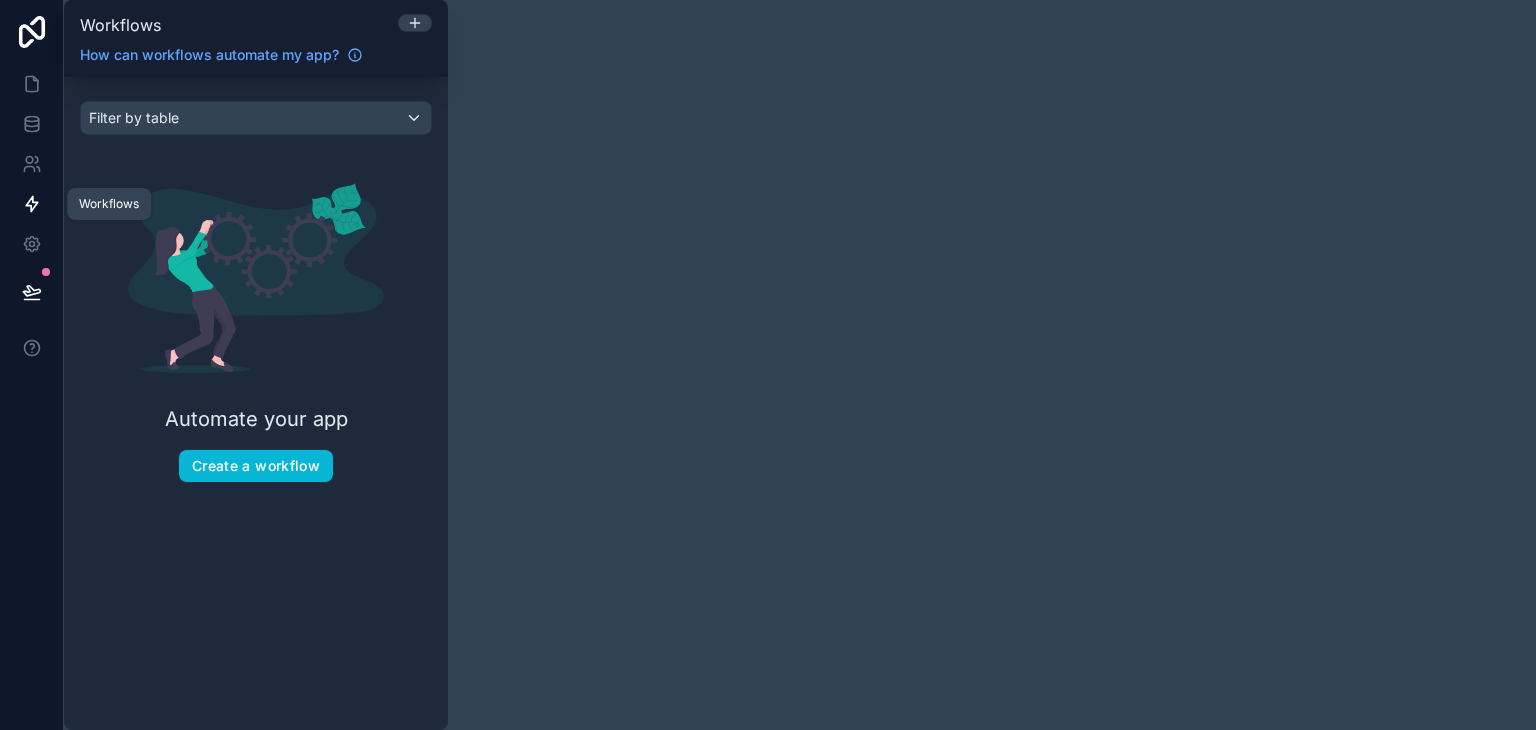 click at bounding box center [31, 204] 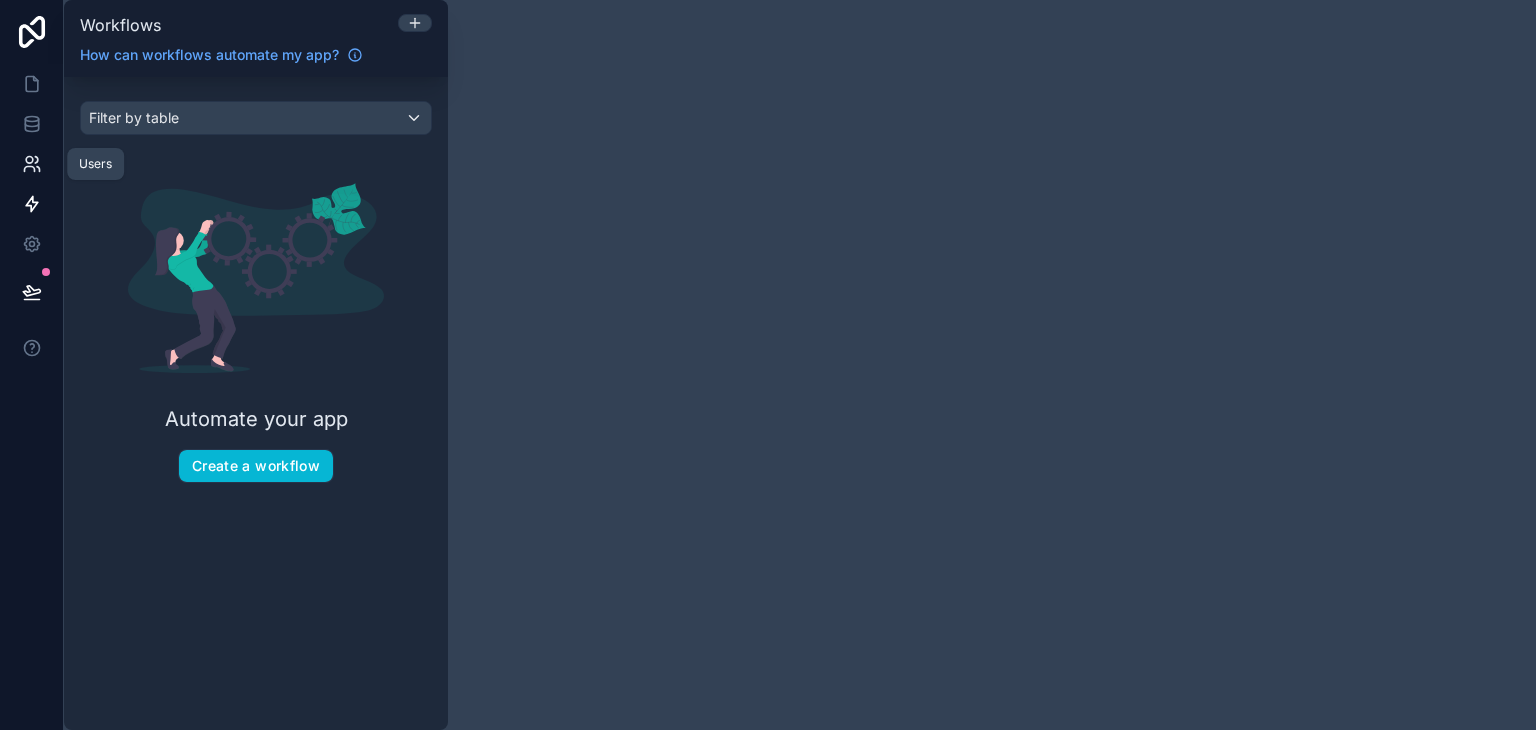 click 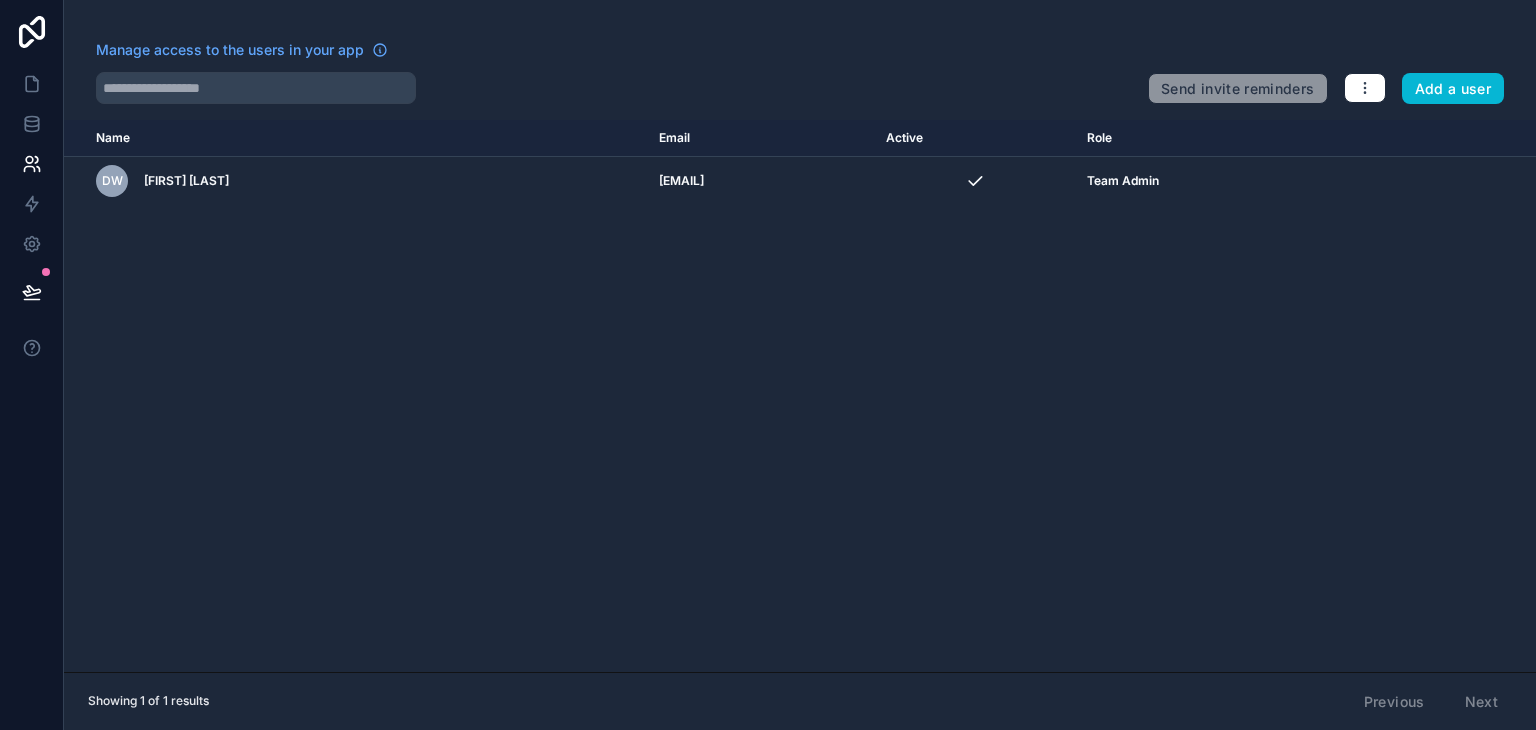 click on "Name Email Active Role userTable.email DW [FIRST] [LAST] [EMAIL] Team Admin" at bounding box center [800, 396] 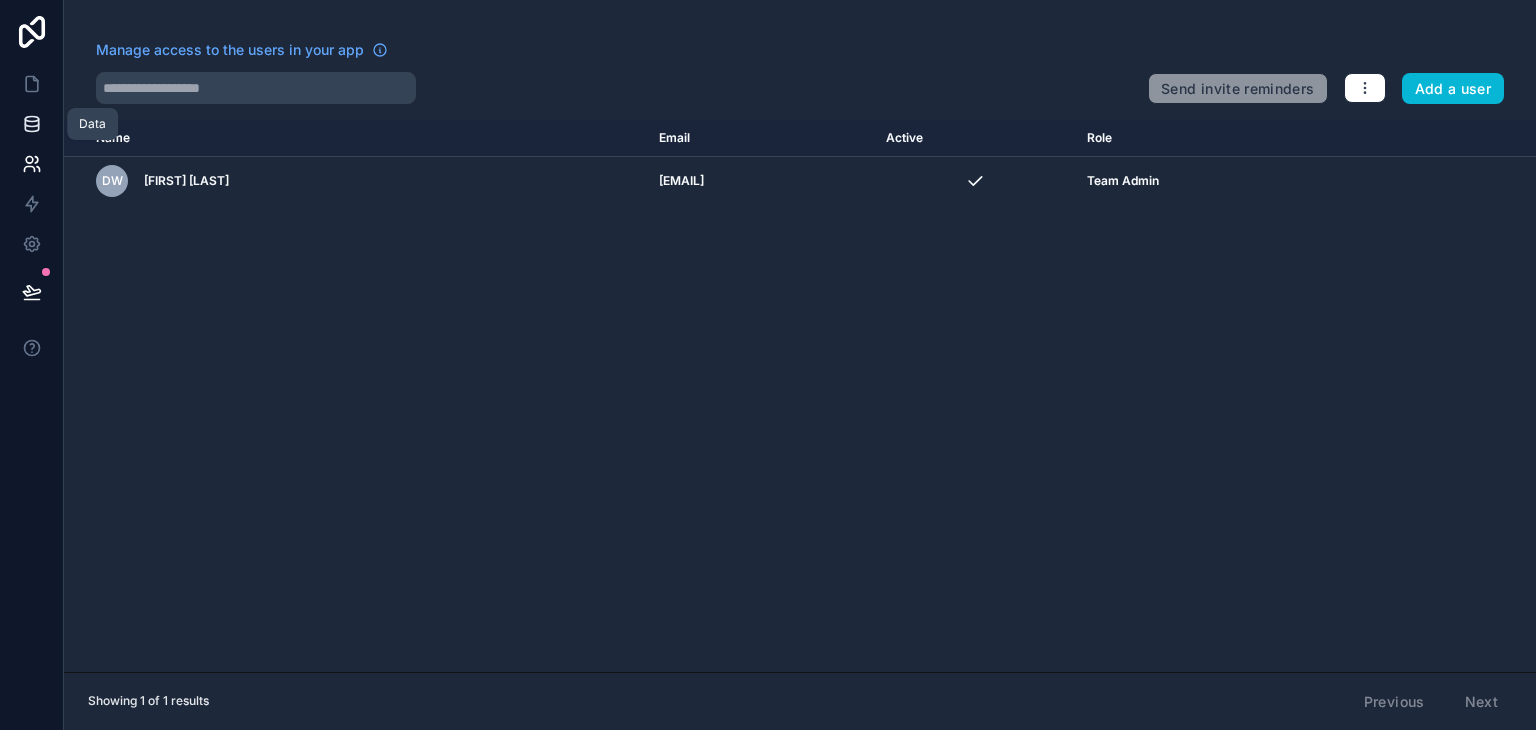 click 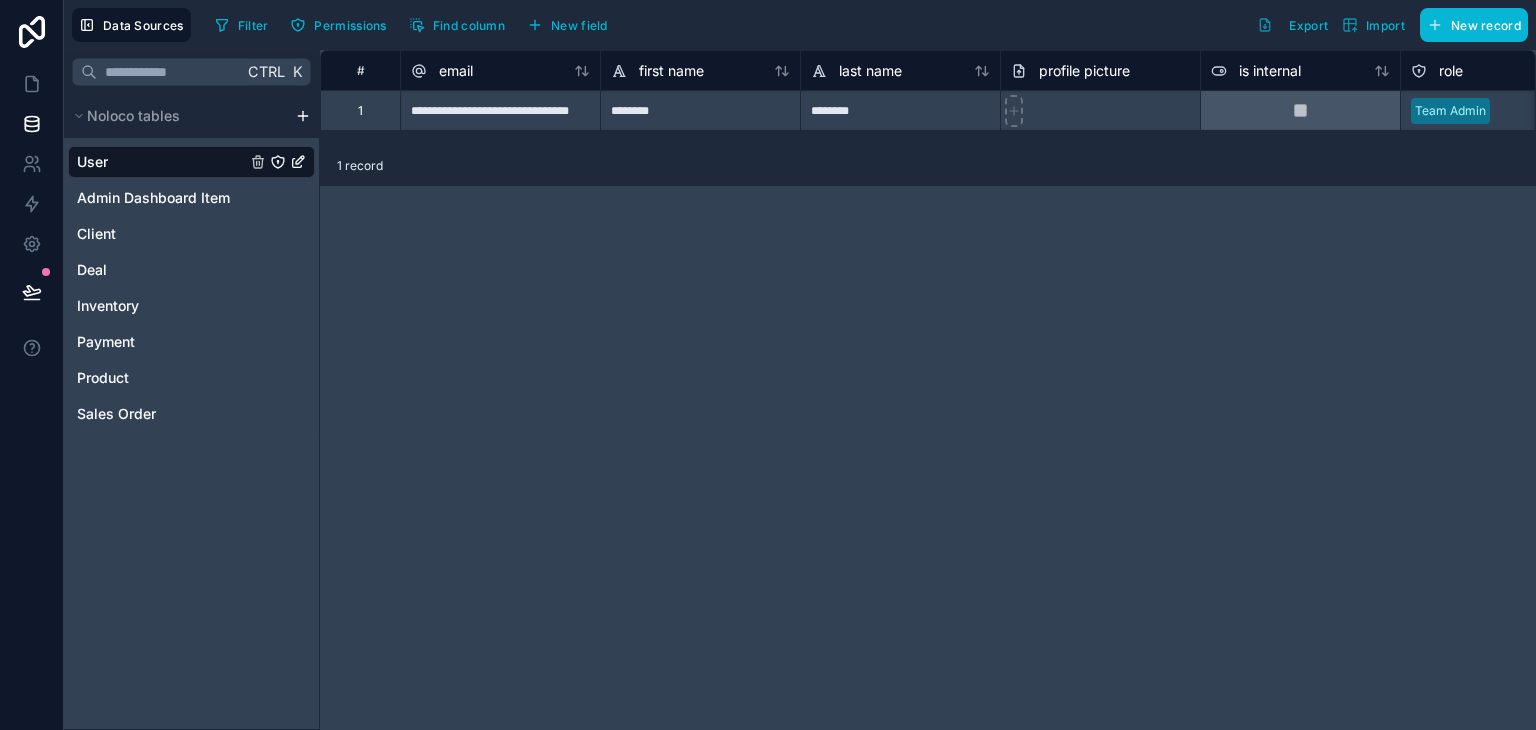 click on "**********" at bounding box center (928, 390) 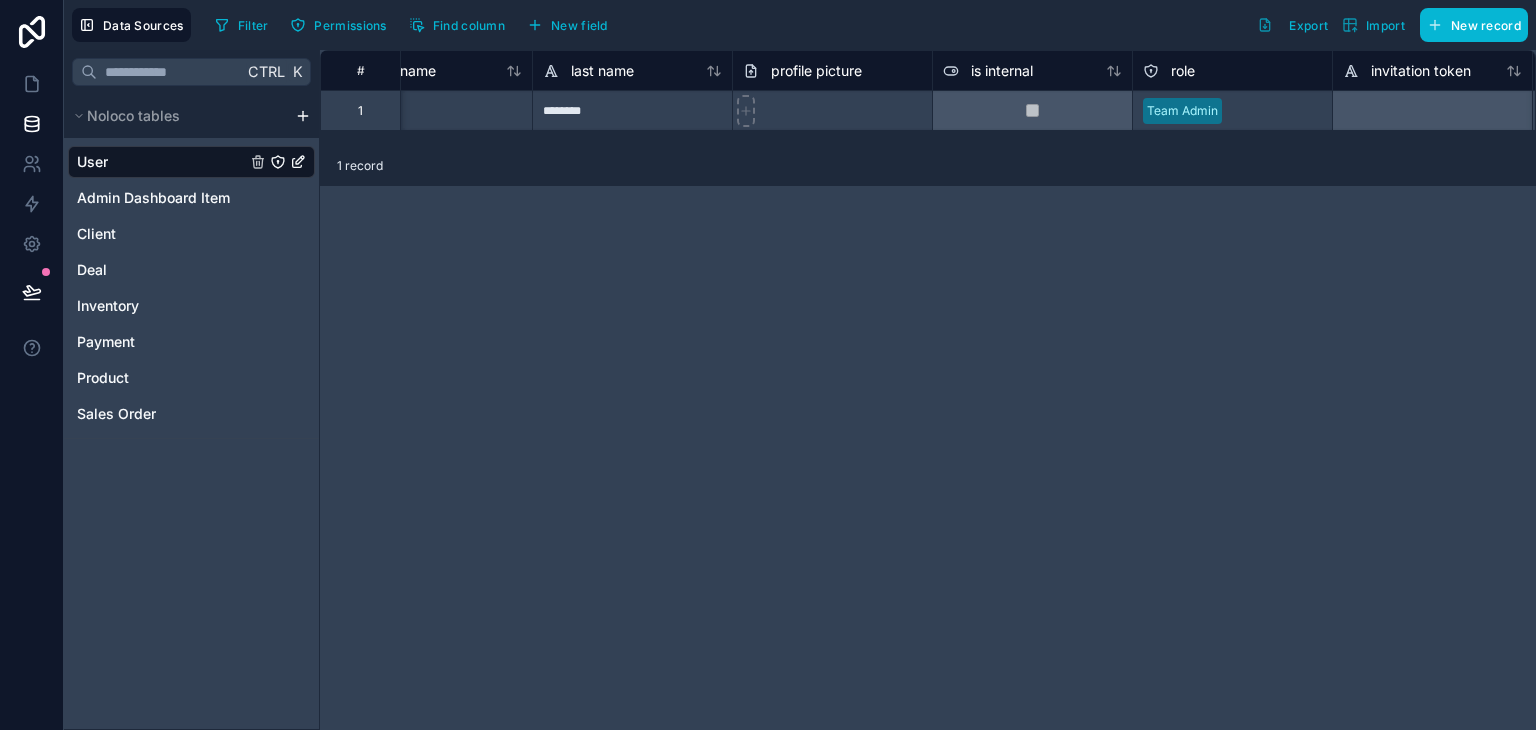 scroll, scrollTop: 0, scrollLeft: 0, axis: both 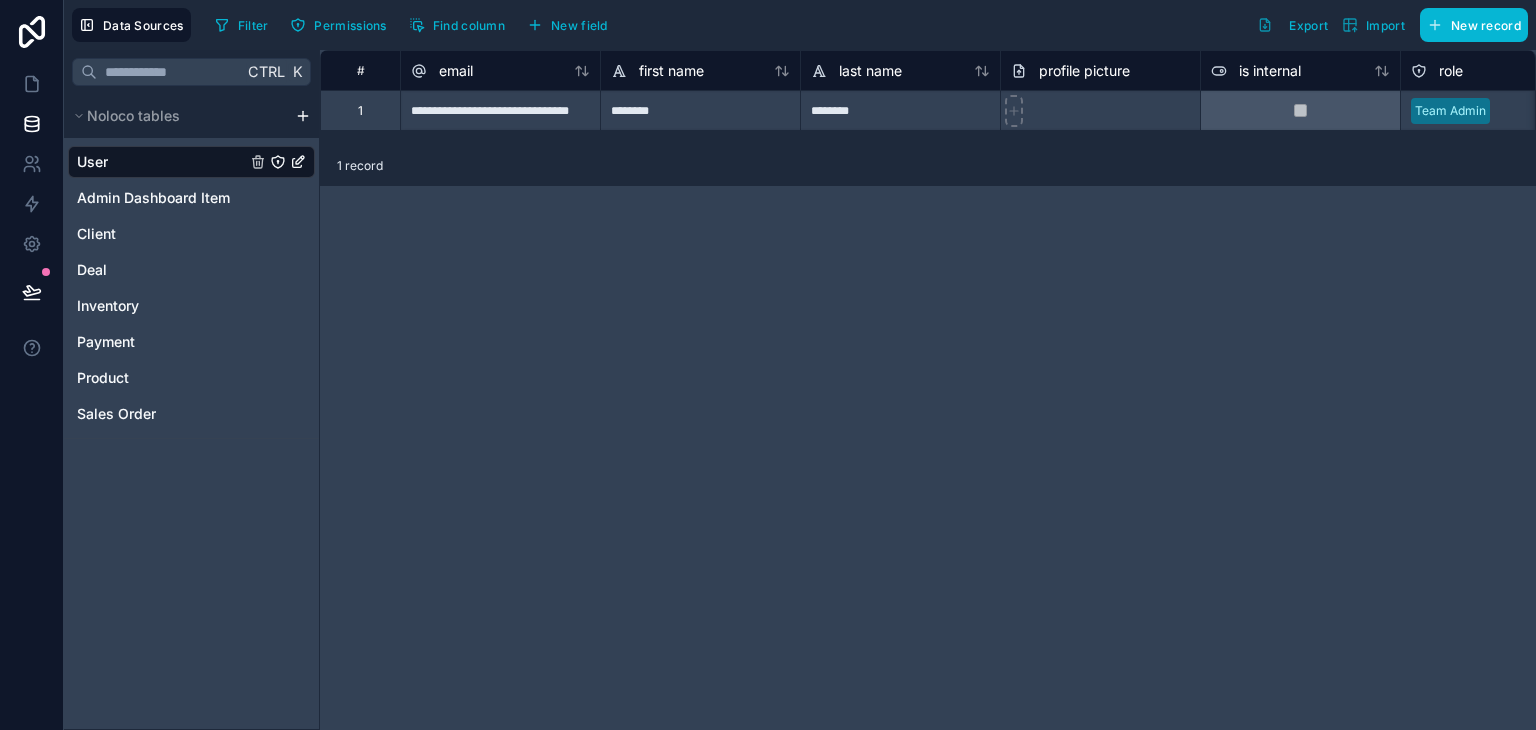 click on "**********" at bounding box center (928, 390) 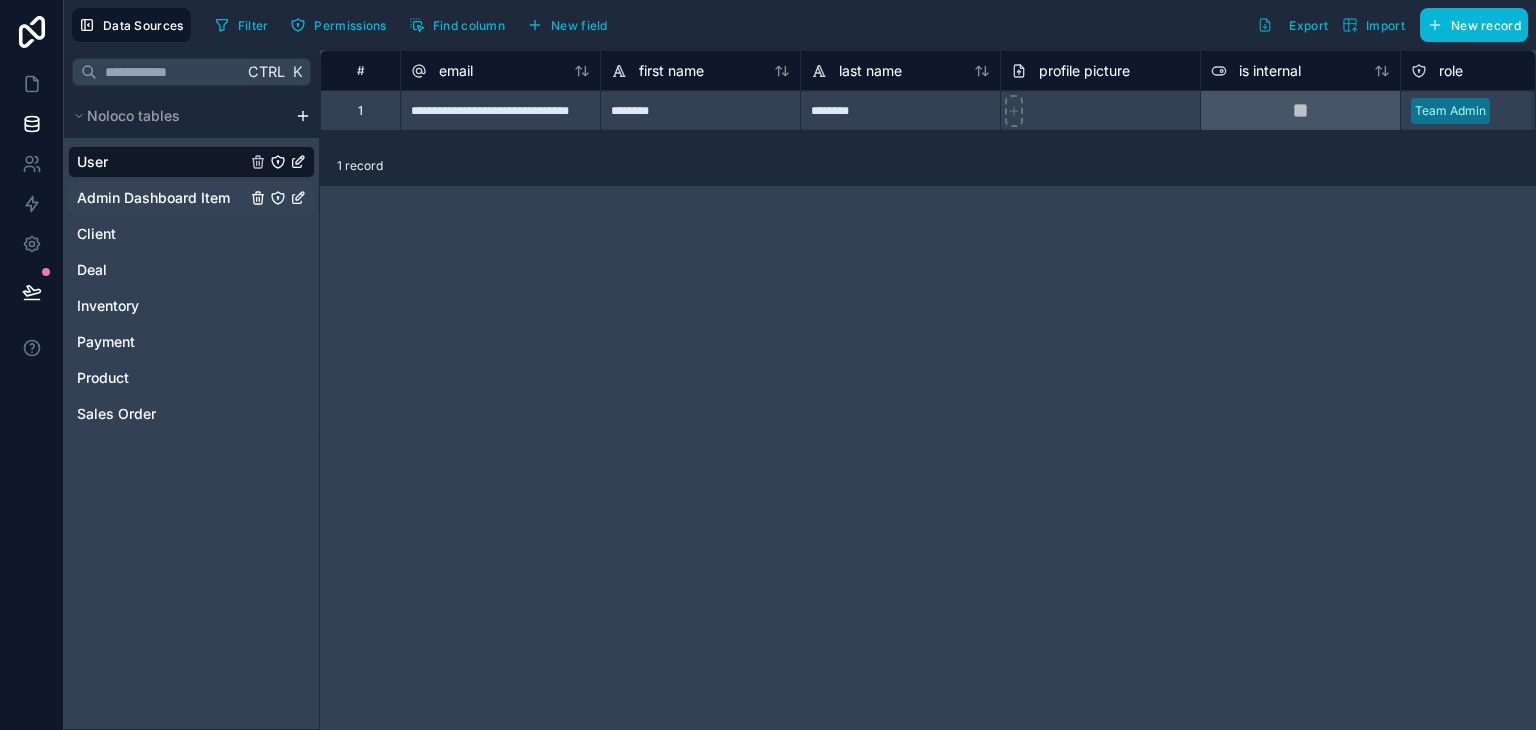 click on "Admin Dashboard Item" at bounding box center [153, 198] 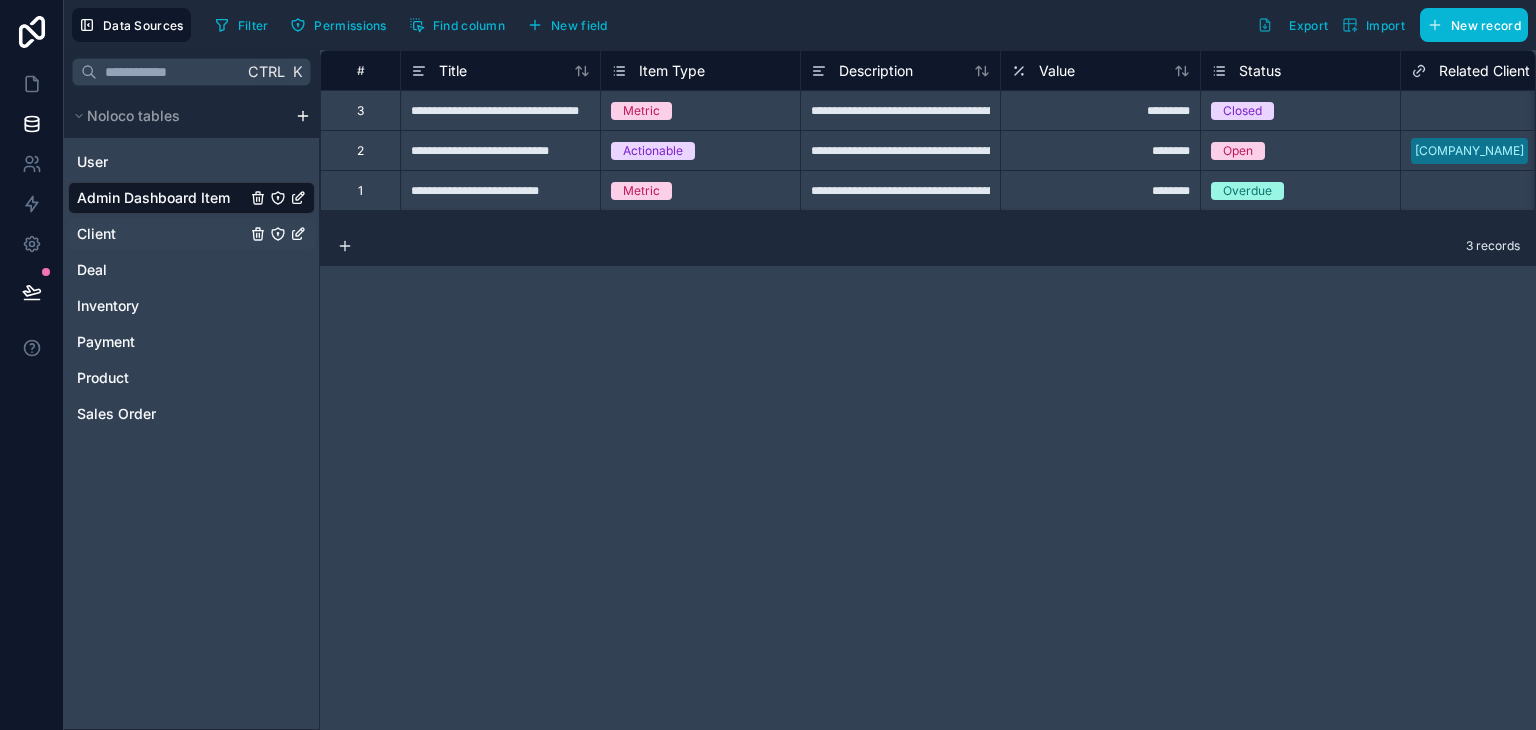 click on "Client" at bounding box center (191, 234) 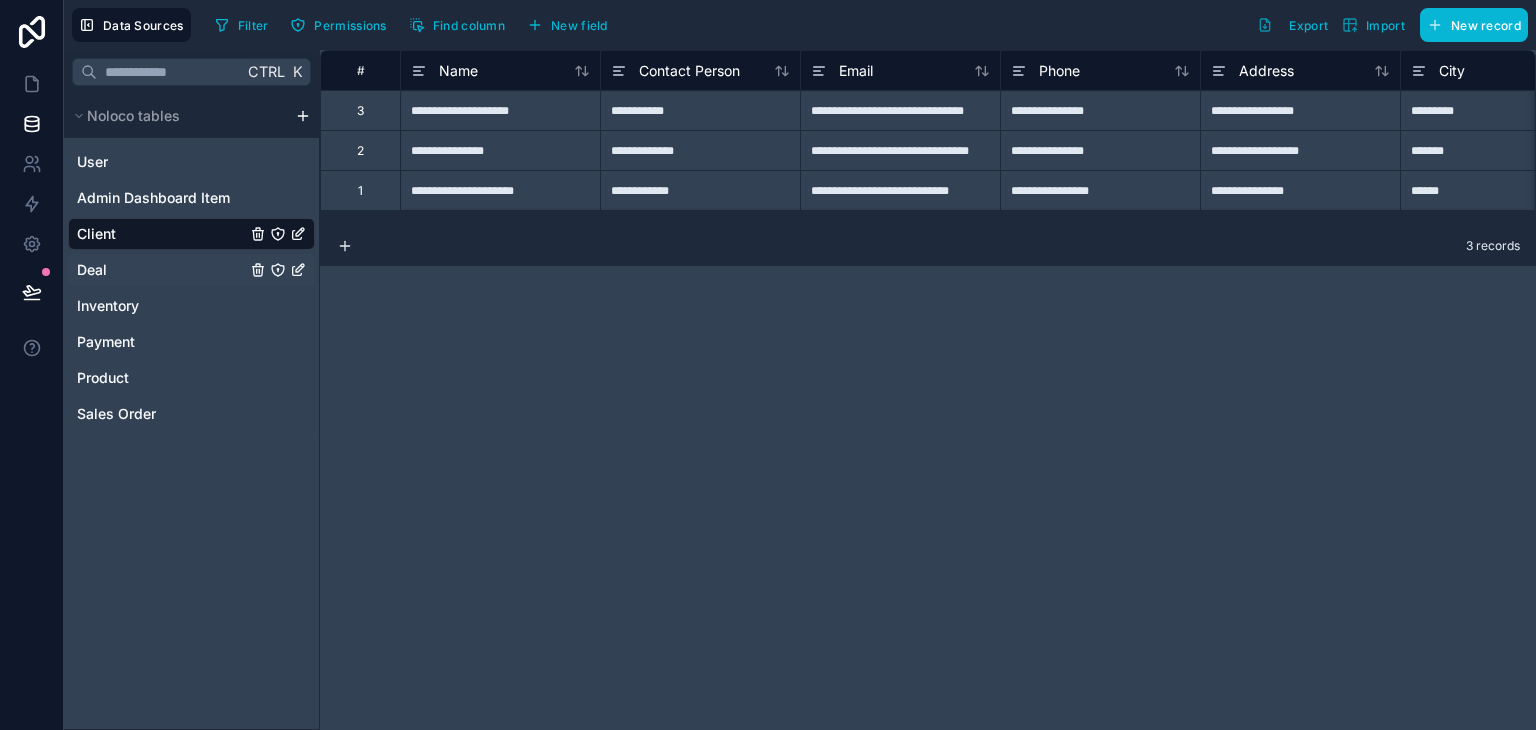 click on "Deal" at bounding box center [191, 270] 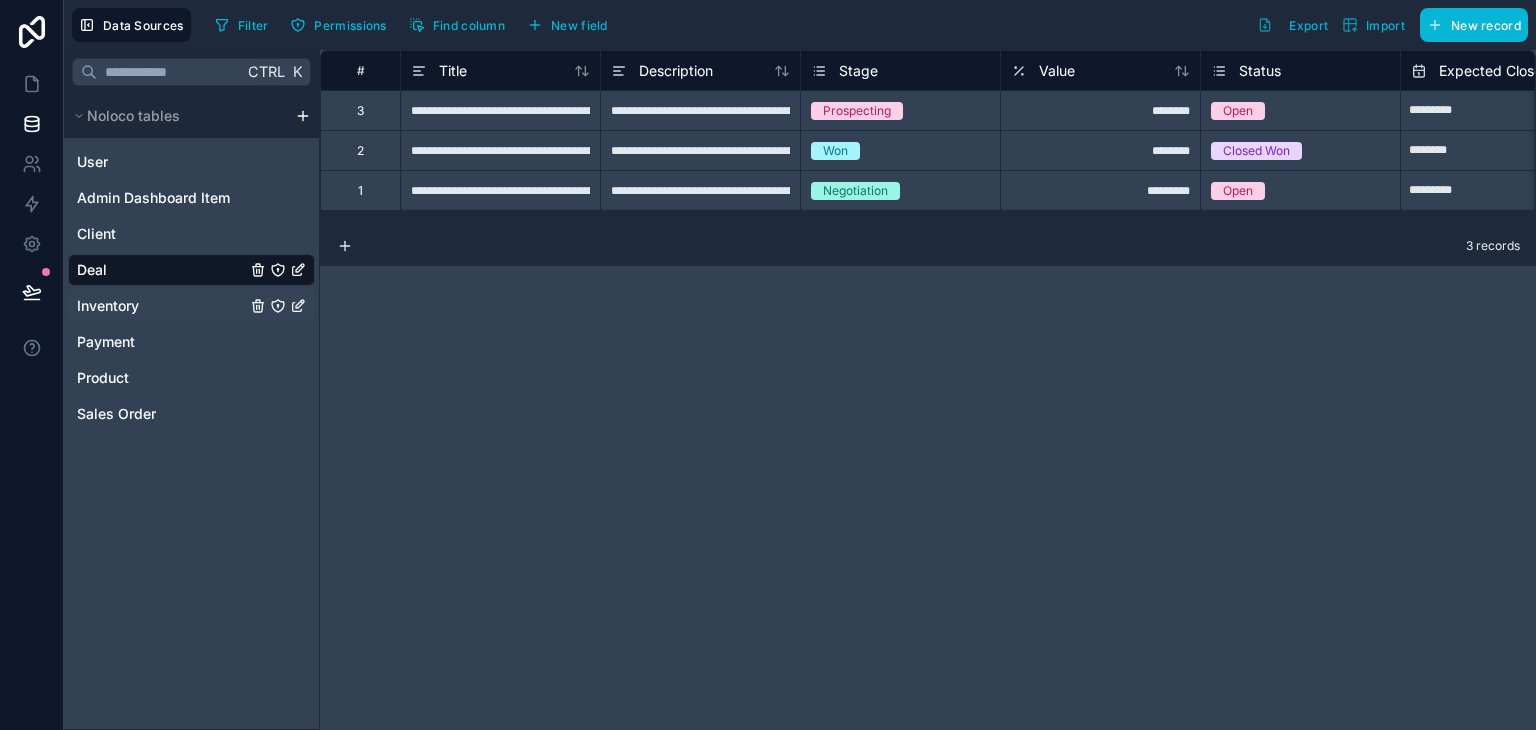 click on "Inventory" at bounding box center (191, 306) 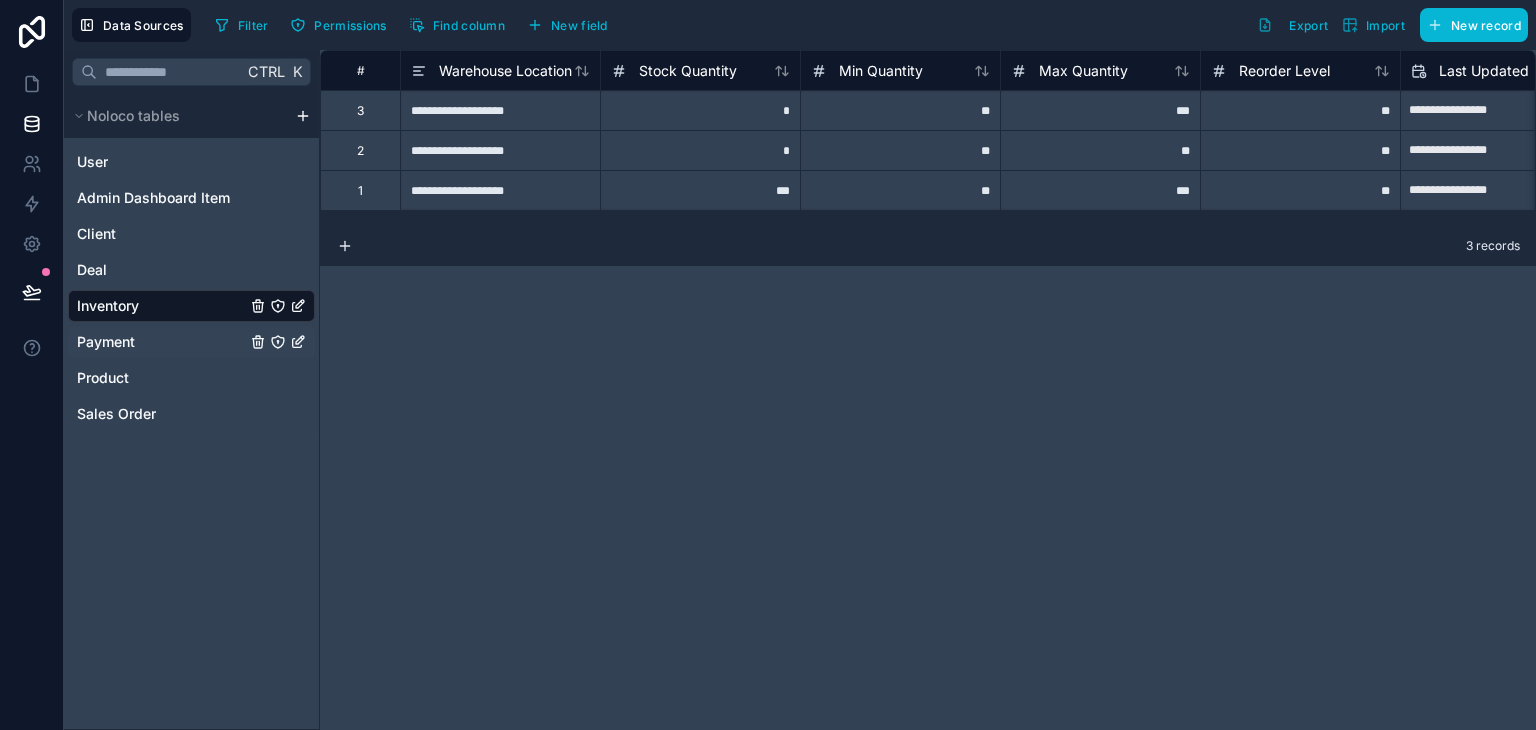 click on "Payment" at bounding box center (106, 342) 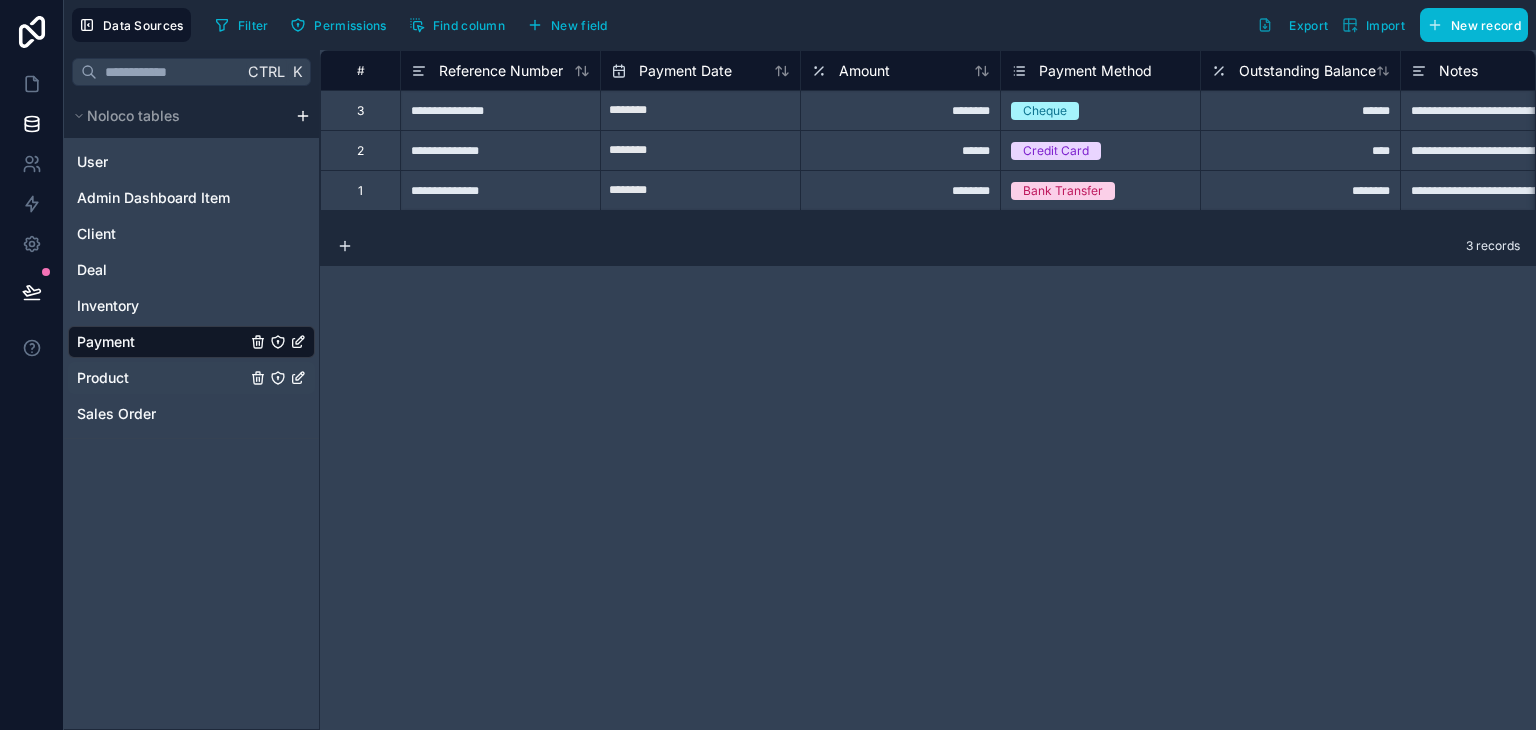 click on "Product" at bounding box center (103, 378) 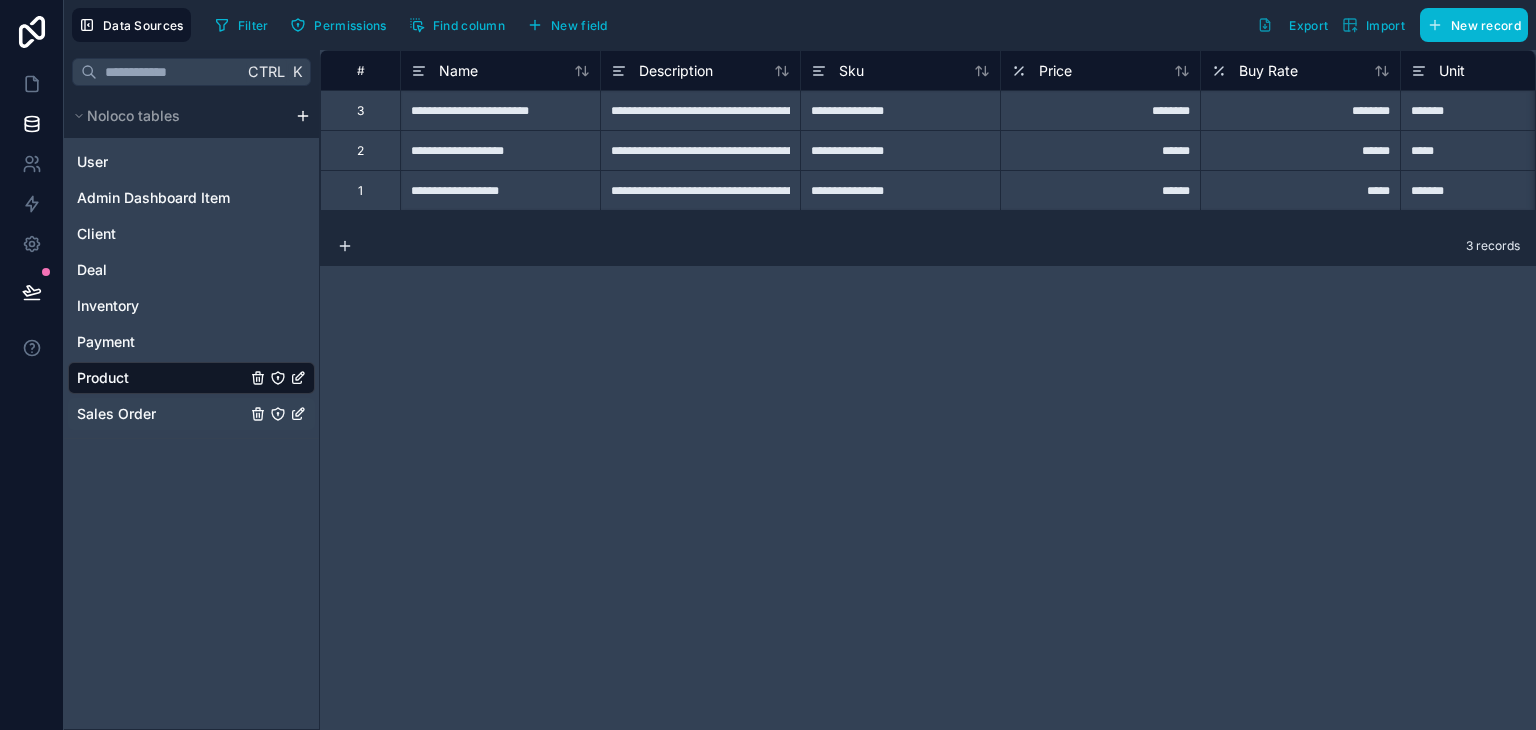 click on "Sales Order" at bounding box center [116, 414] 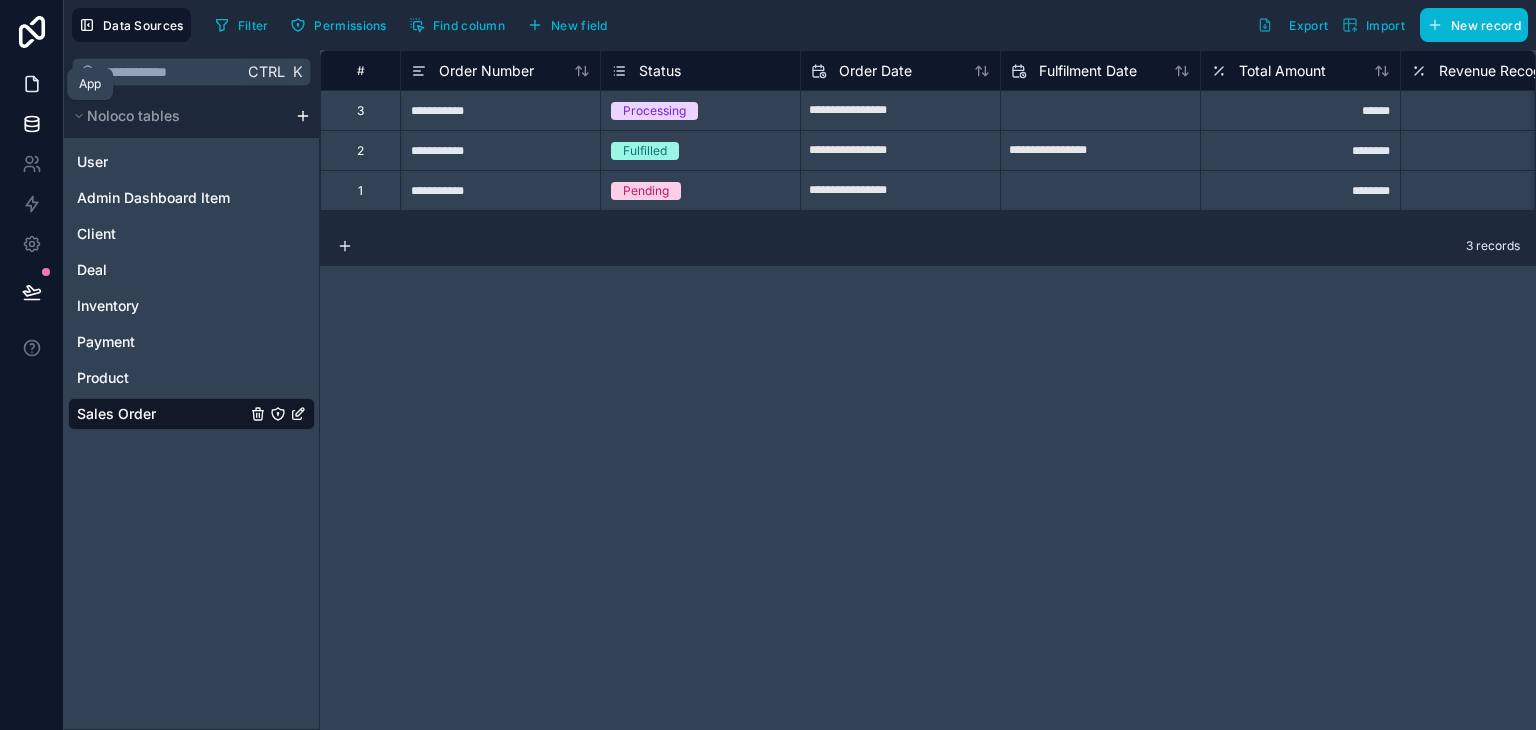 click at bounding box center (31, 84) 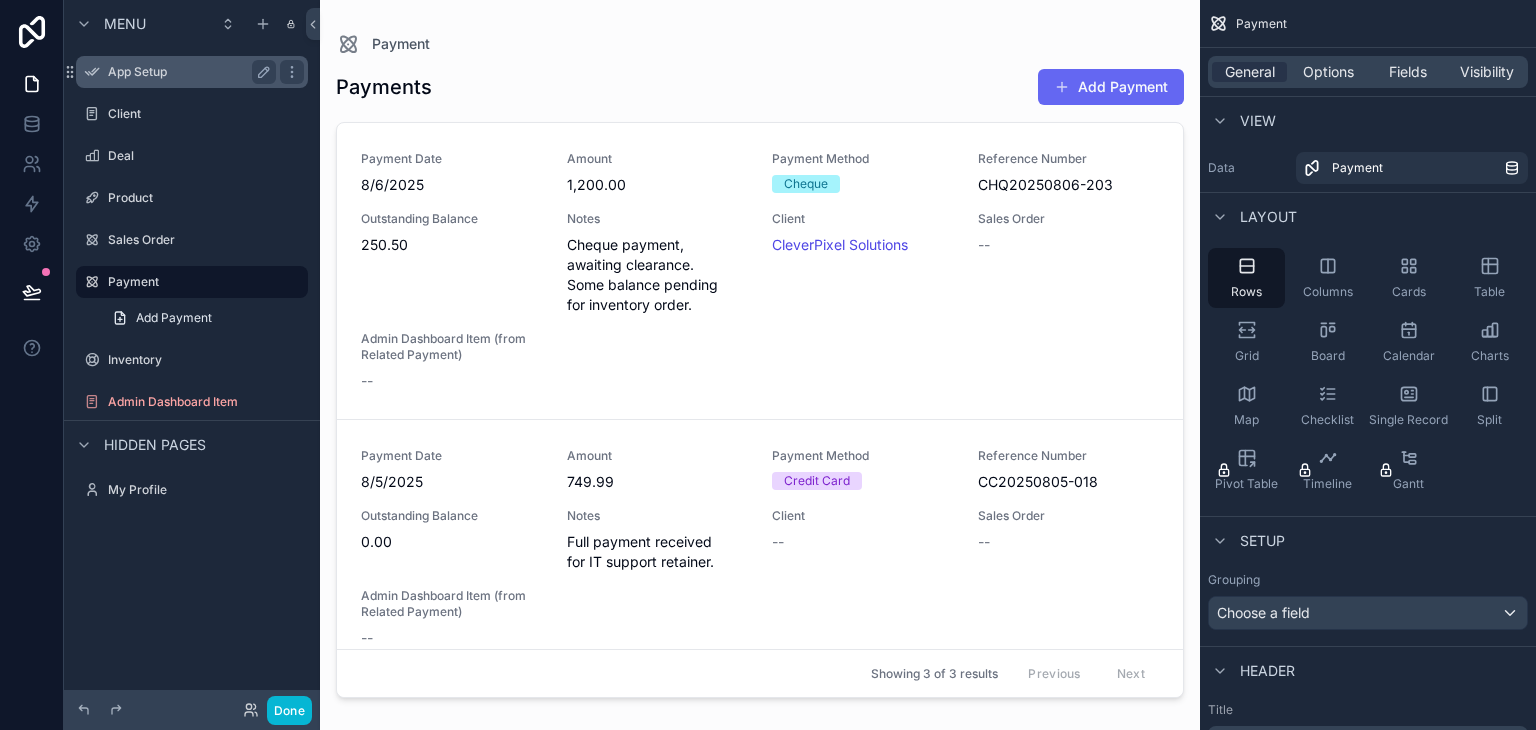 click on "App Setup" at bounding box center [192, 72] 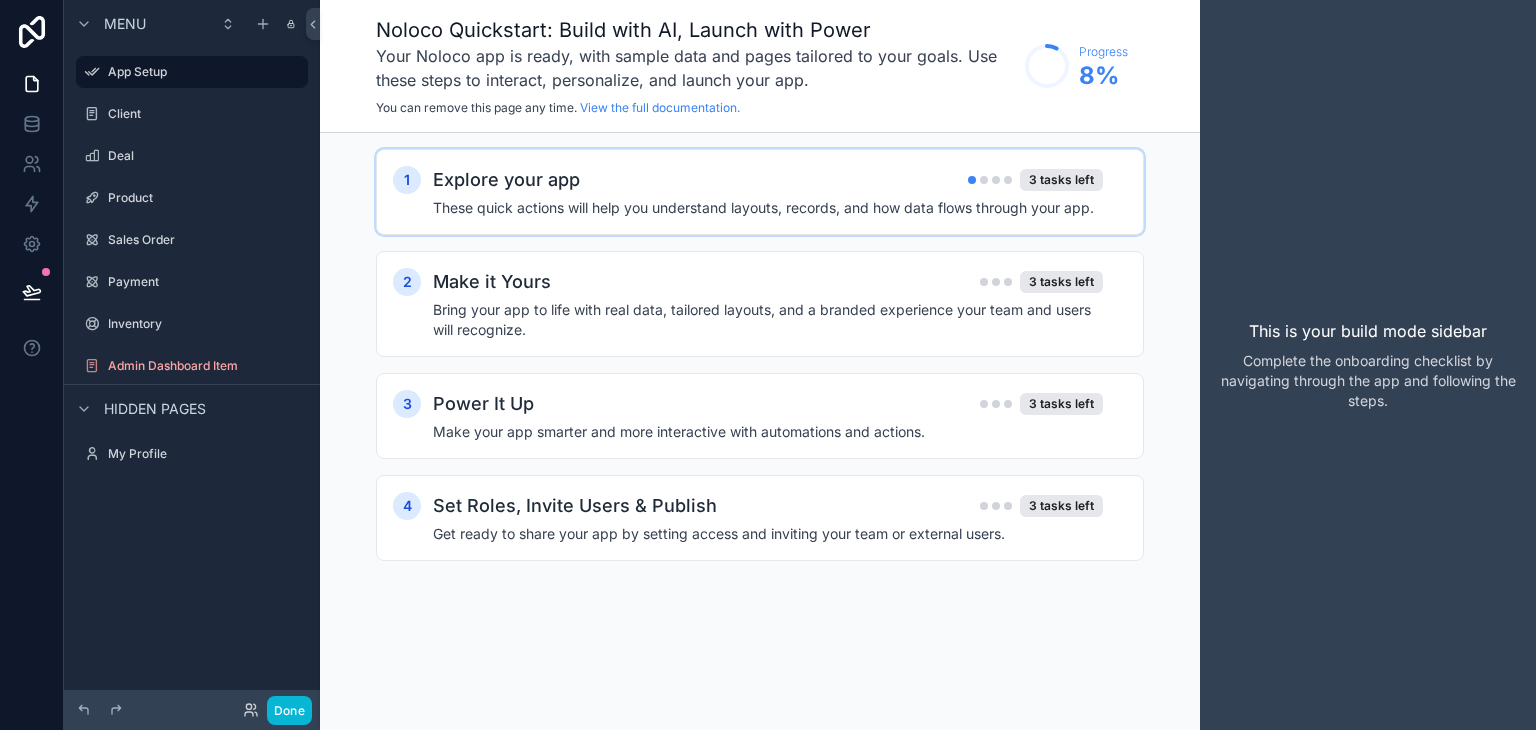 click on "These quick actions will help you understand layouts, records, and how data flows through your app." at bounding box center (768, 208) 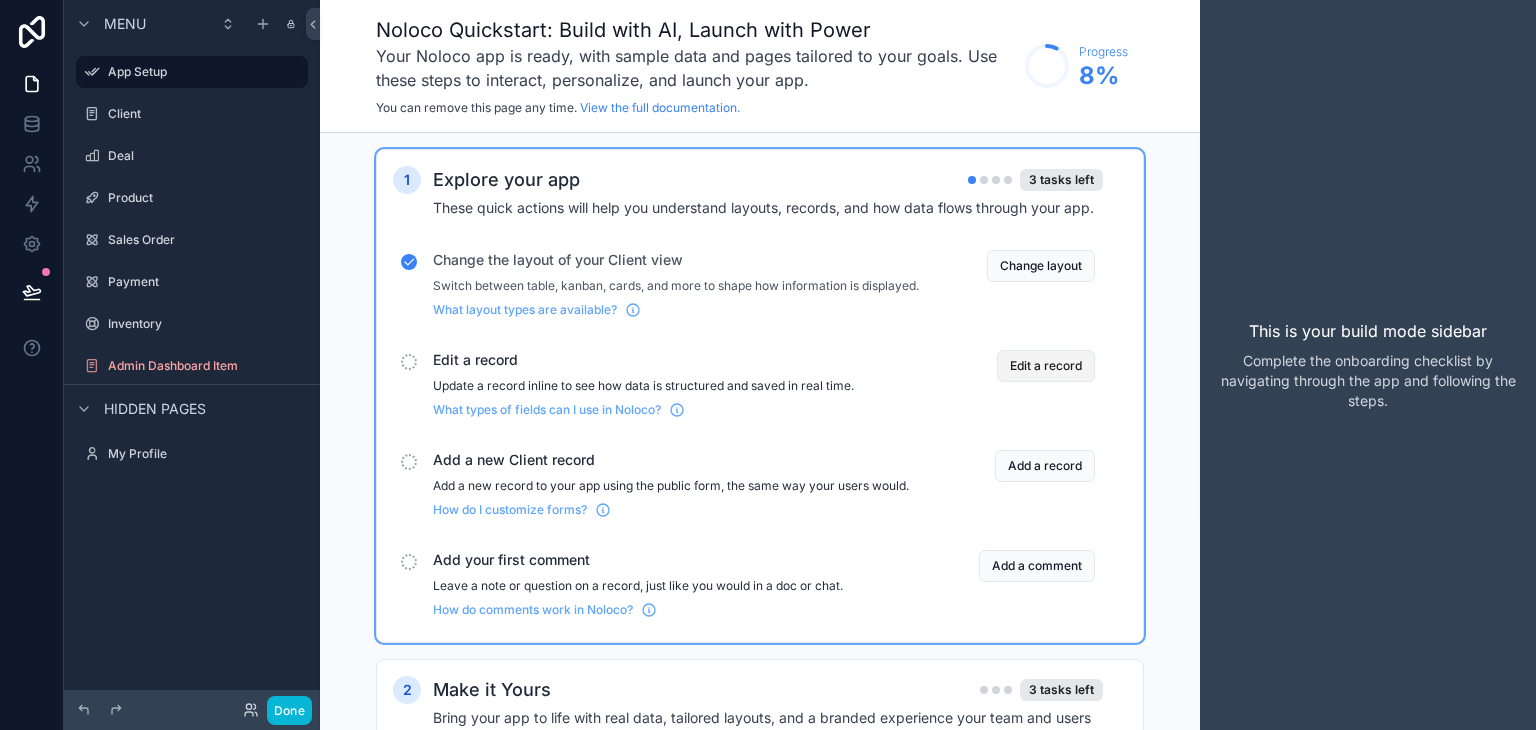 click on "Edit a record" at bounding box center (1046, 366) 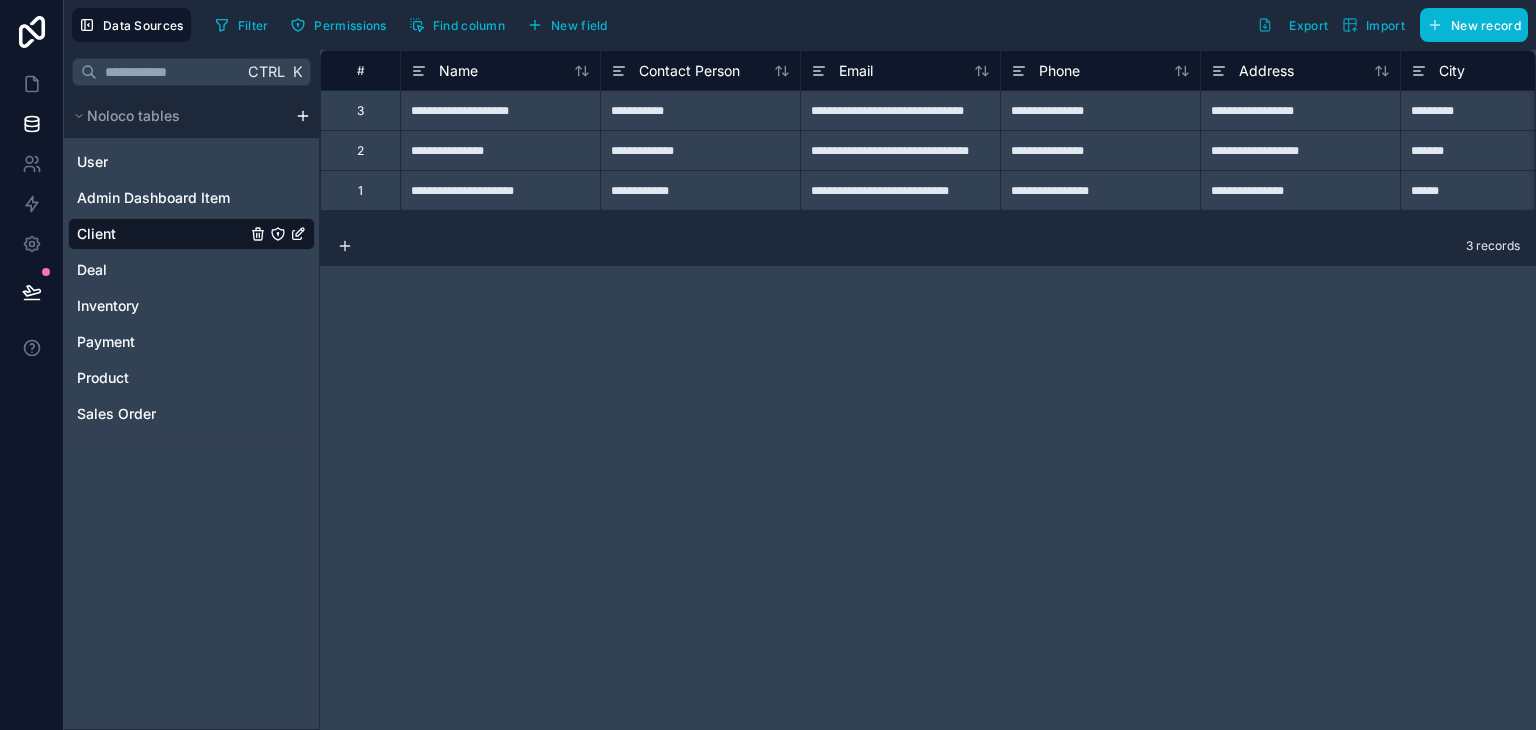 click on "**********" at bounding box center [928, 390] 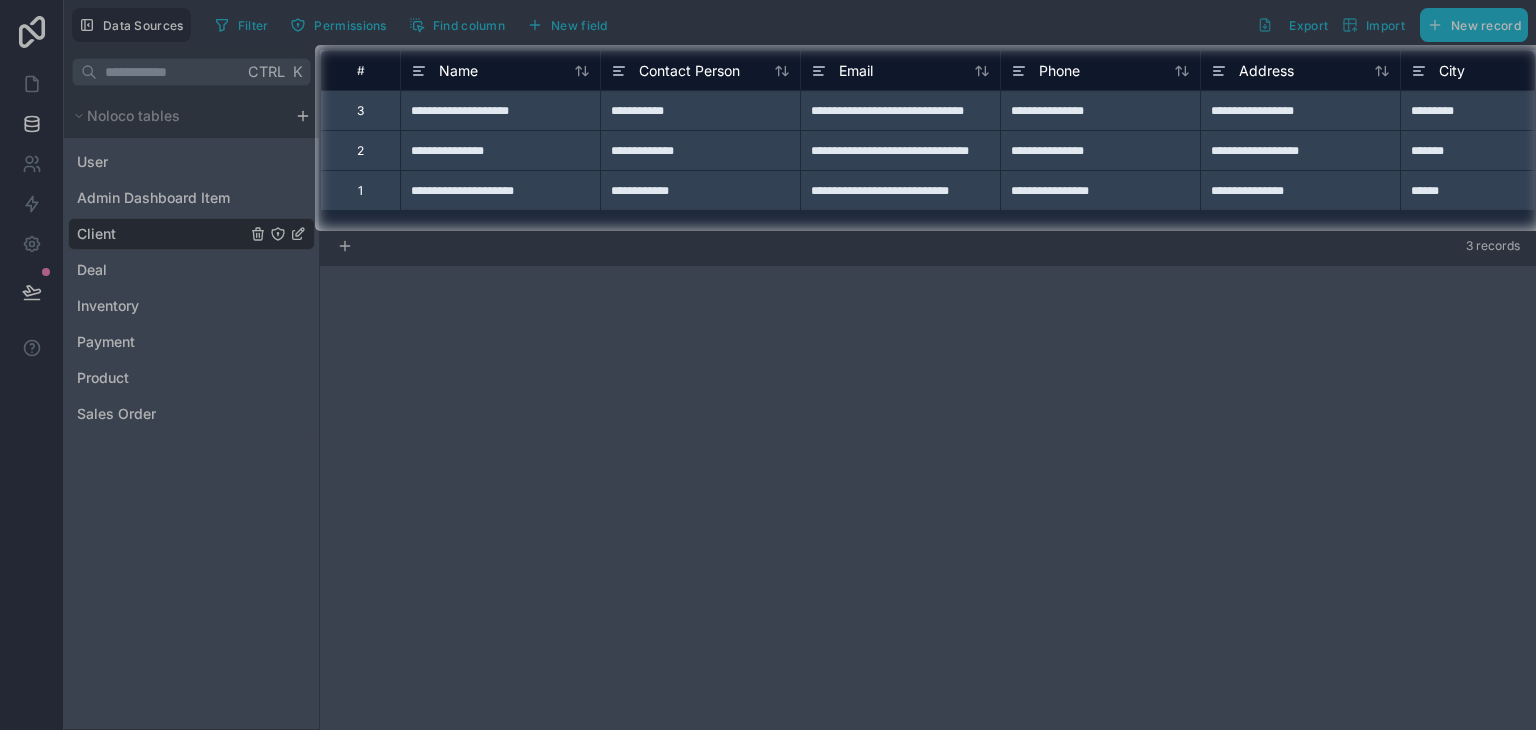 click at bounding box center (157, 138) 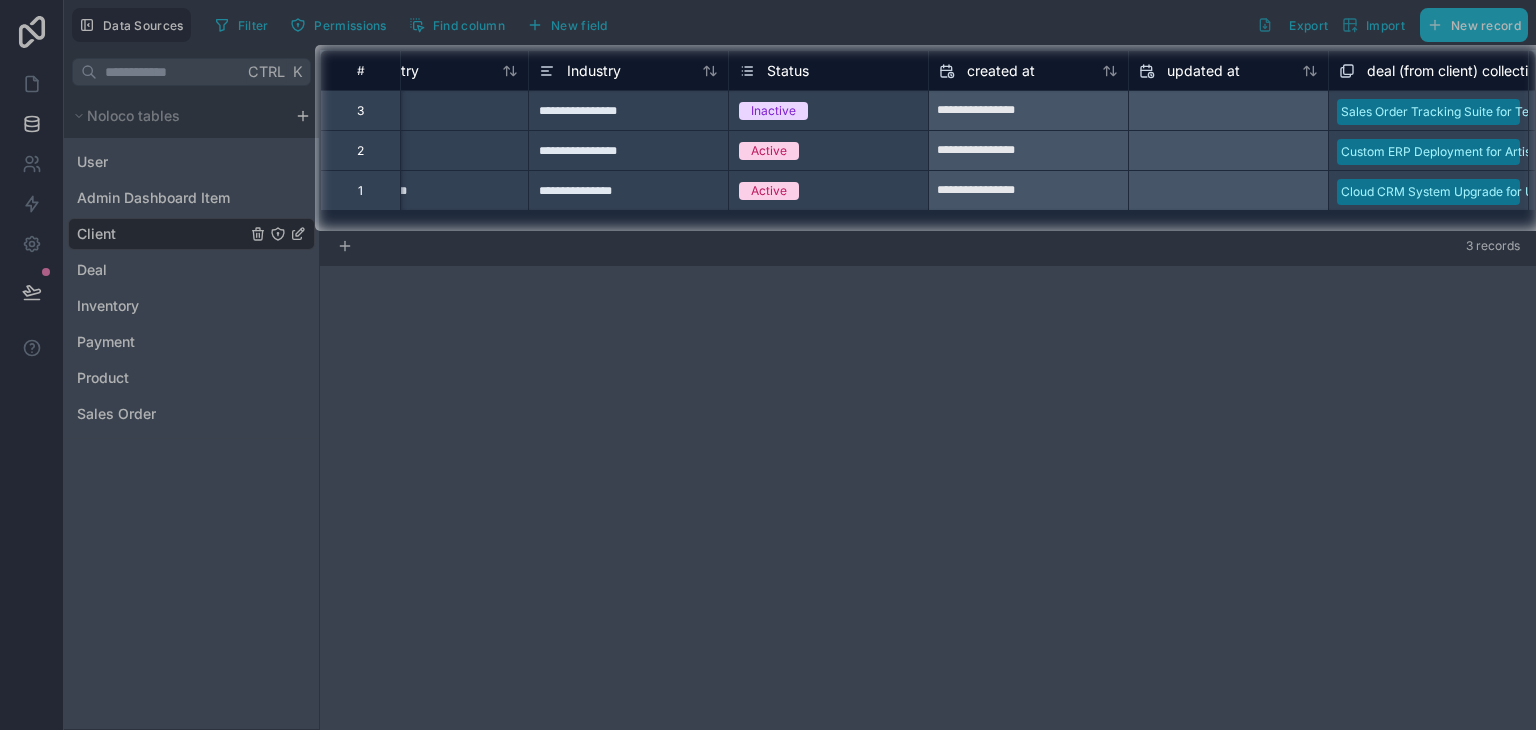 scroll, scrollTop: 0, scrollLeft: 1688, axis: horizontal 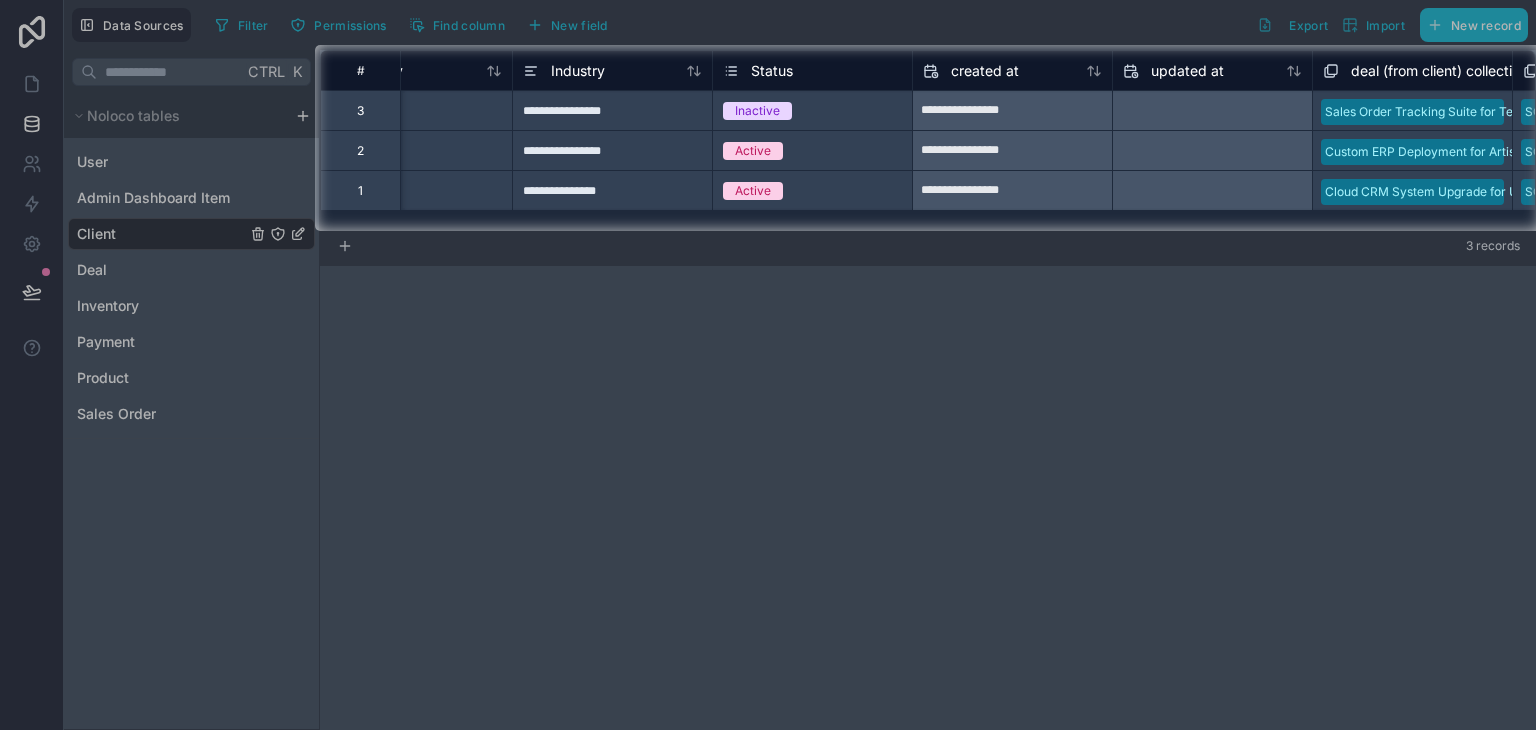 click at bounding box center (768, 480) 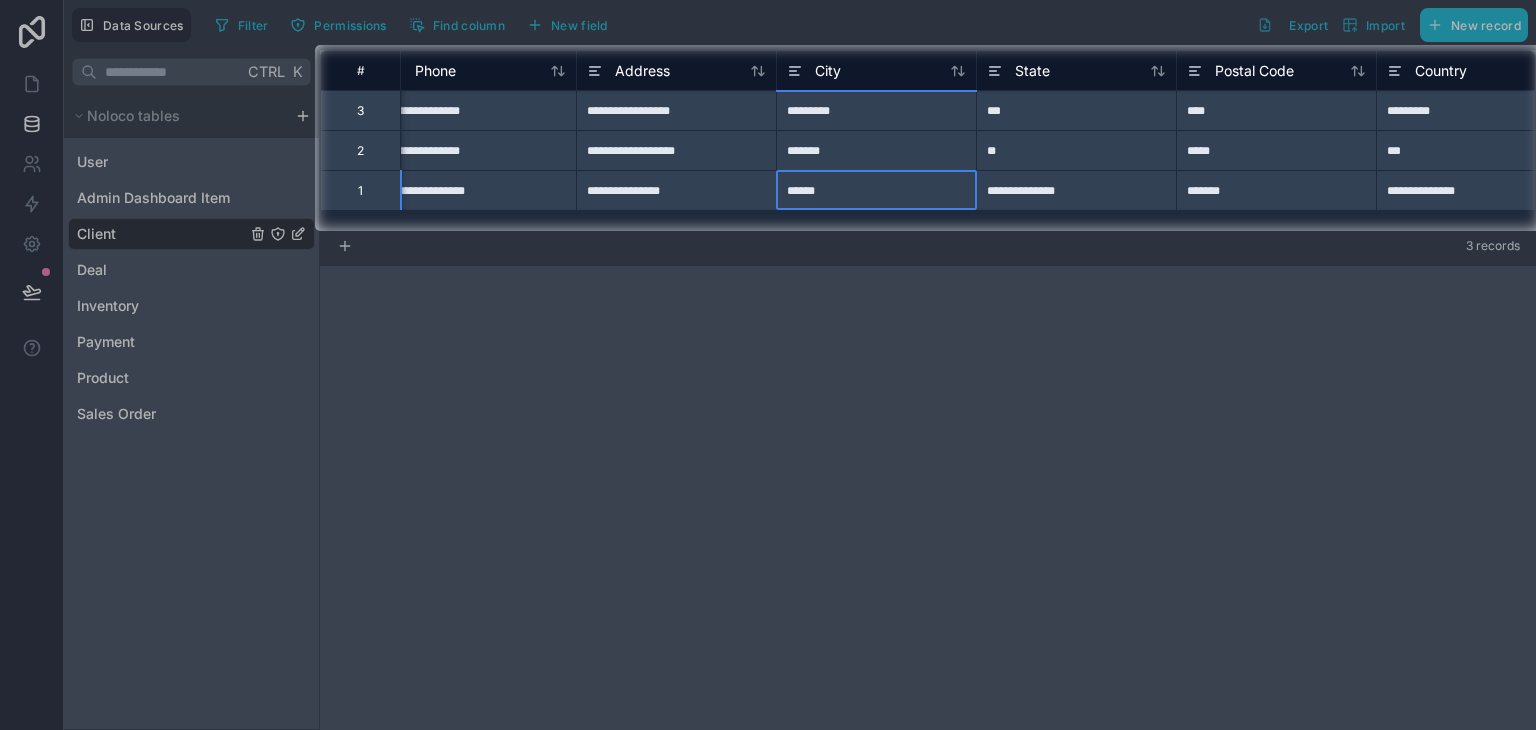 click on "******" at bounding box center (876, 190) 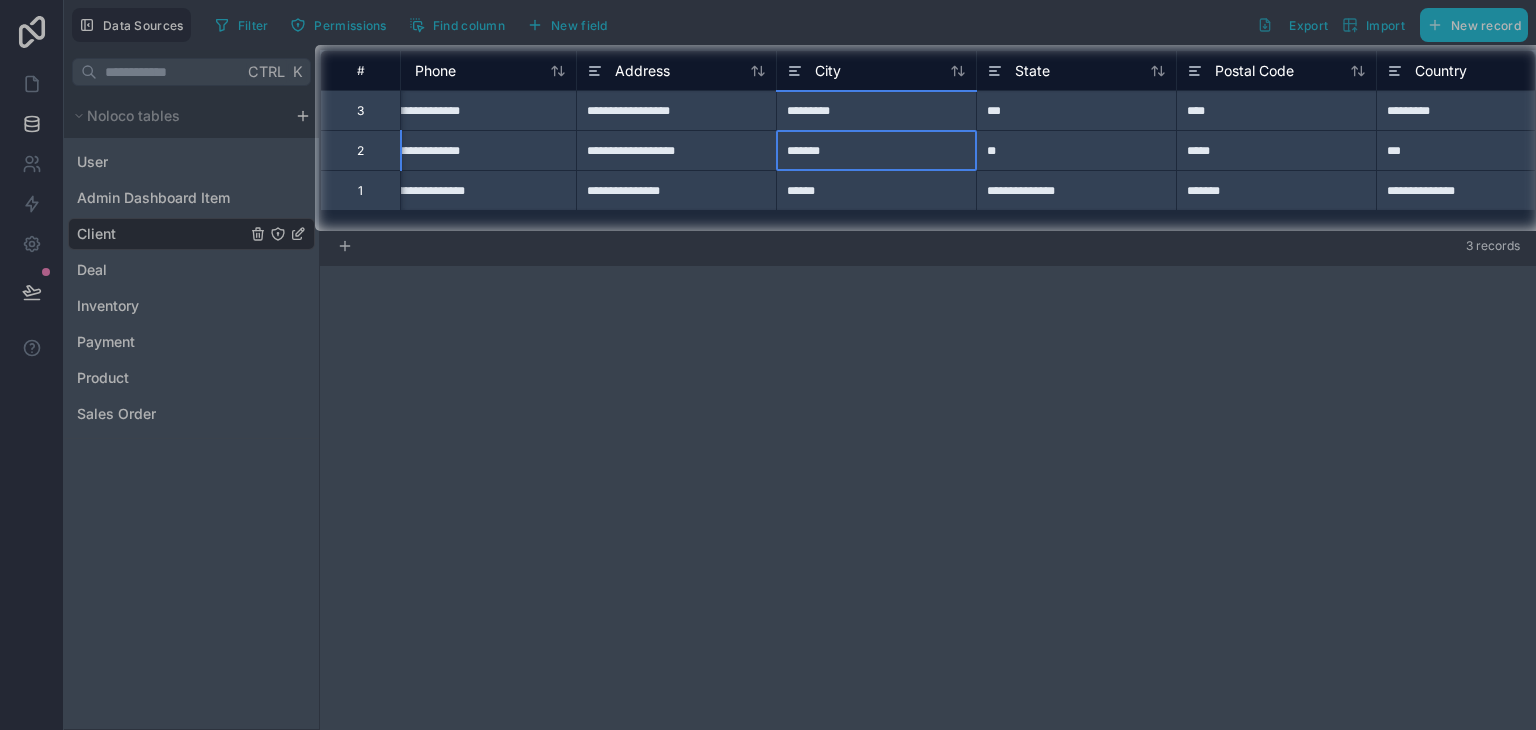 click on "*******" at bounding box center (876, 150) 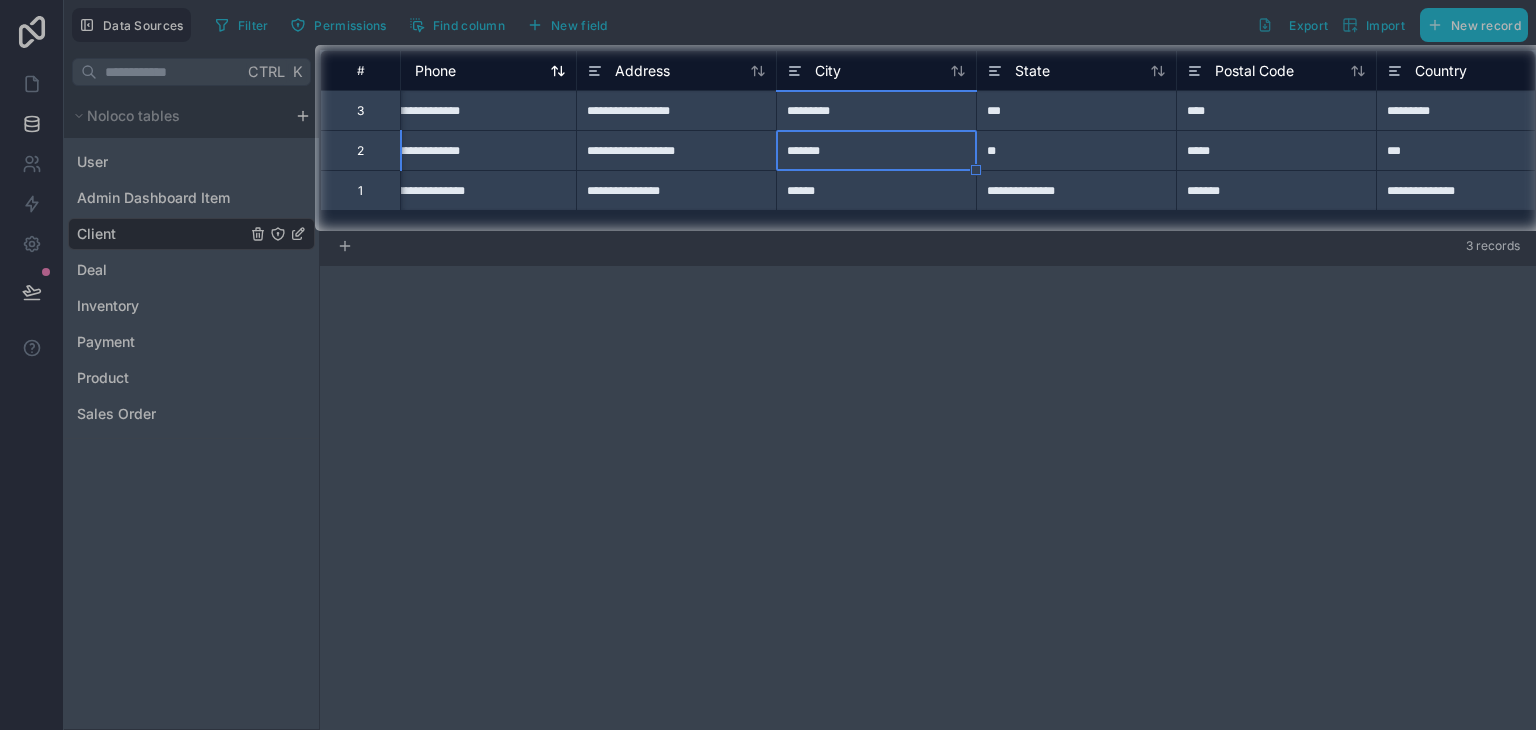 scroll, scrollTop: 0, scrollLeft: 600, axis: horizontal 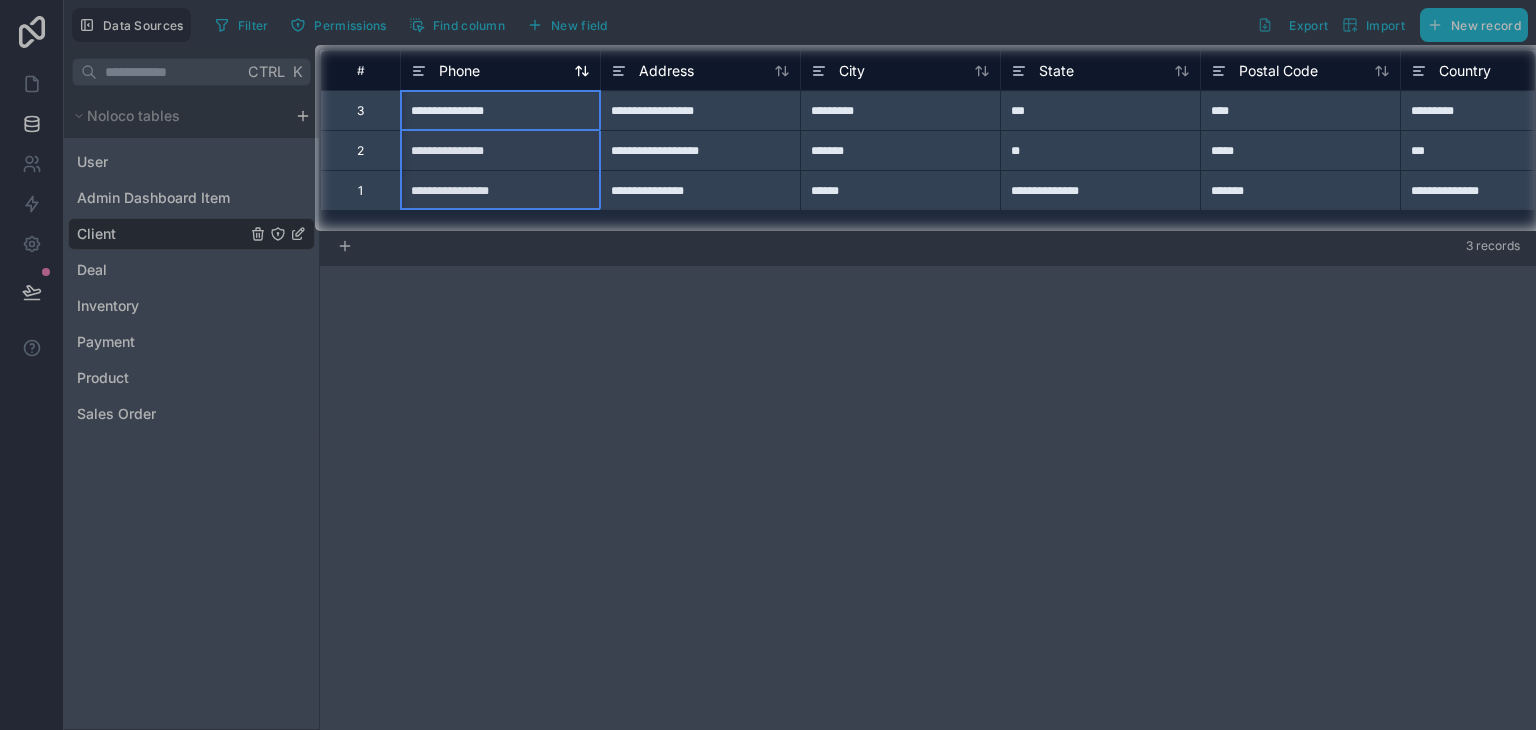 click on "Phone" at bounding box center [459, 71] 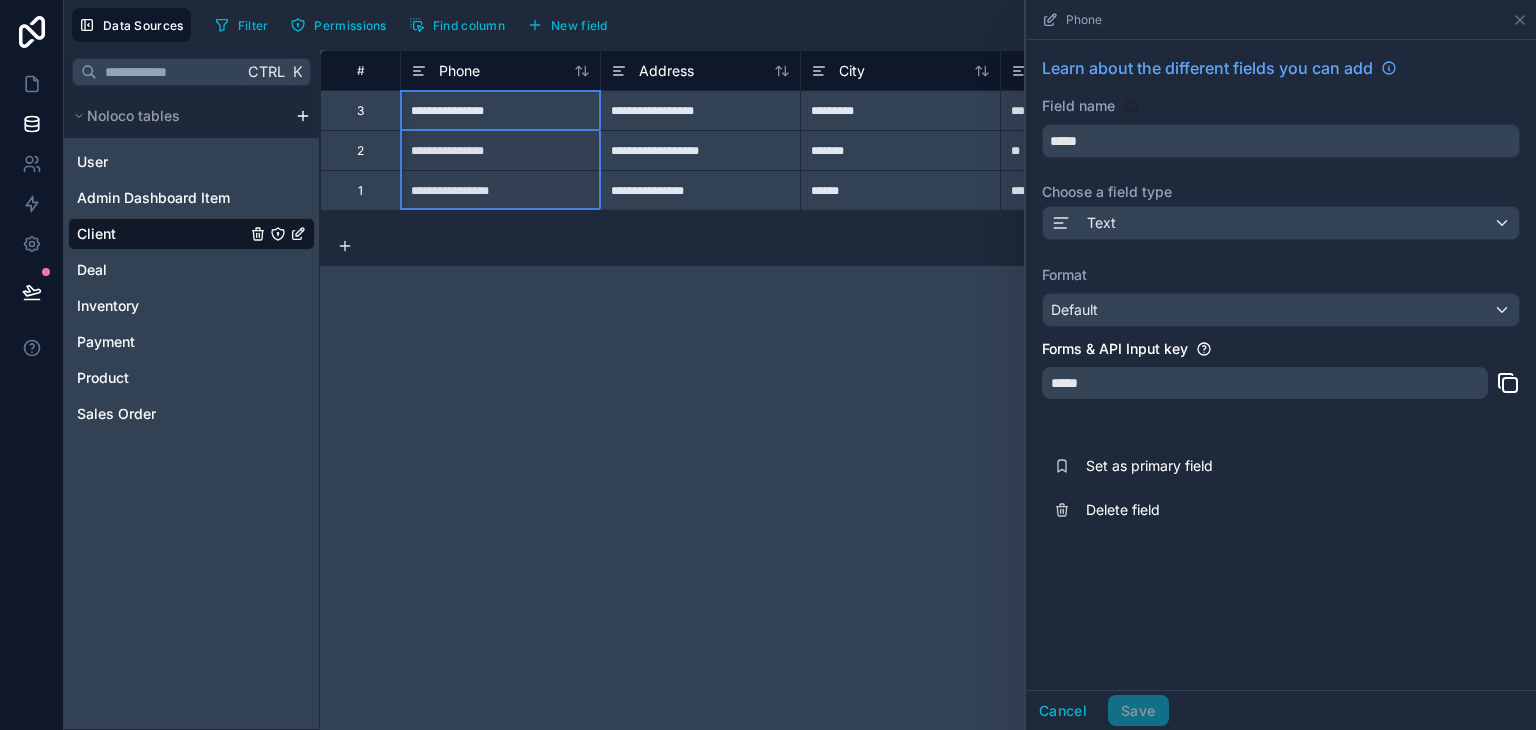 click on "**********" at bounding box center [928, 390] 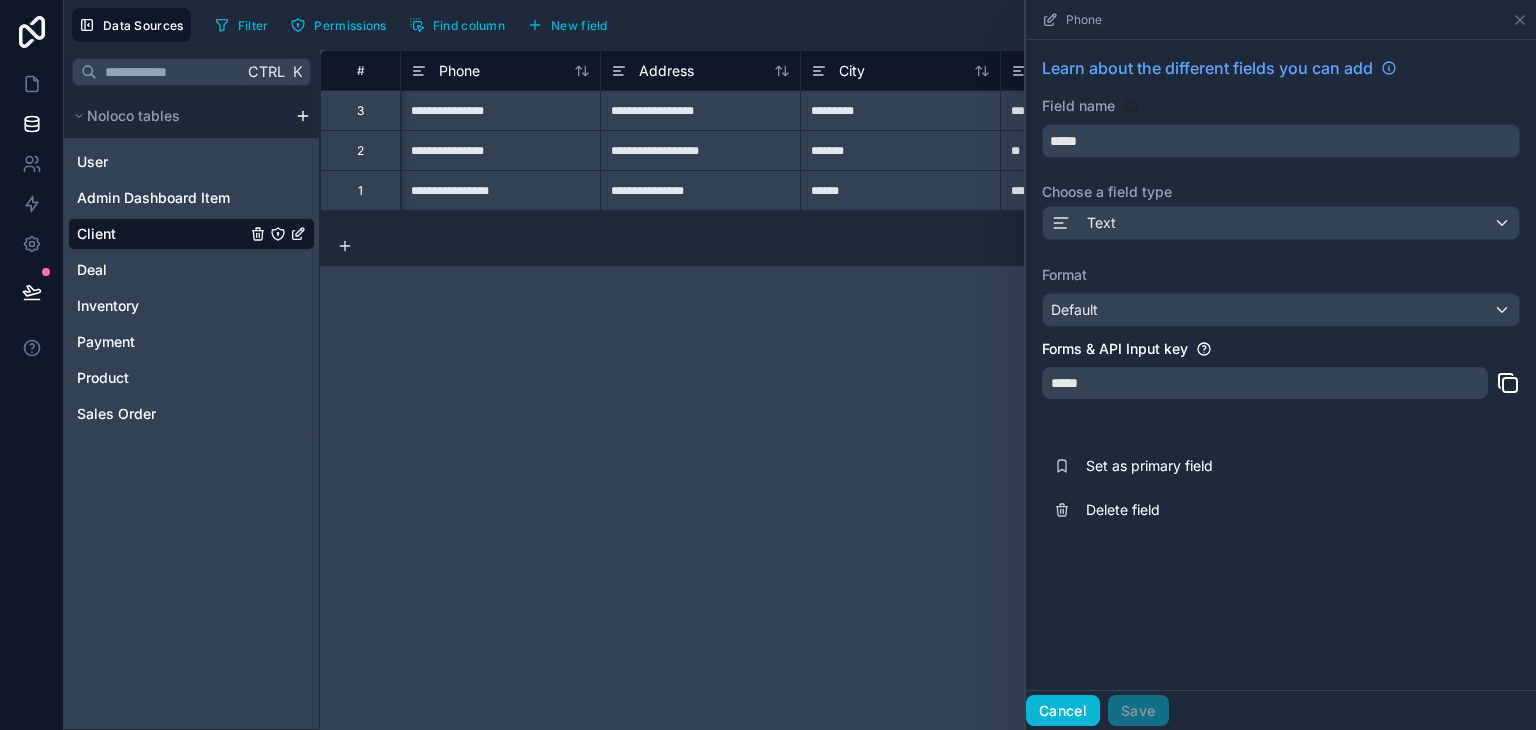click on "Cancel" at bounding box center (1063, 711) 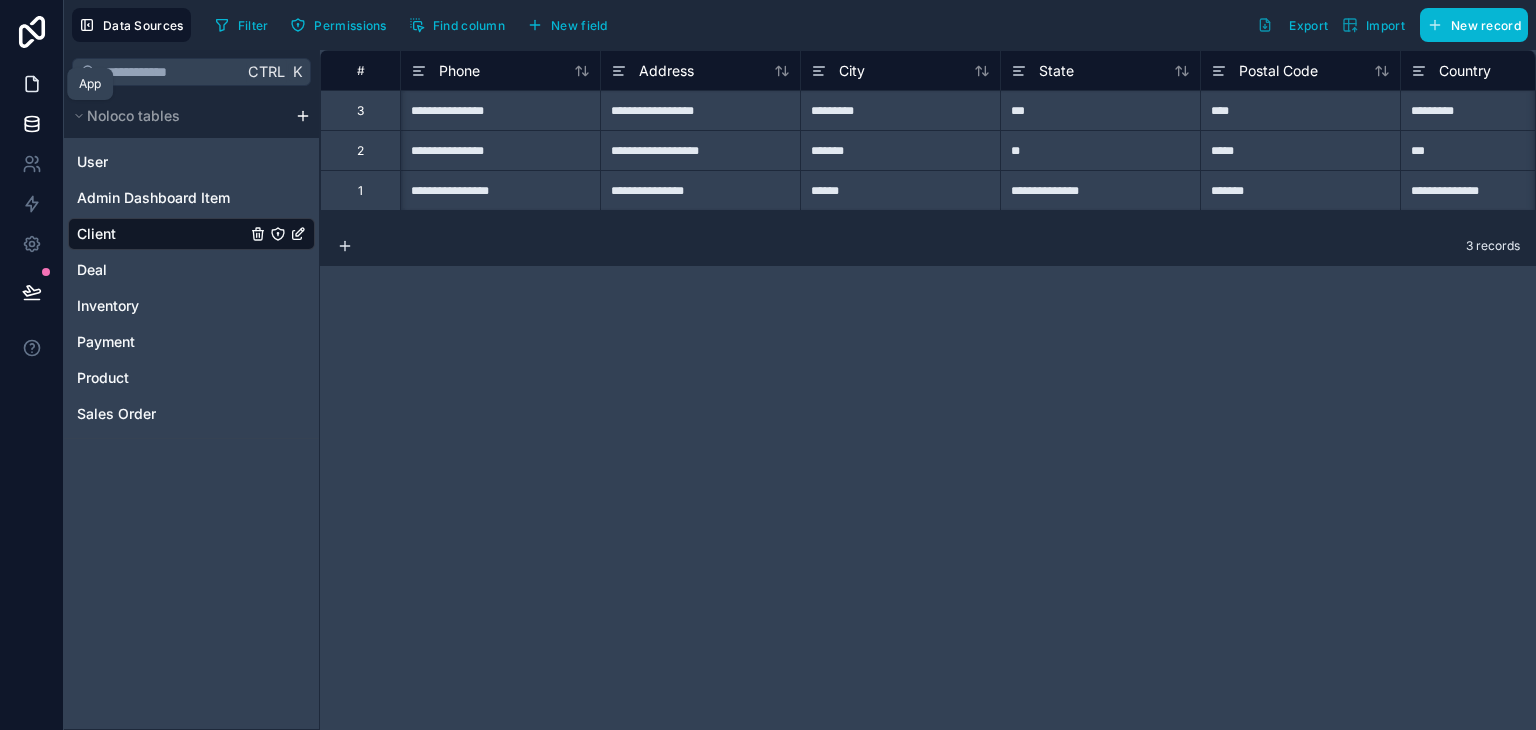click at bounding box center [31, 84] 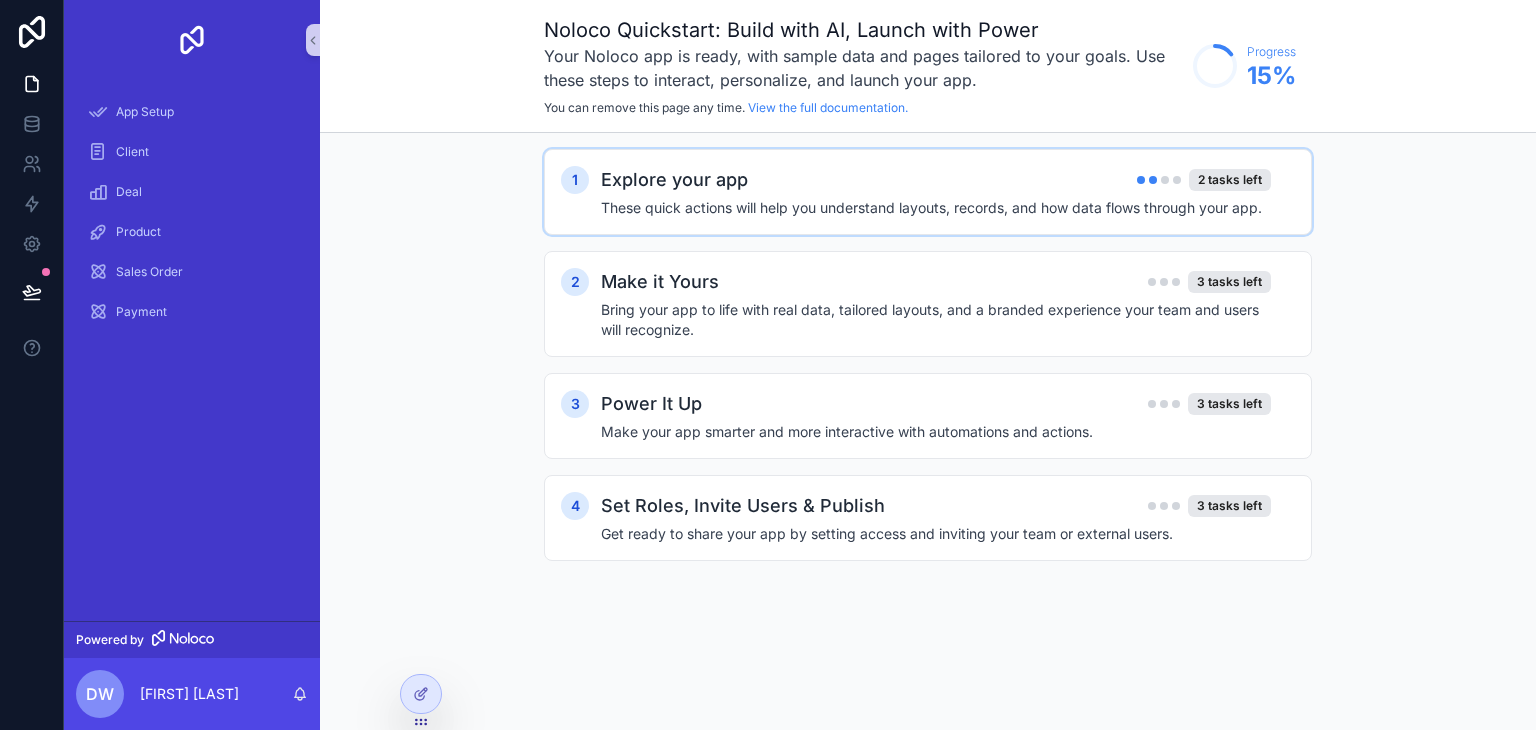 click on "These quick actions will help you understand layouts, records, and how data flows through your app." at bounding box center (936, 208) 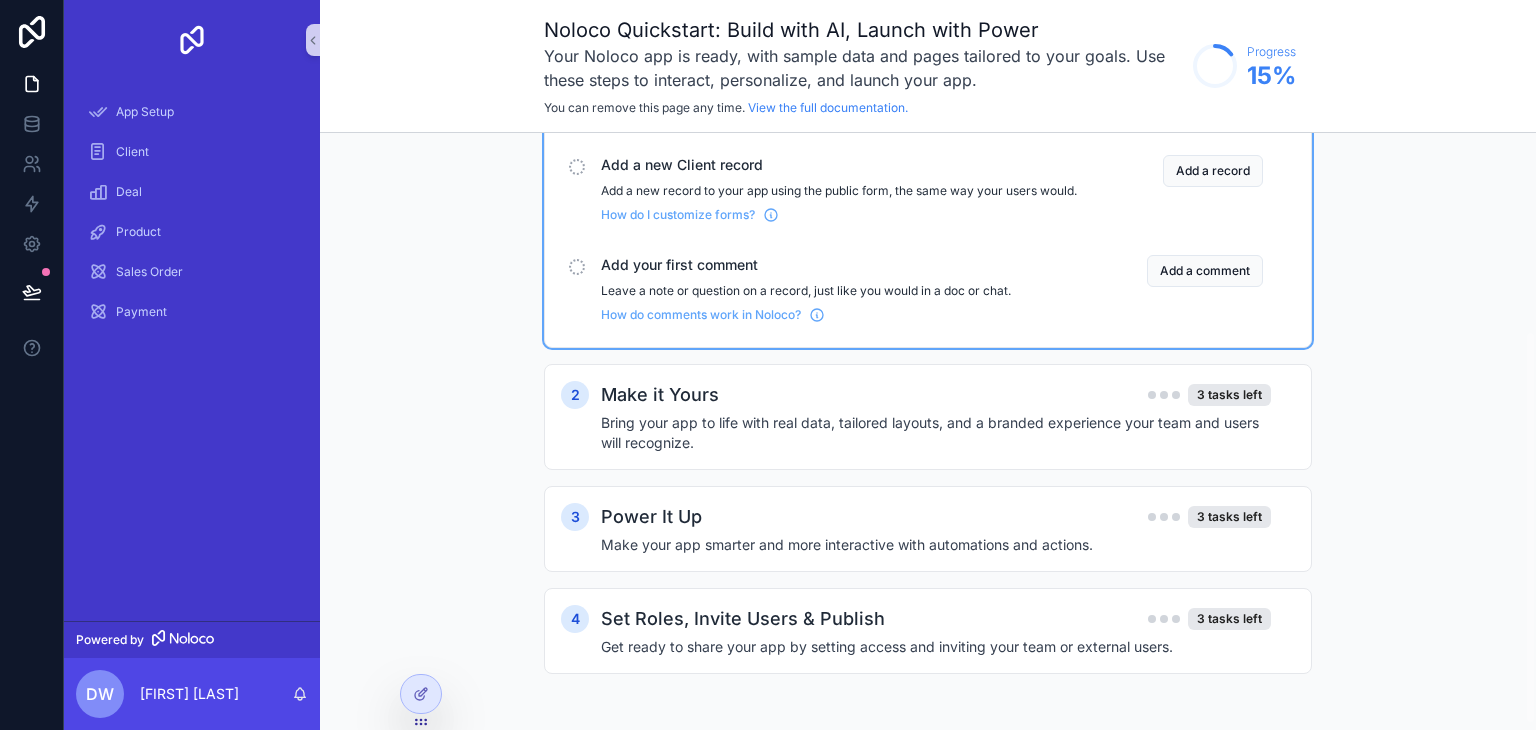 scroll, scrollTop: 309, scrollLeft: 0, axis: vertical 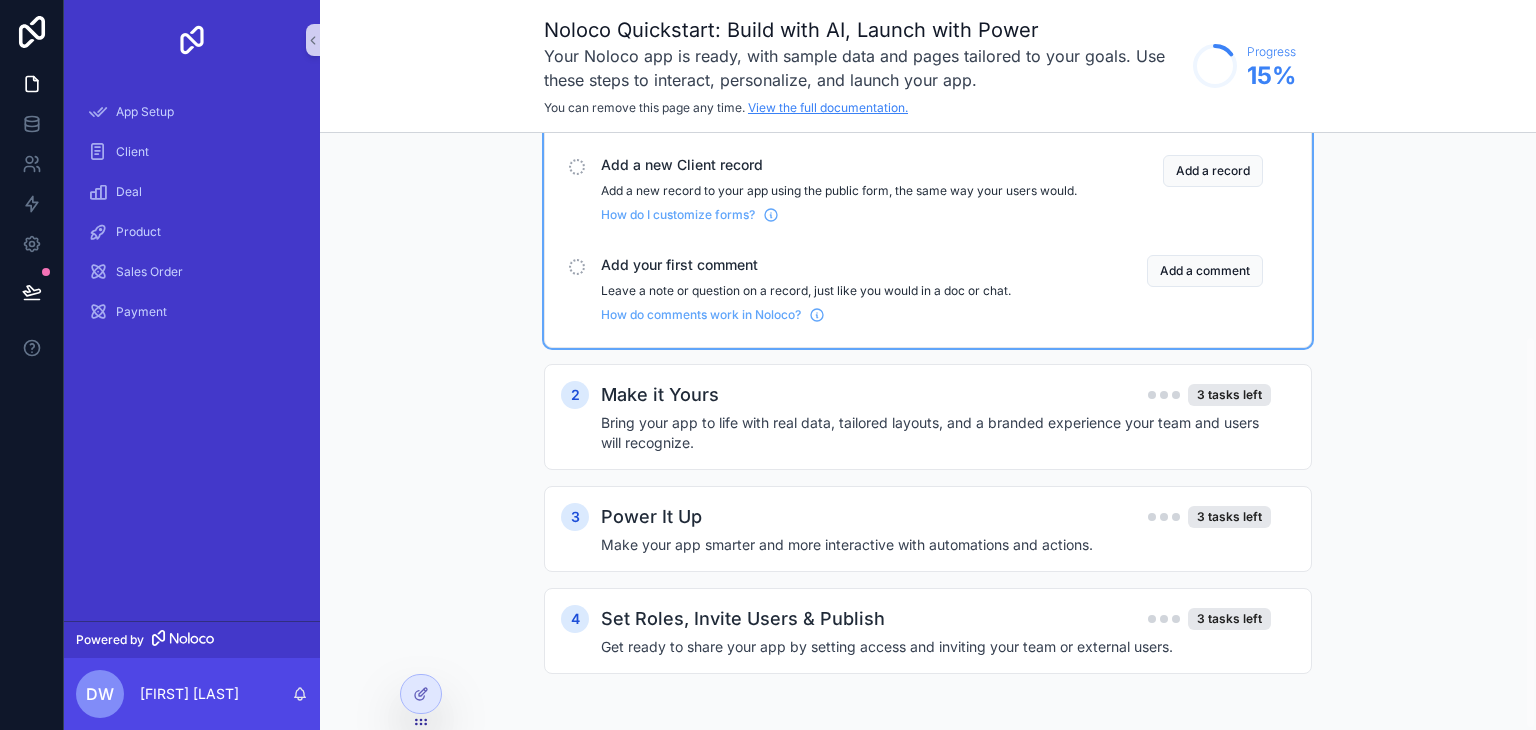 click on "View the full documentation." at bounding box center (828, 107) 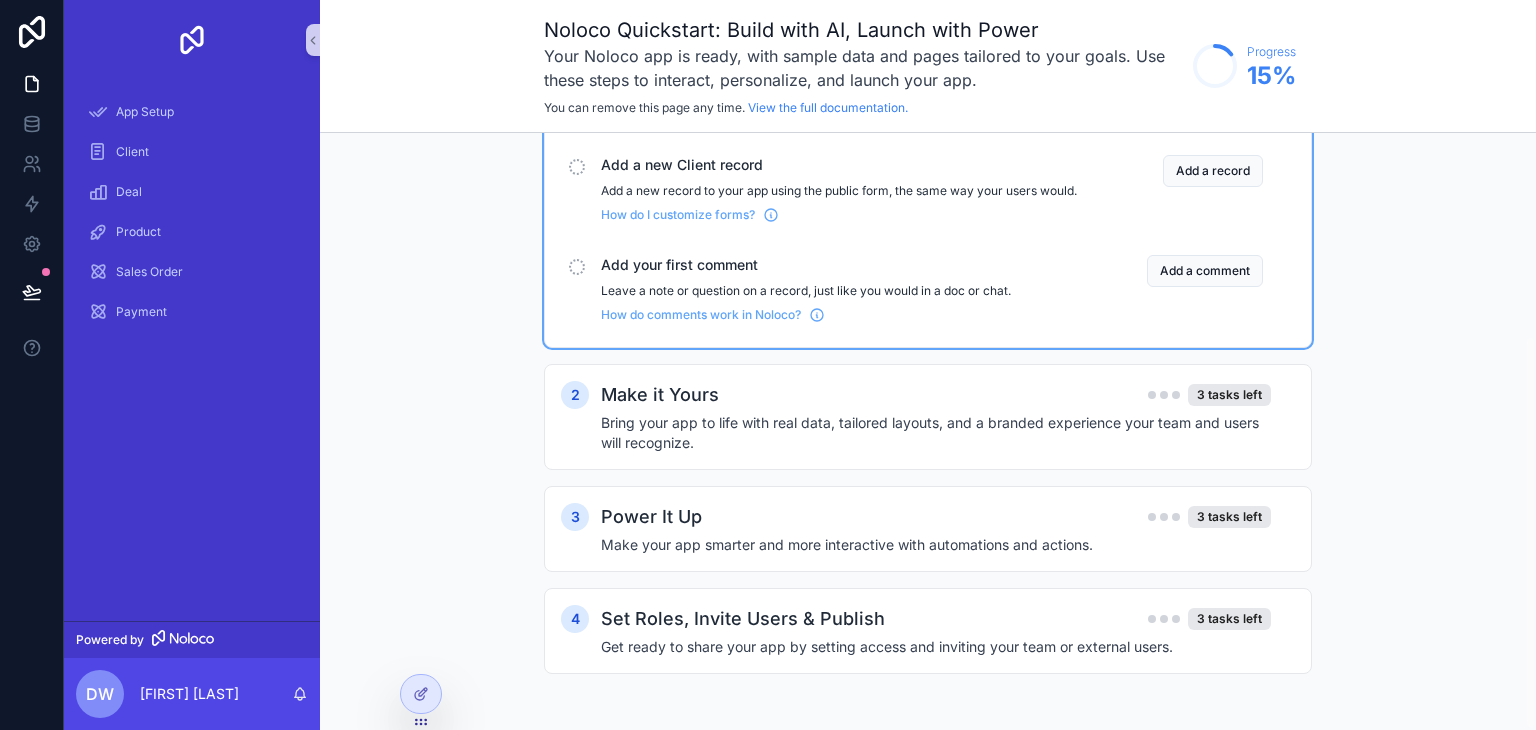 click on "1 Explore your app 2 tasks left These quick actions will help you understand layouts, records, and how data flows through your app. Change the layout of your Client view Switch between table, kanban, cards, and more to shape how information is displayed. What layout types are available? Change layout Edit a record Update a record inline to see how data is structured and saved in real time. What types of fields can I use in Noloco? Edit a record Add a new Client record Add a new record to your app using the public form, the same way your users would. How do I customize forms? Add a record Add your first comment Leave a note or question on a record, just like you would in a doc or chat. How do comments work in Noloco? Add a comment 2 Make it Yours 3 tasks left Bring your app to life with real data, tailored layouts, and a branded experience your team and users will recognize. 3 Power It Up 3 tasks left Make your app smarter and more interactive with automations and actions. 4 Set Roles, Invite Users & Publish" at bounding box center [928, 284] 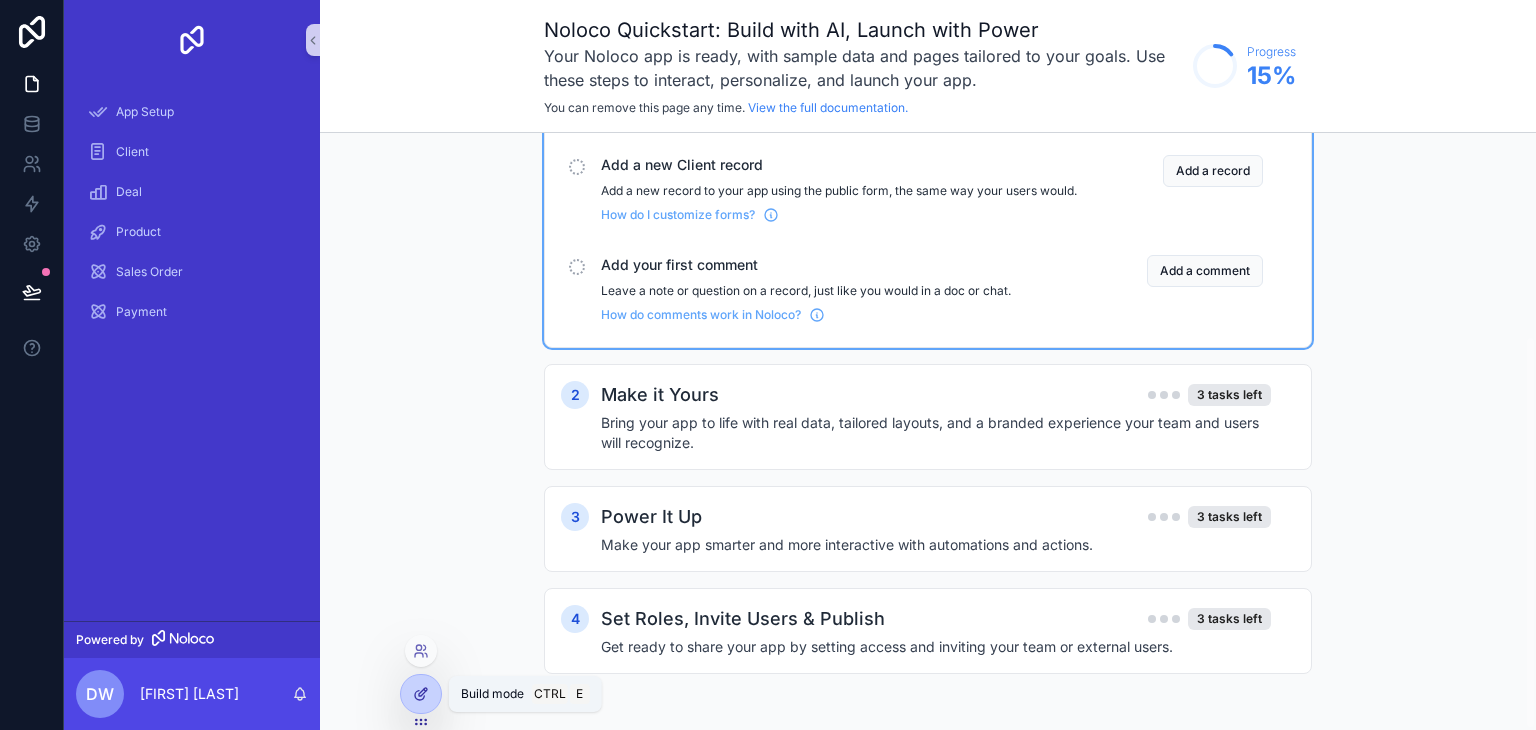 click 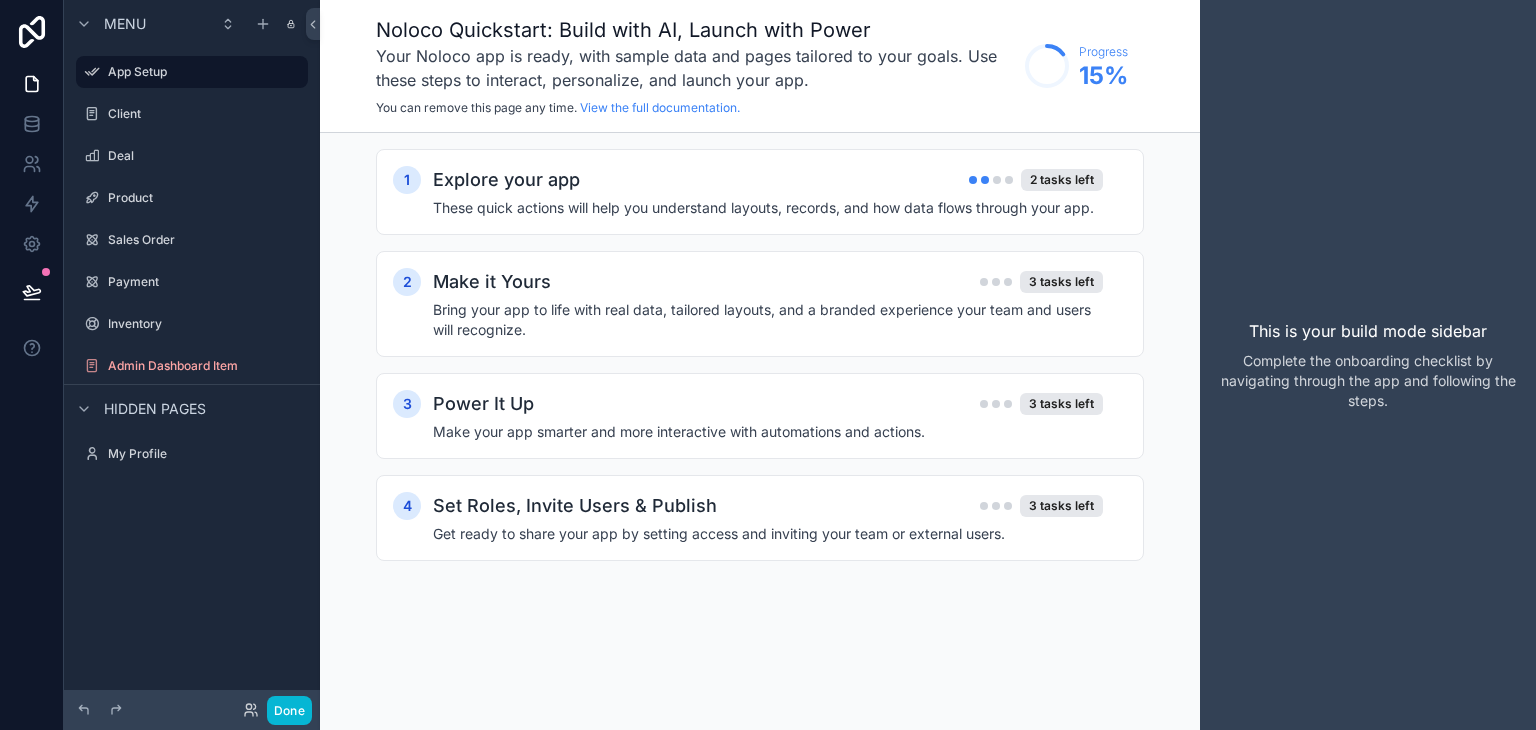 click on "Menu App Setup Client Deal Product Sales Order Payment Inventory Admin Dashboard Item Hidden pages My Profile" at bounding box center (192, 252) 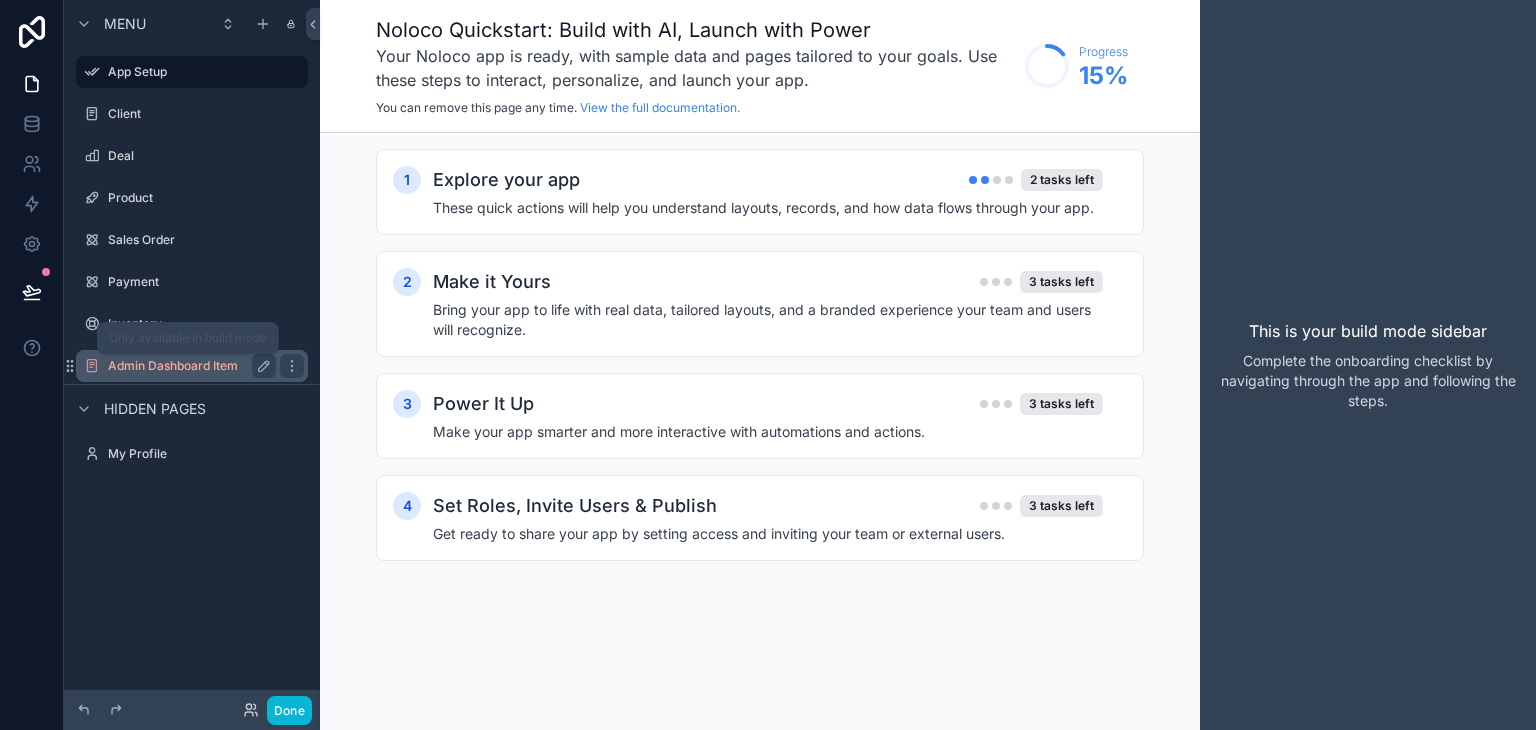 click on "Admin Dashboard Item" at bounding box center [188, 366] 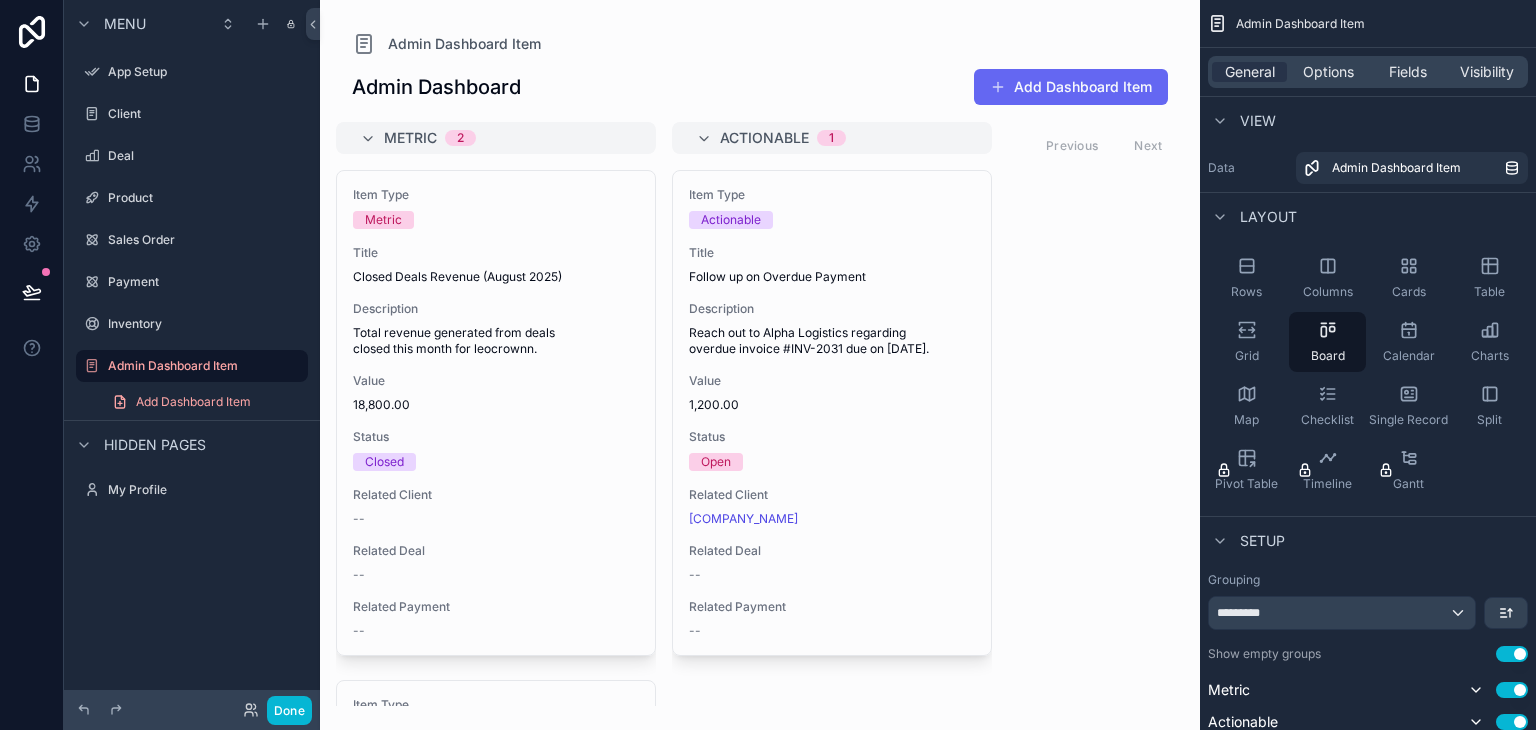click at bounding box center (760, 365) 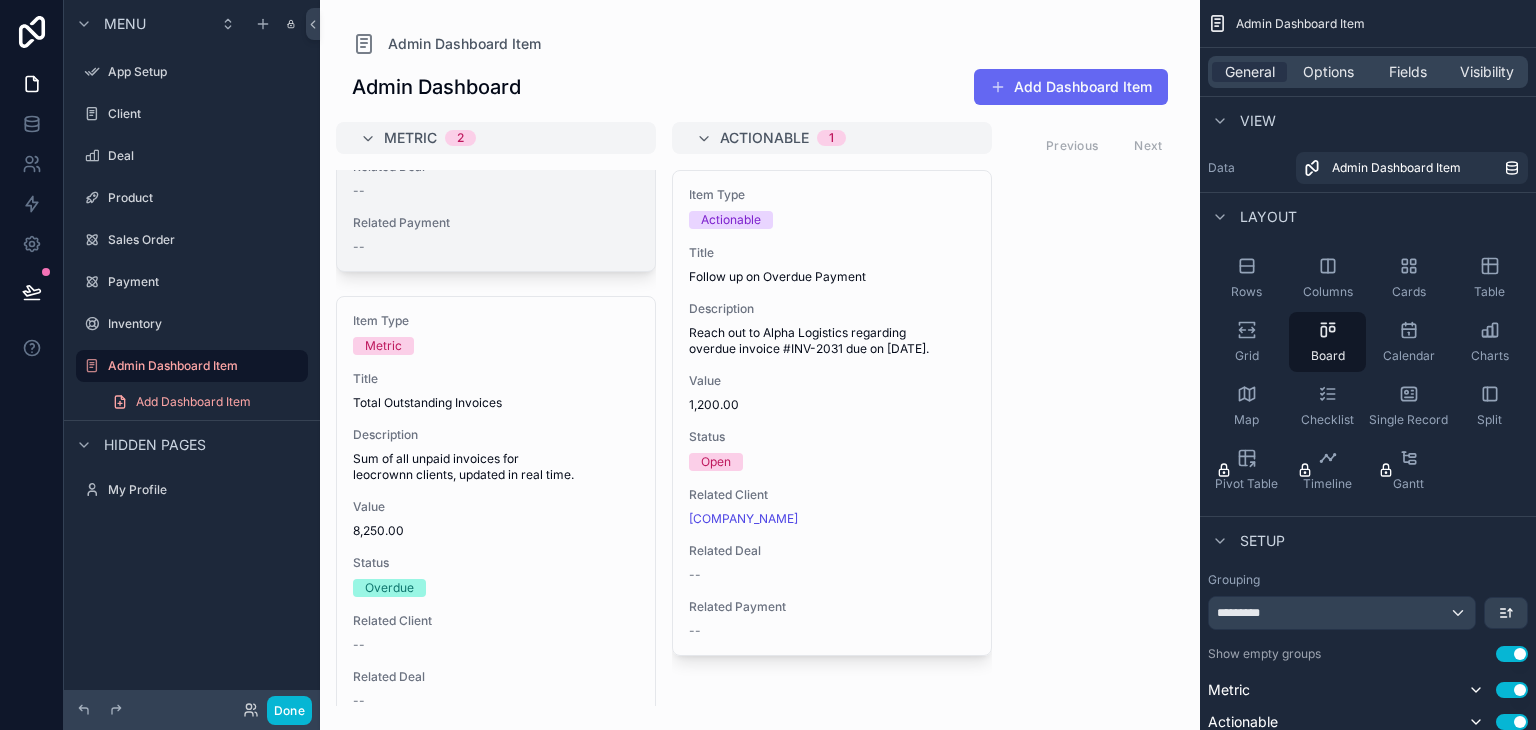 scroll, scrollTop: 490, scrollLeft: 0, axis: vertical 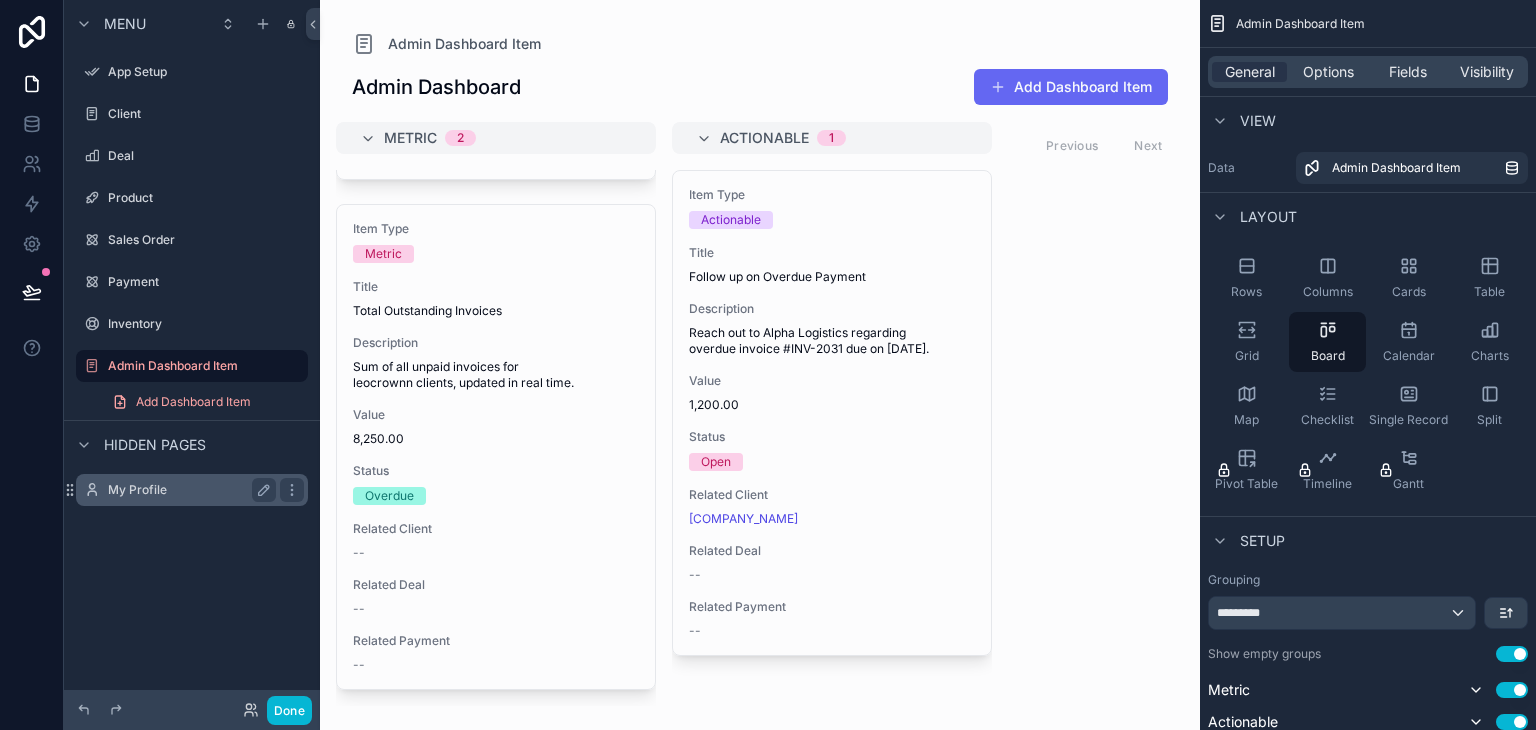 click on "My Profile" at bounding box center (192, 490) 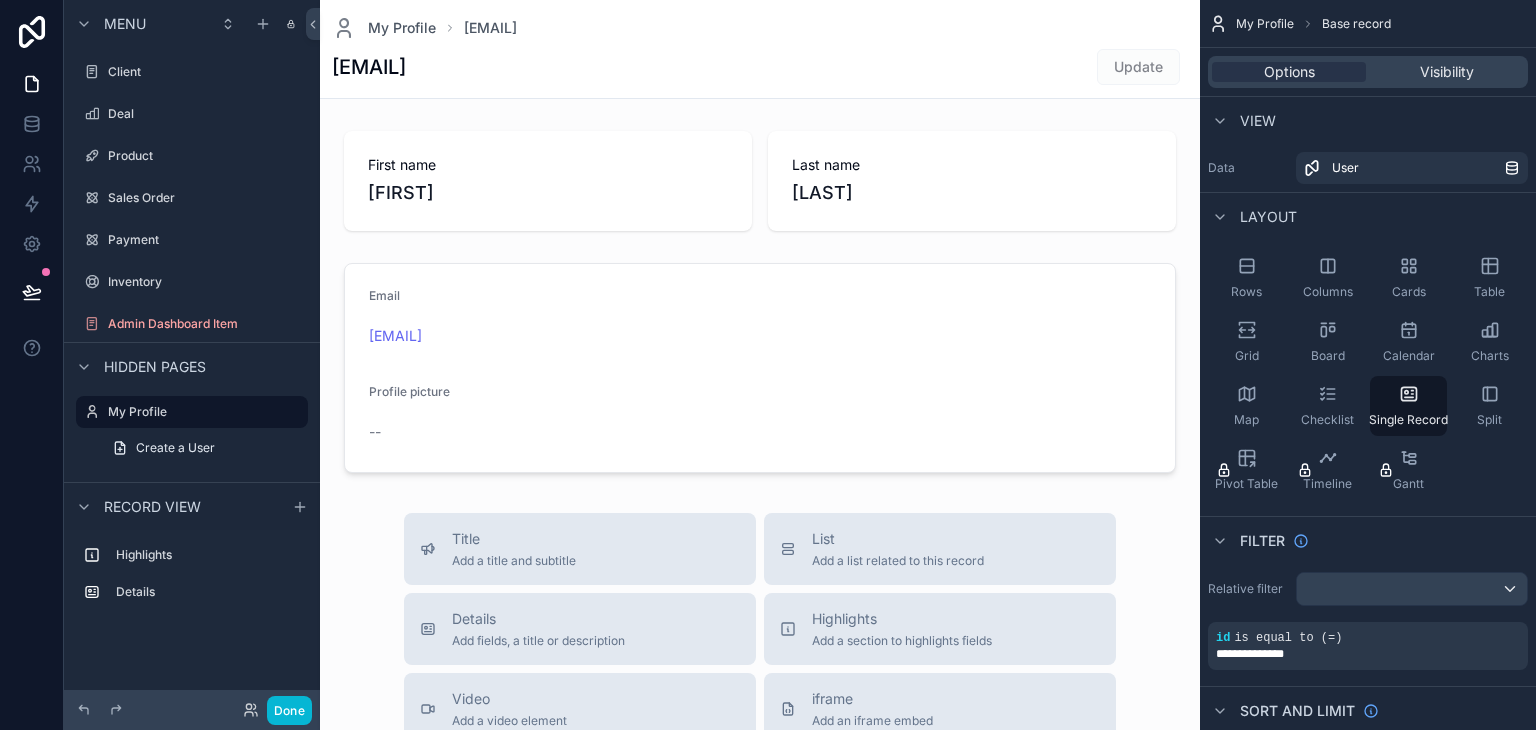 click on "[EMAIL]" at bounding box center (369, 67) 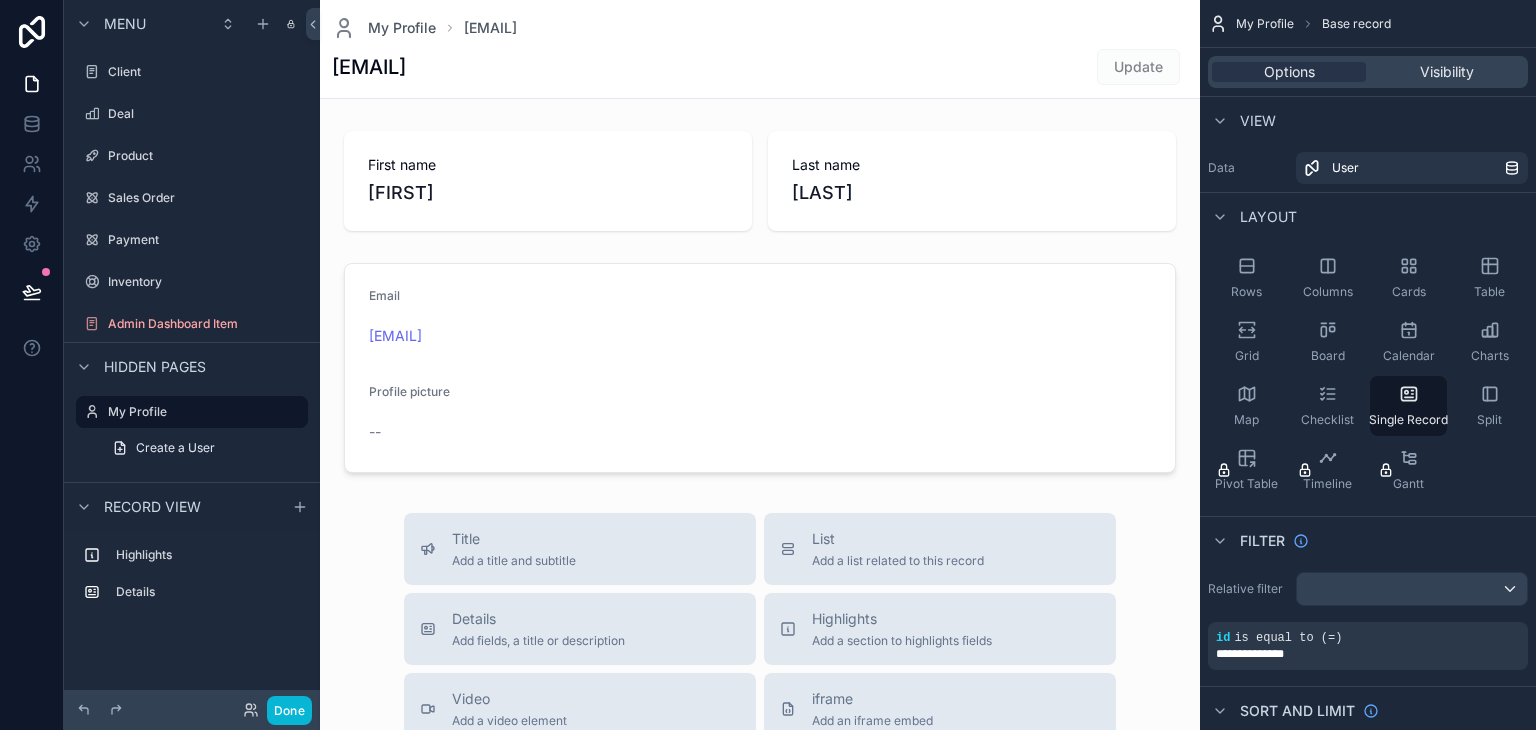 click on "[EMAIL]" at bounding box center (369, 67) 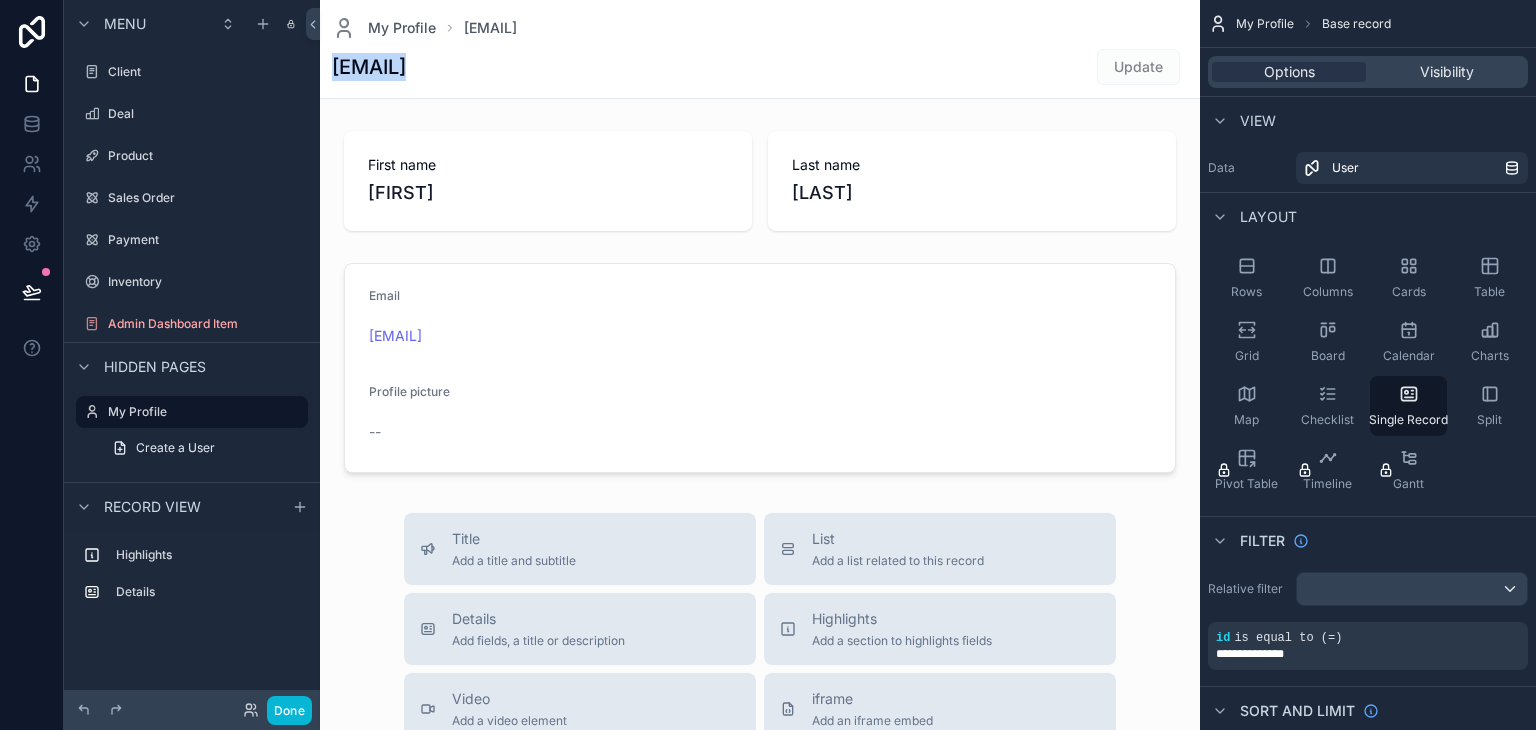 click on "[EMAIL]" at bounding box center [369, 67] 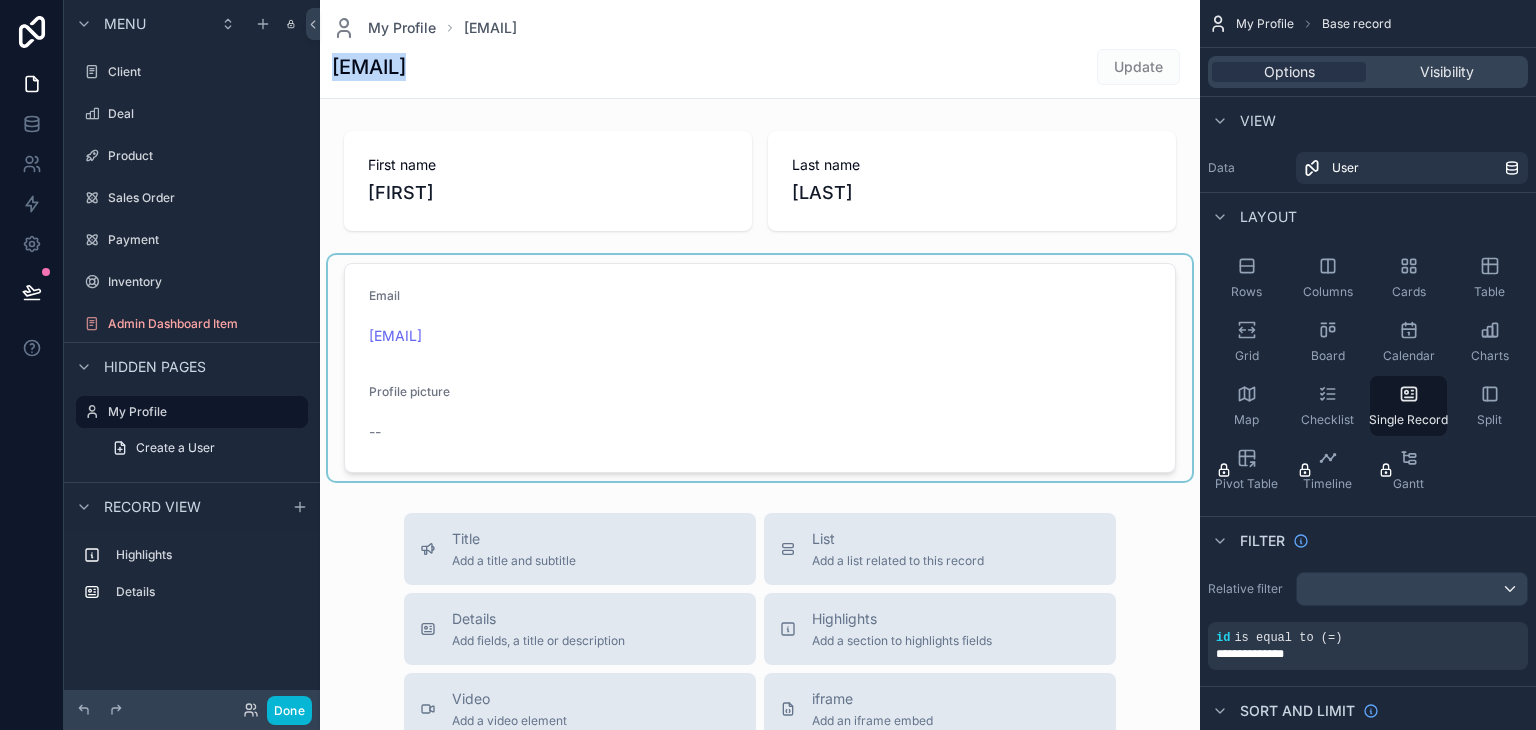 scroll, scrollTop: 55, scrollLeft: 0, axis: vertical 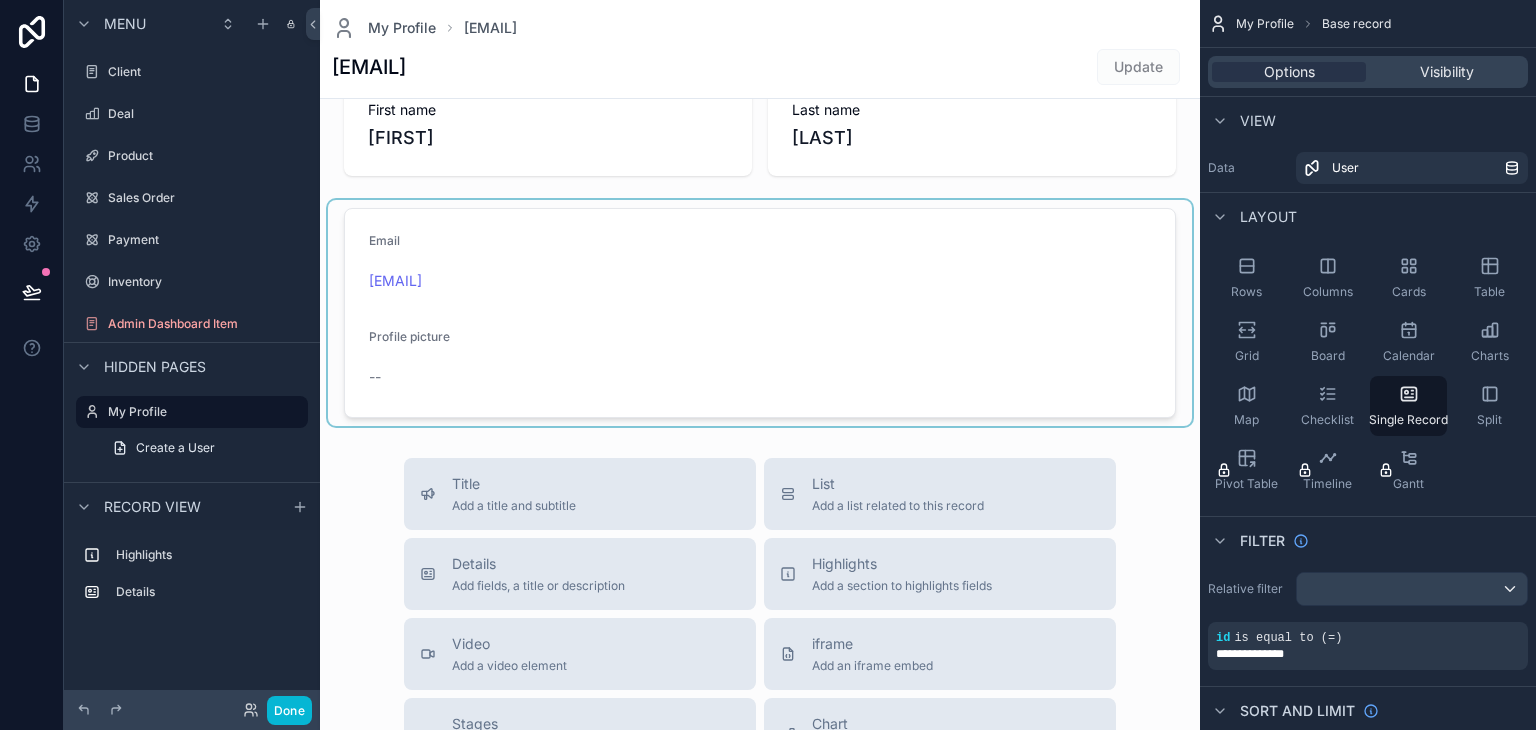 click at bounding box center (760, 313) 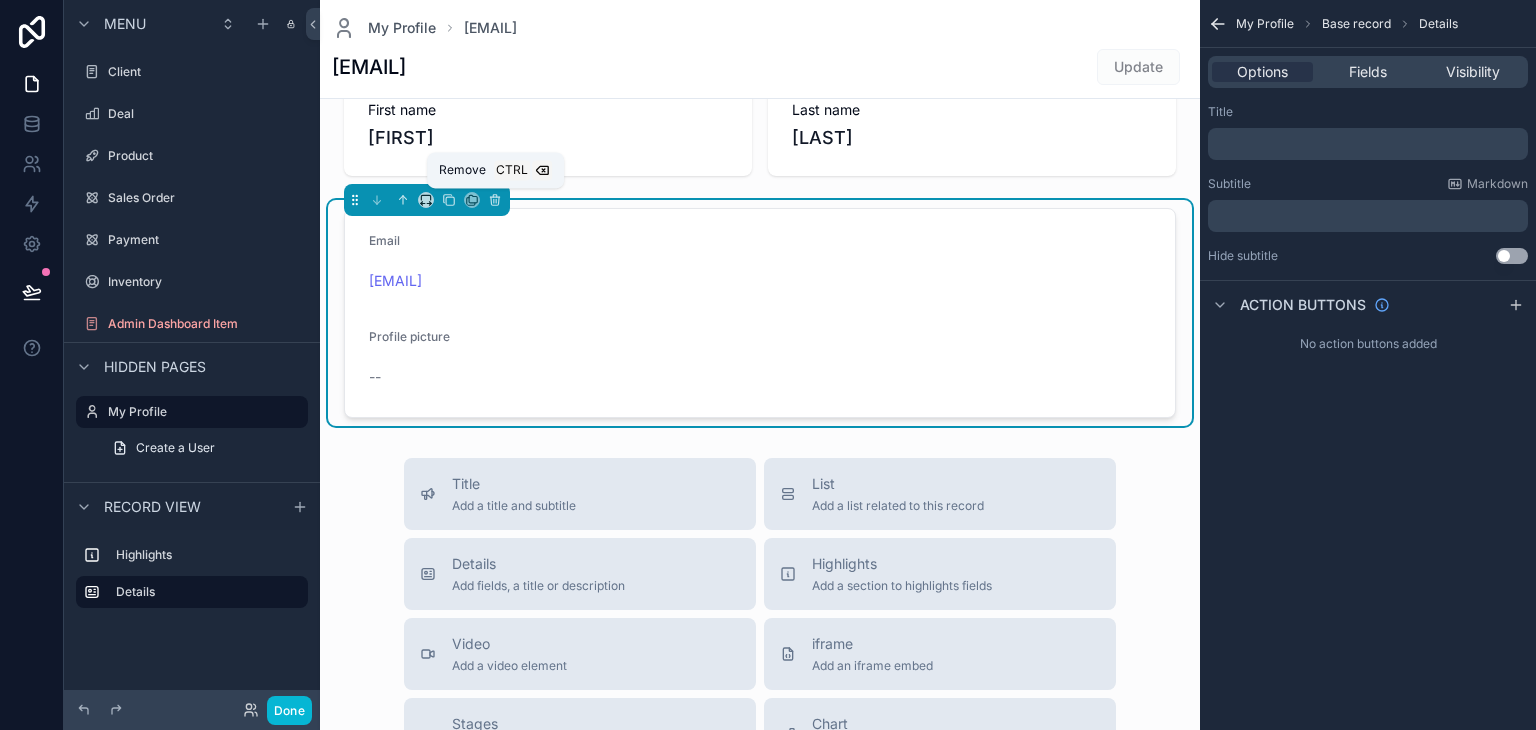click on "Remove Ctrl" at bounding box center (495, 170) 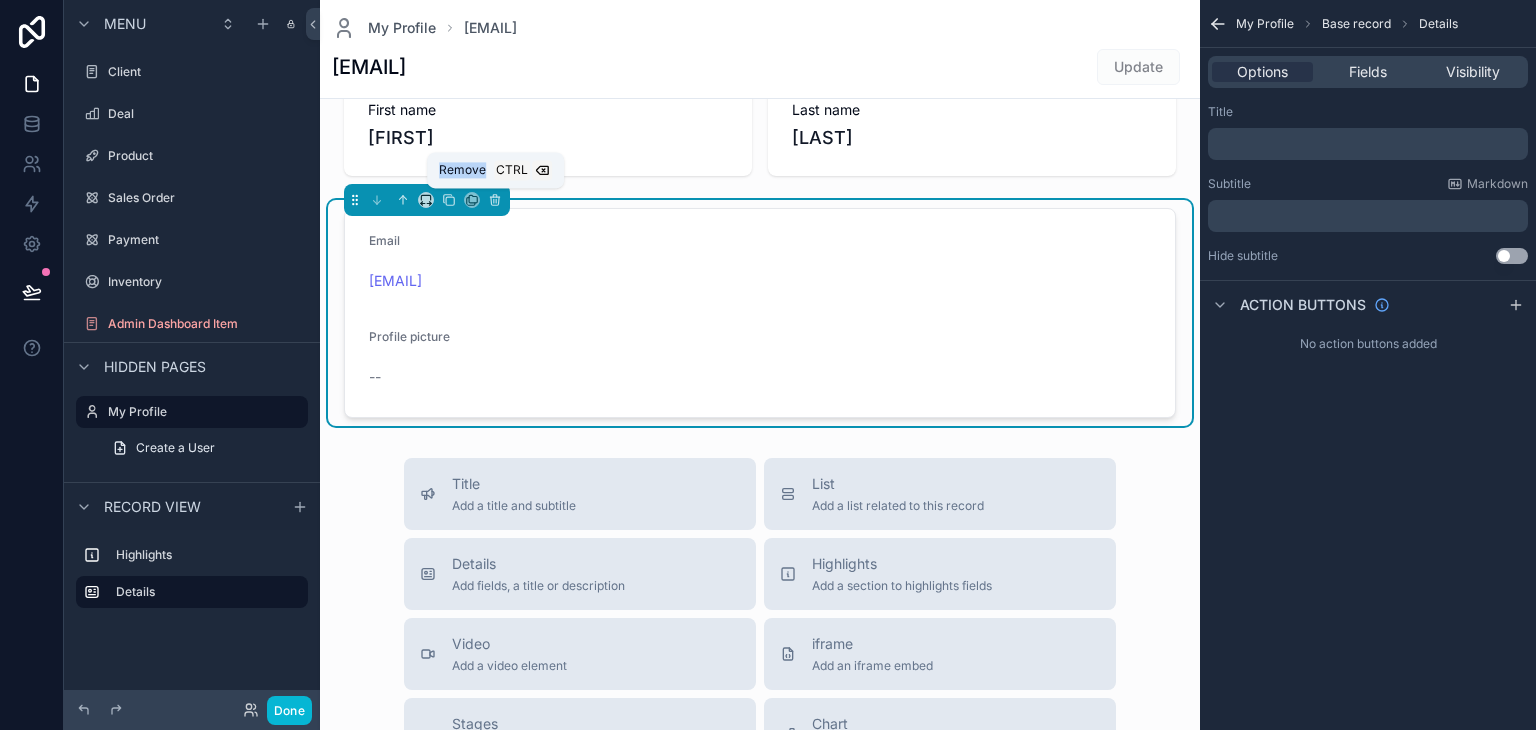 click on "Remove" at bounding box center (462, 170) 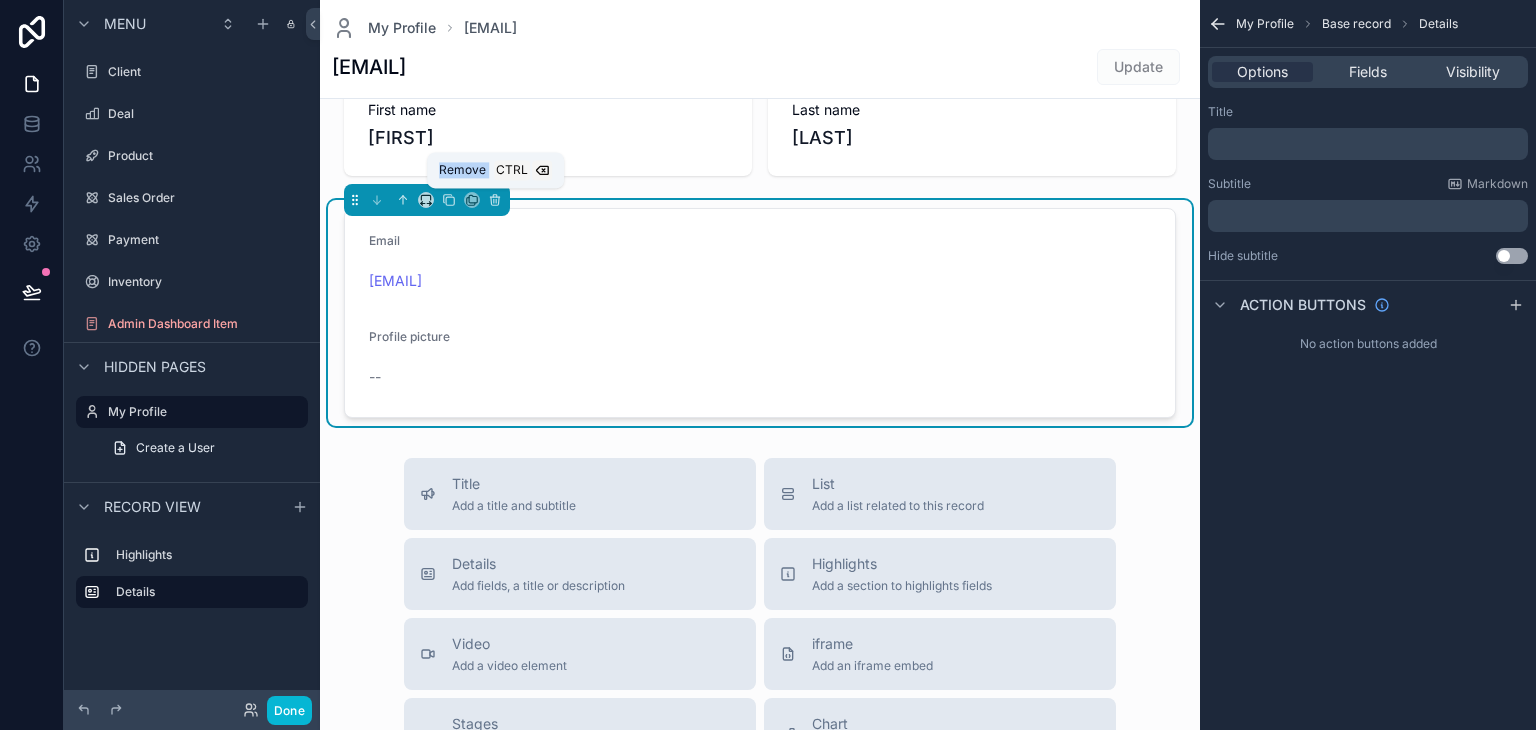 click on "Remove" at bounding box center [462, 170] 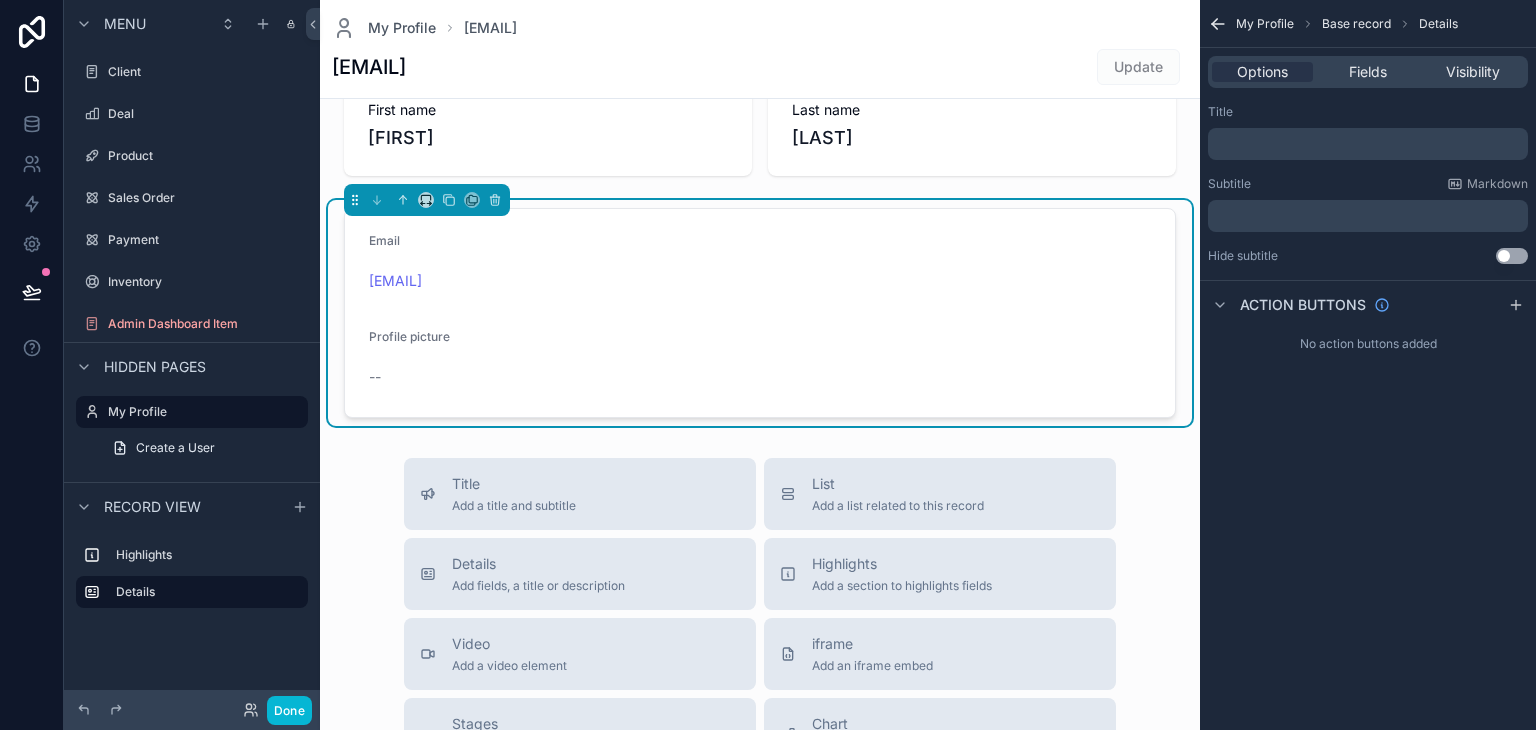 click on "[EMAIL]" at bounding box center [760, 281] 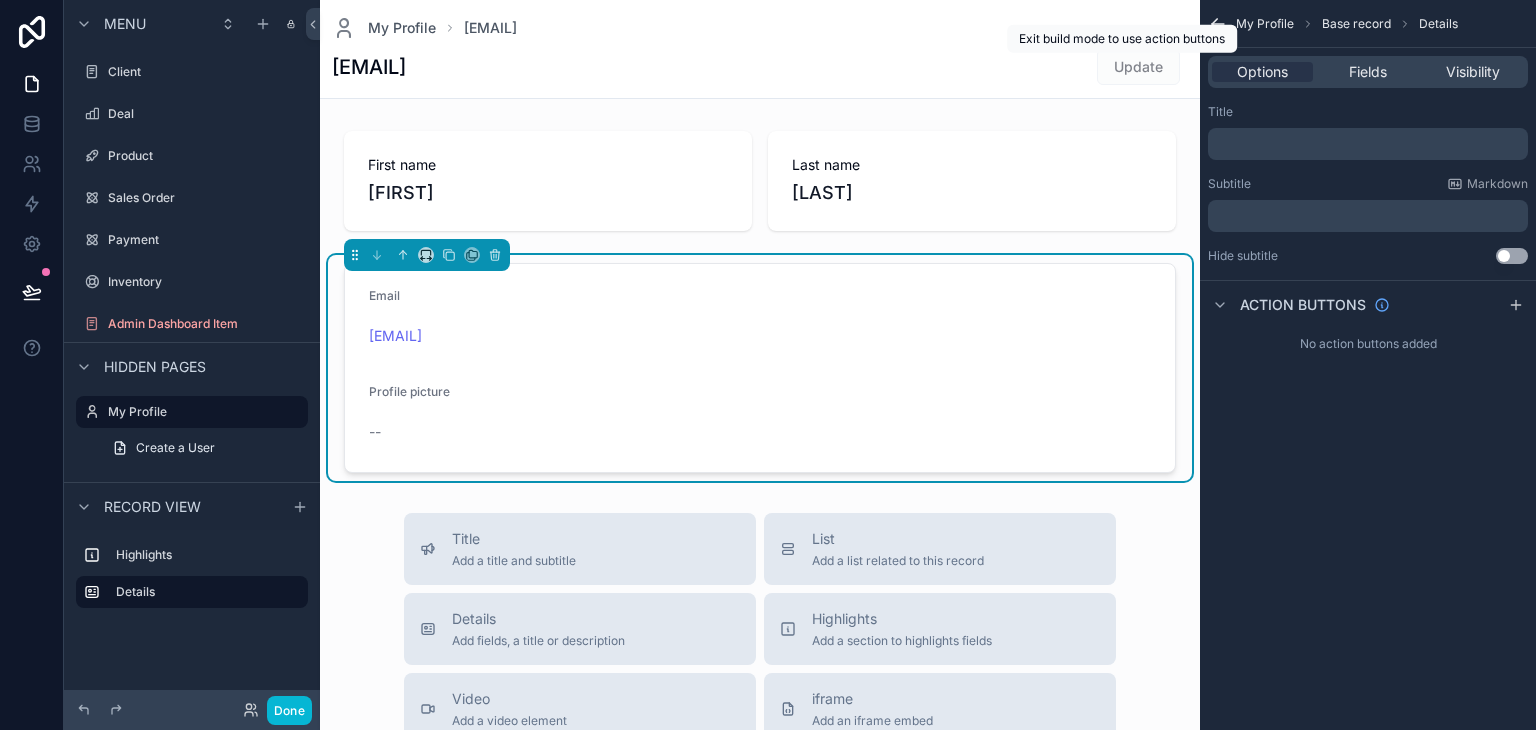click on "Update" at bounding box center [1138, 66] 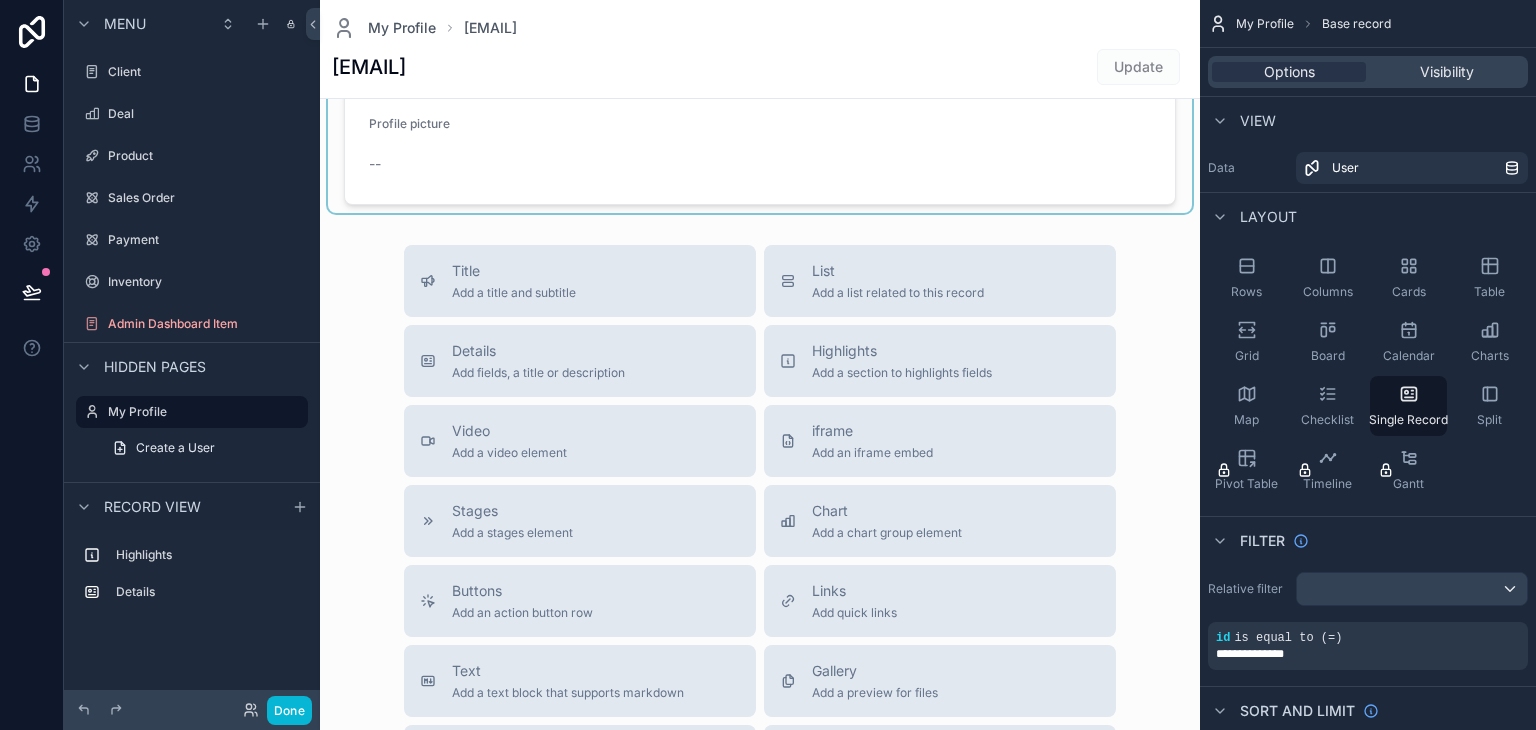 scroll, scrollTop: 0, scrollLeft: 0, axis: both 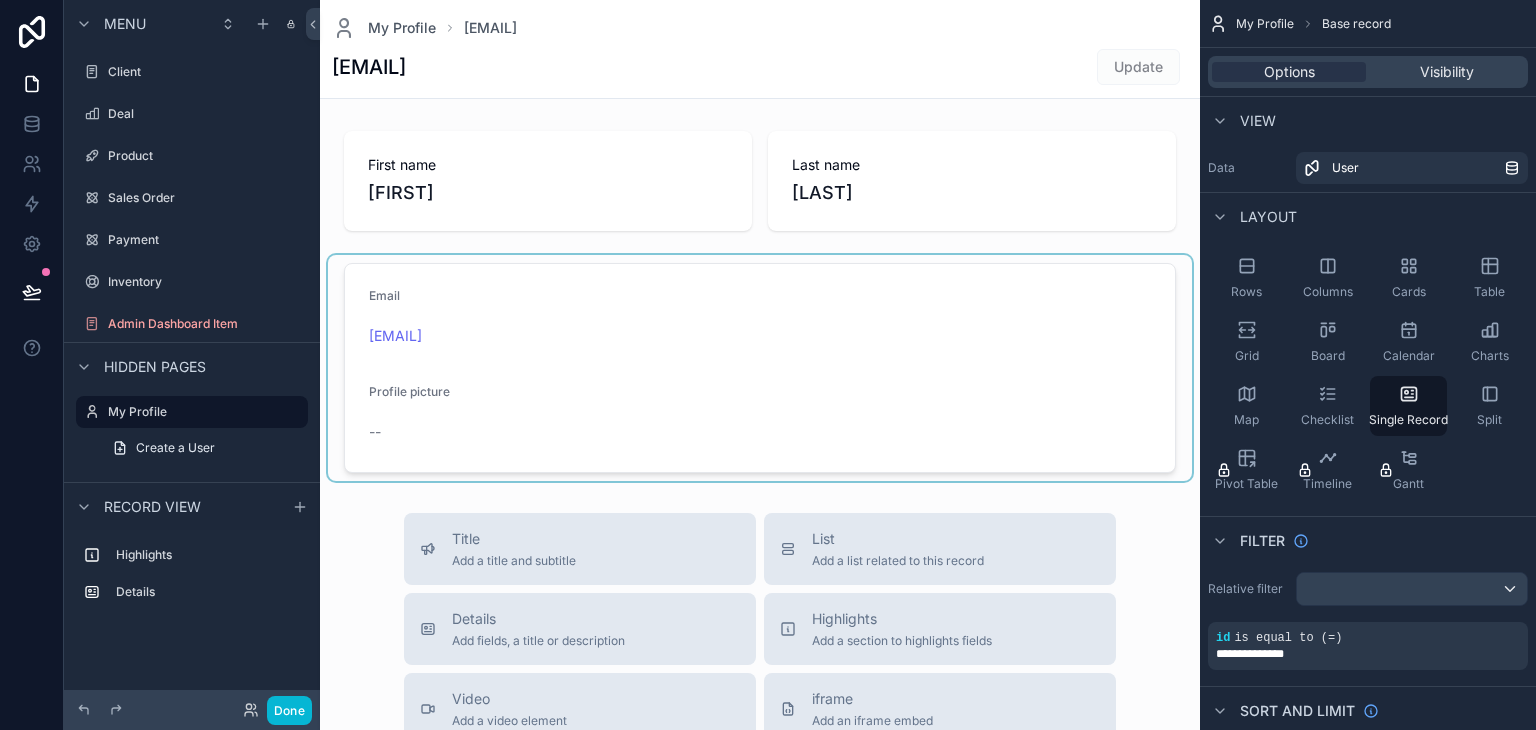 click at bounding box center (760, 368) 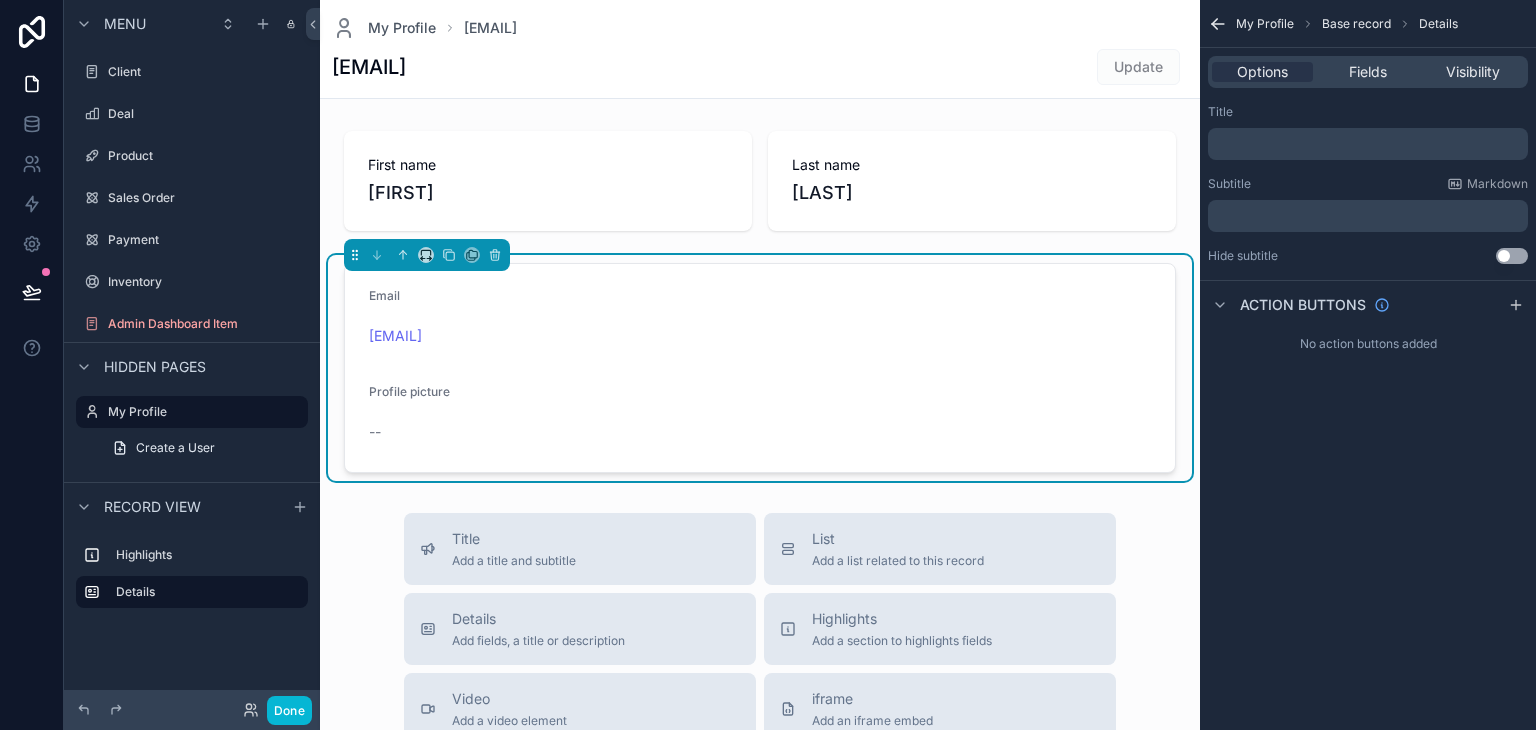 click on "[EMAIL]" at bounding box center (760, 336) 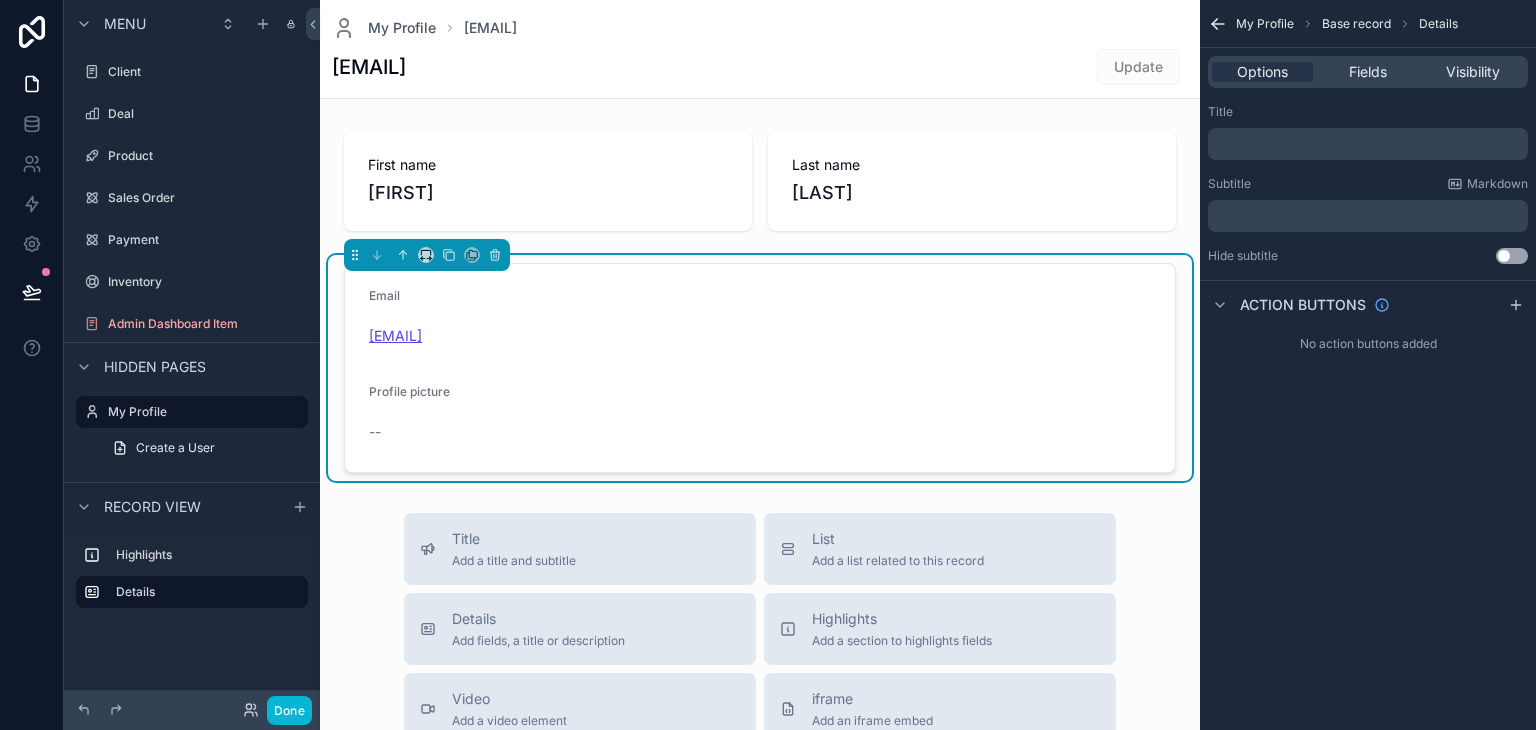 click on "[EMAIL]" at bounding box center [395, 336] 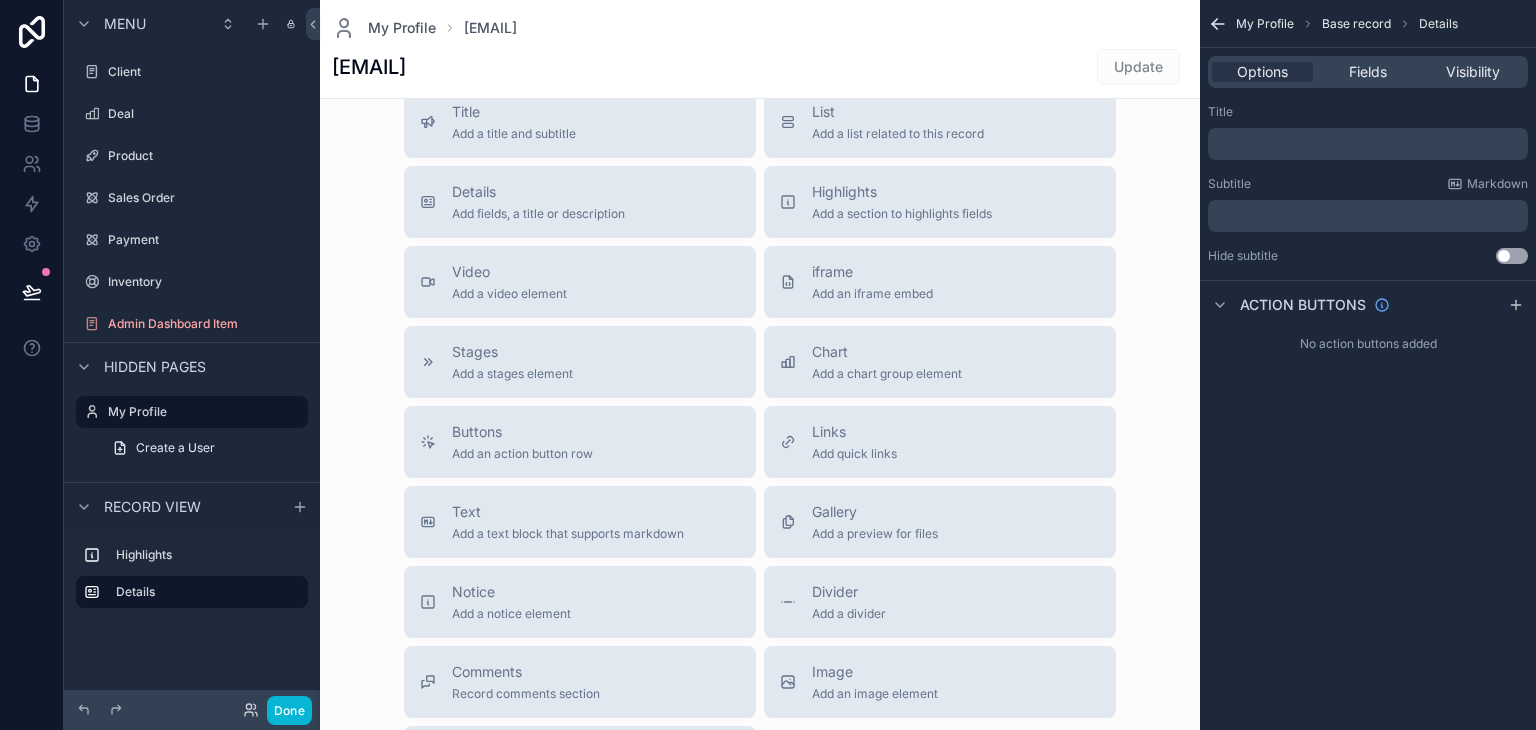 scroll, scrollTop: 655, scrollLeft: 0, axis: vertical 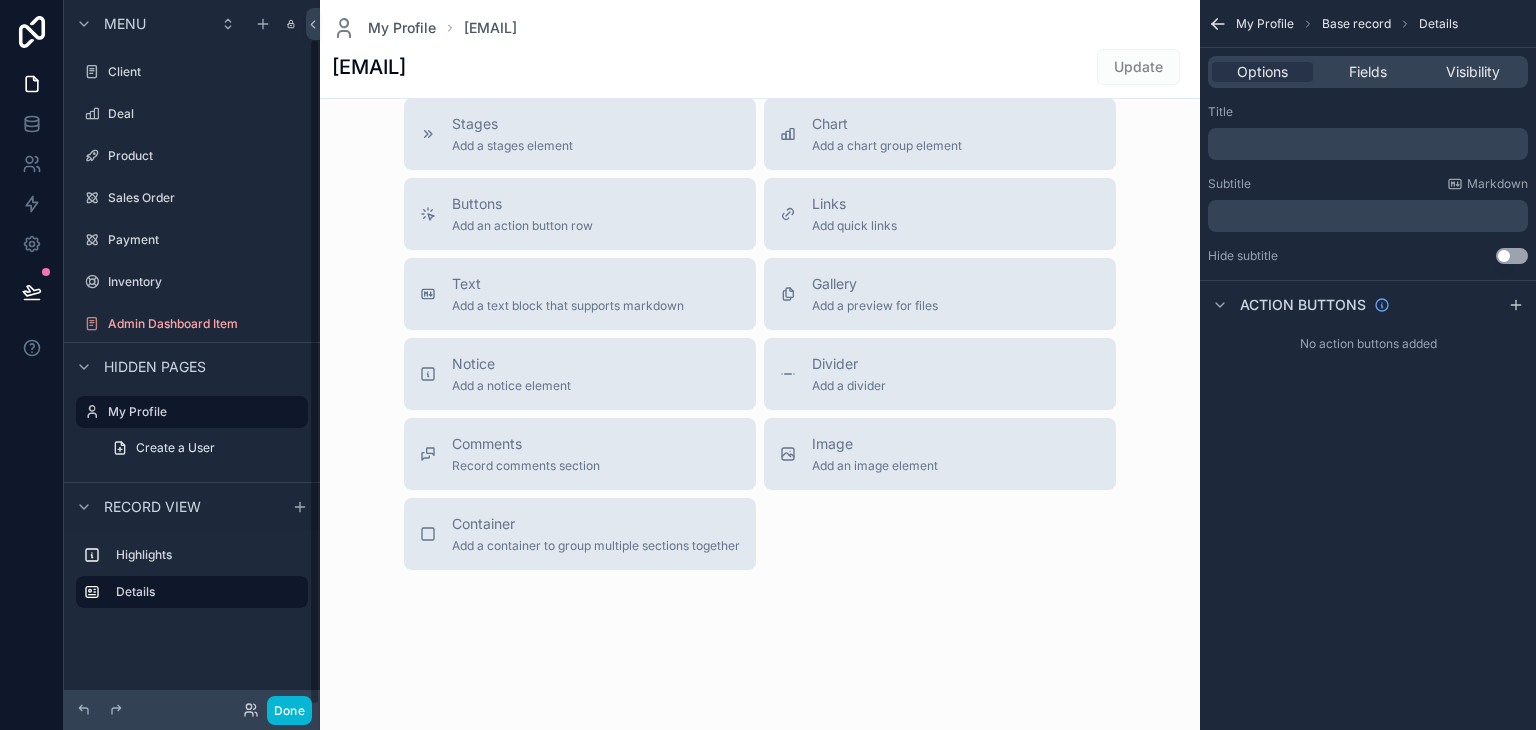 click at bounding box center [32, 365] 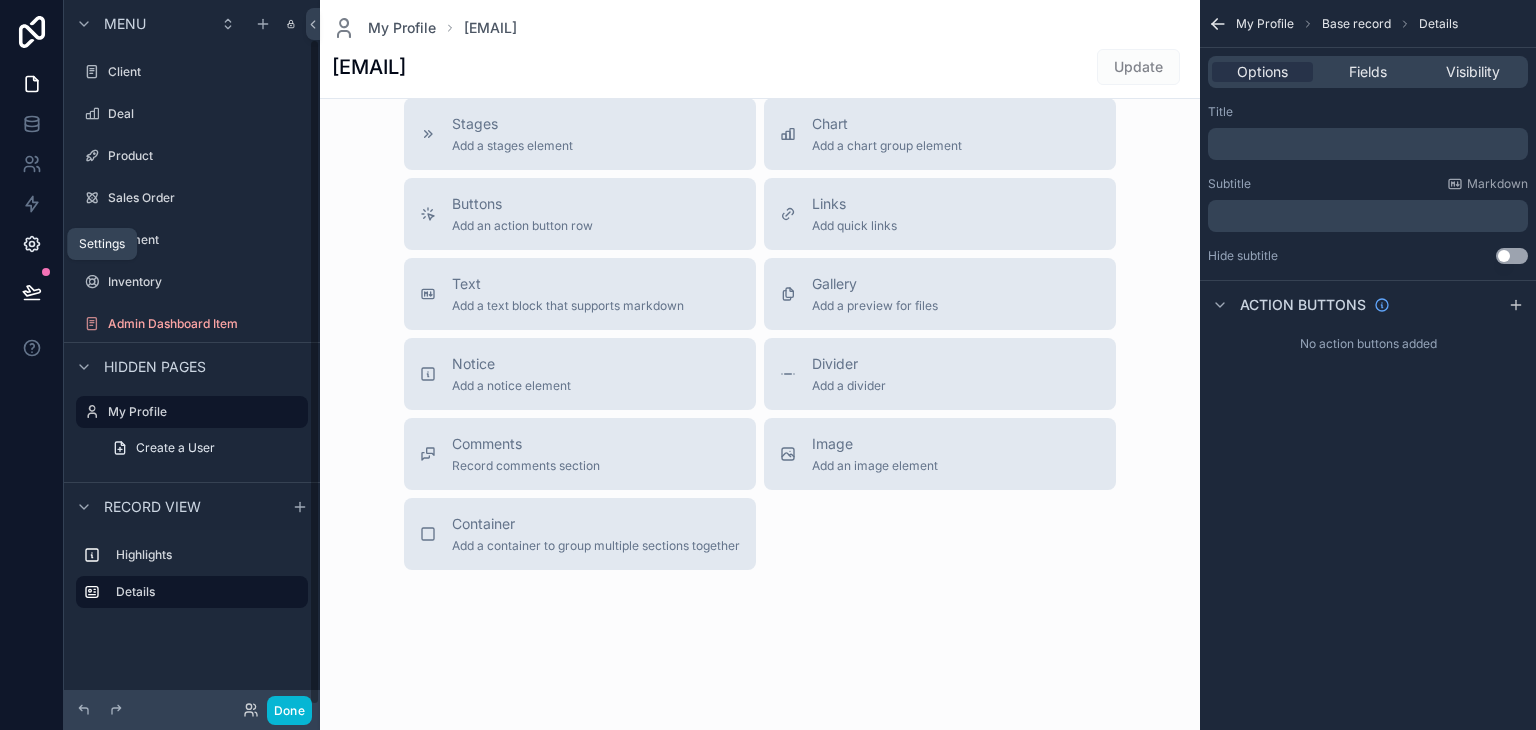 click at bounding box center (31, 244) 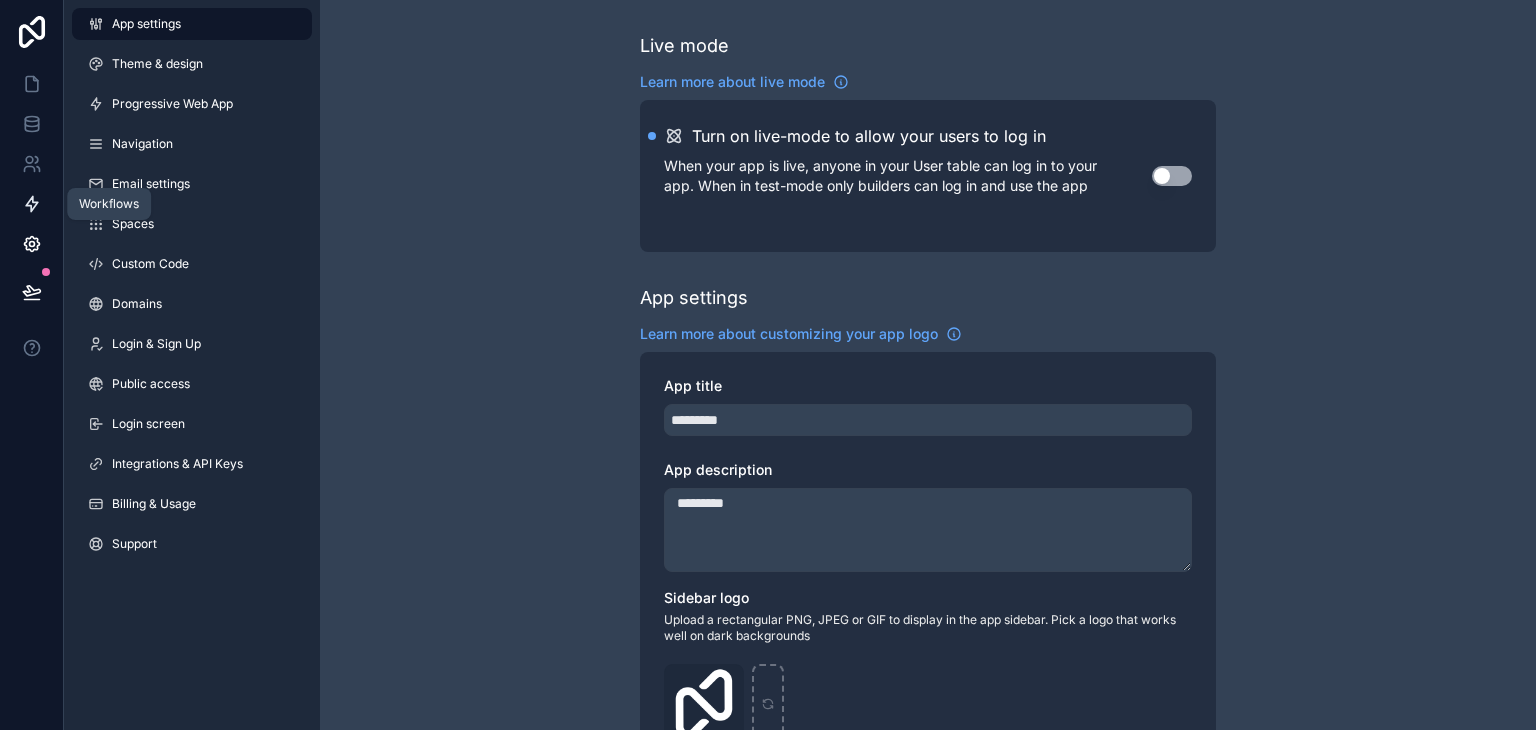 click 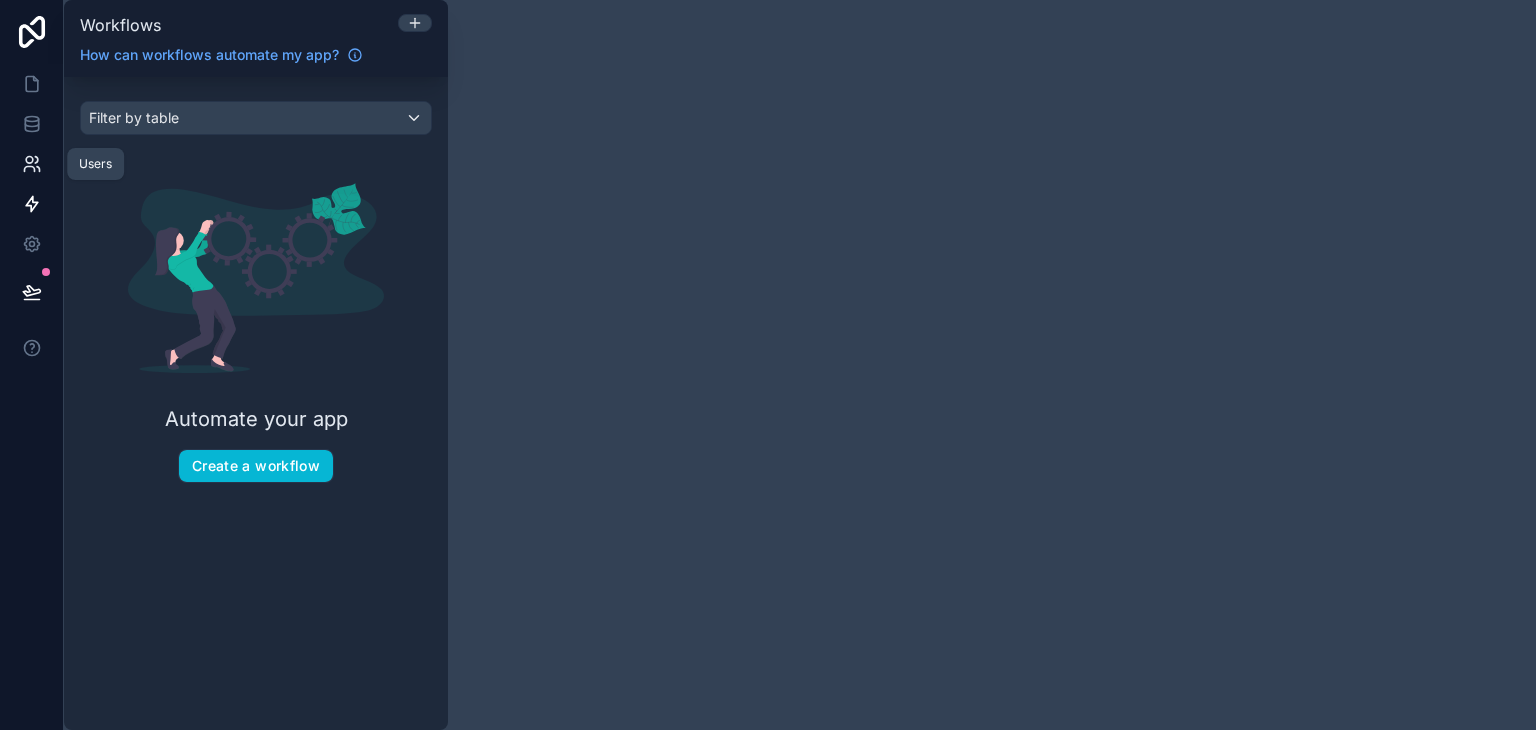 click 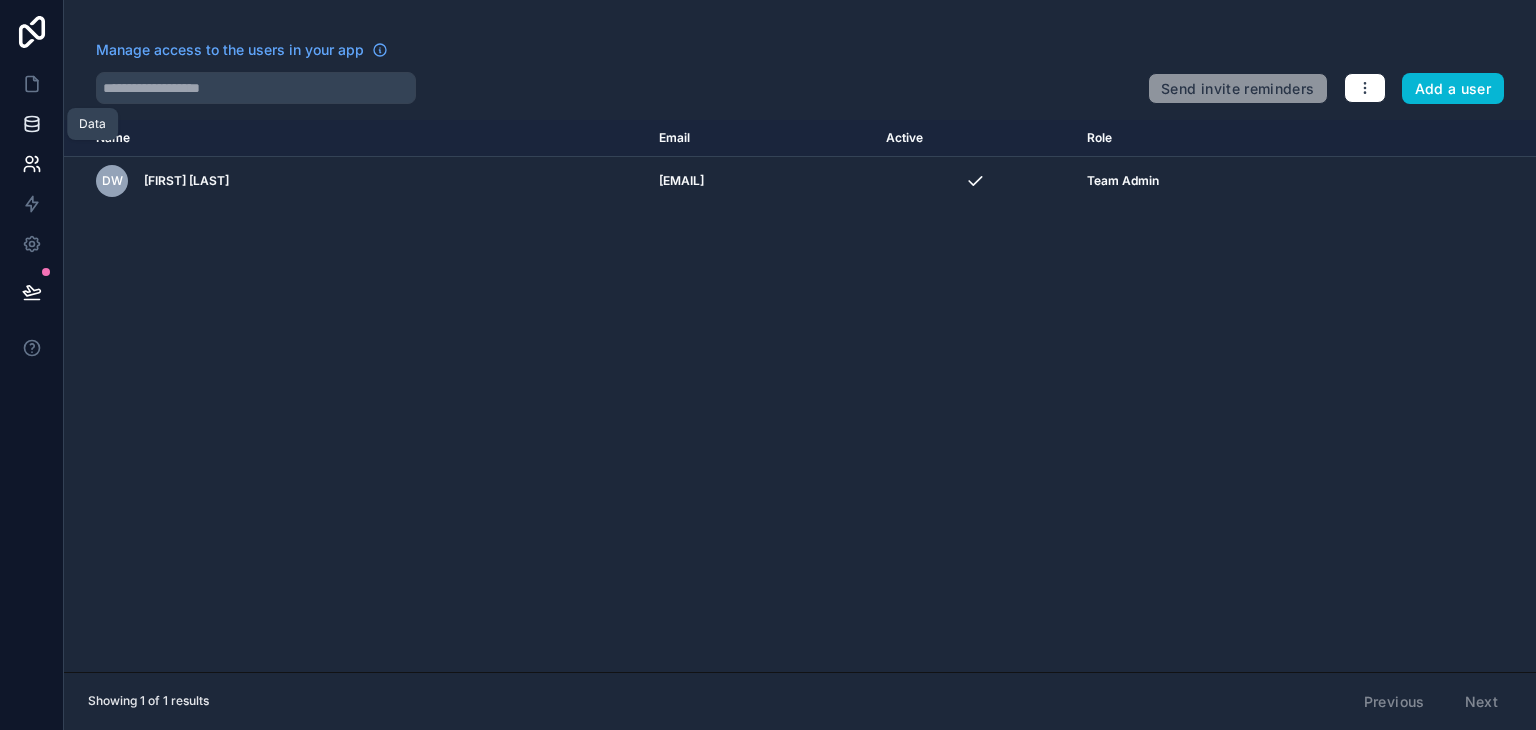 click 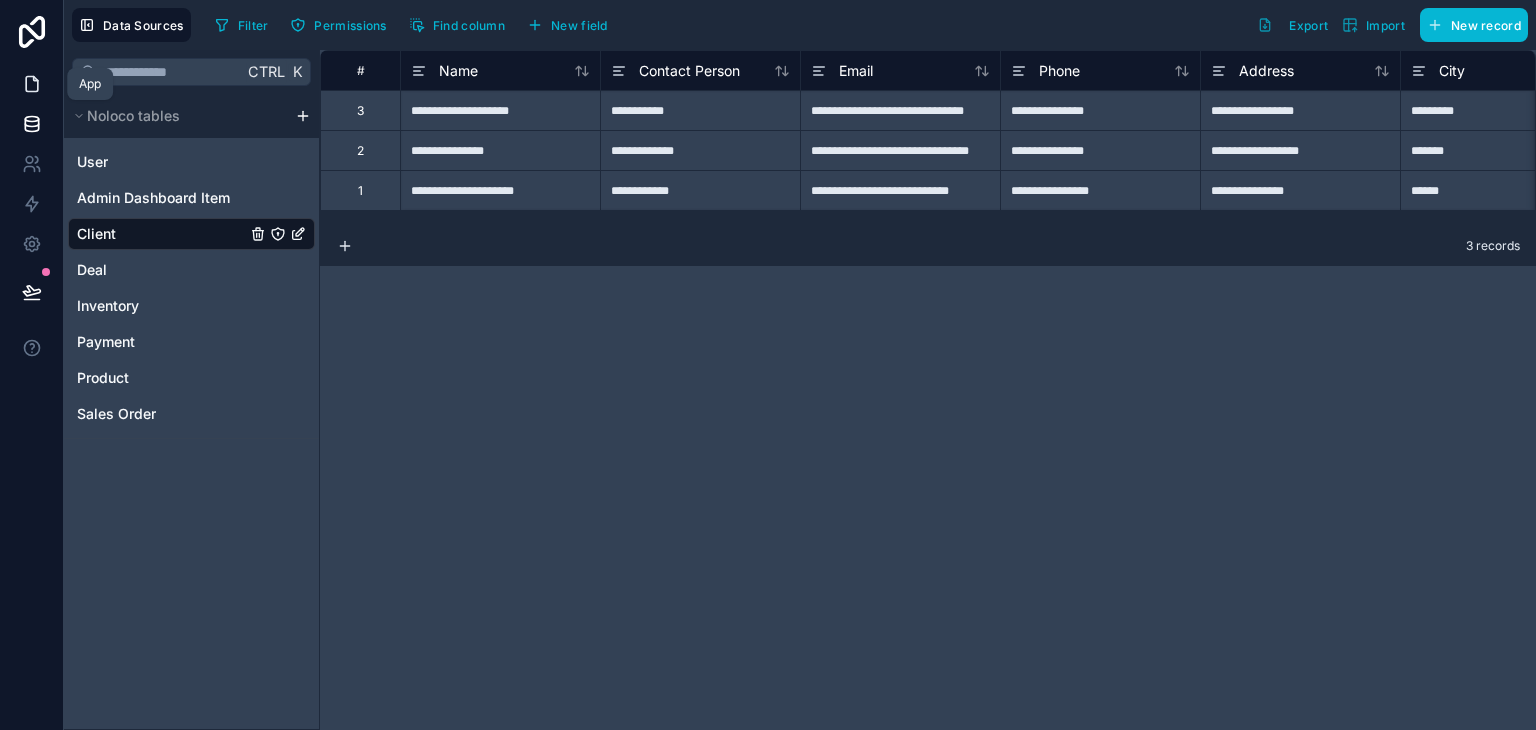 click 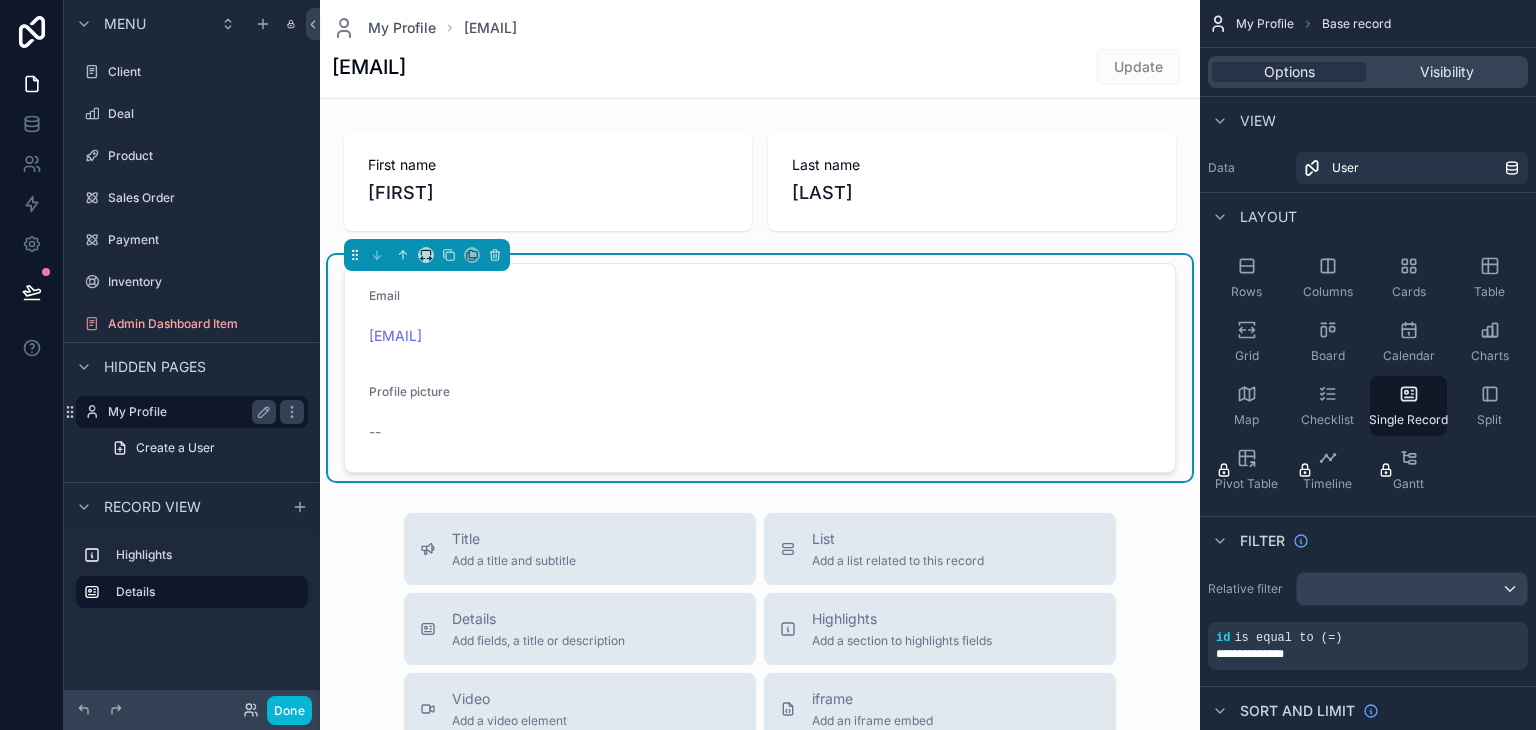 scroll, scrollTop: 0, scrollLeft: 0, axis: both 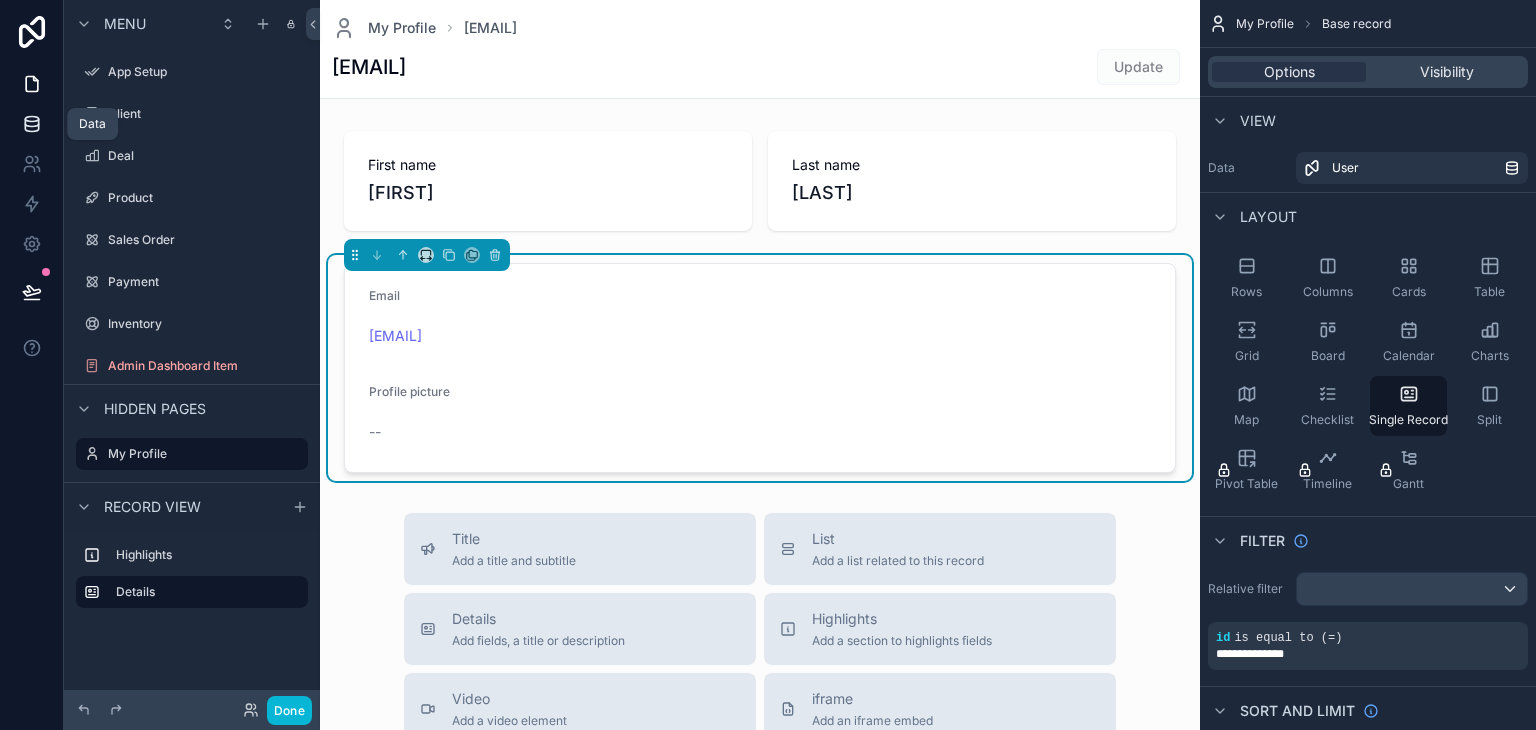 click at bounding box center (31, 124) 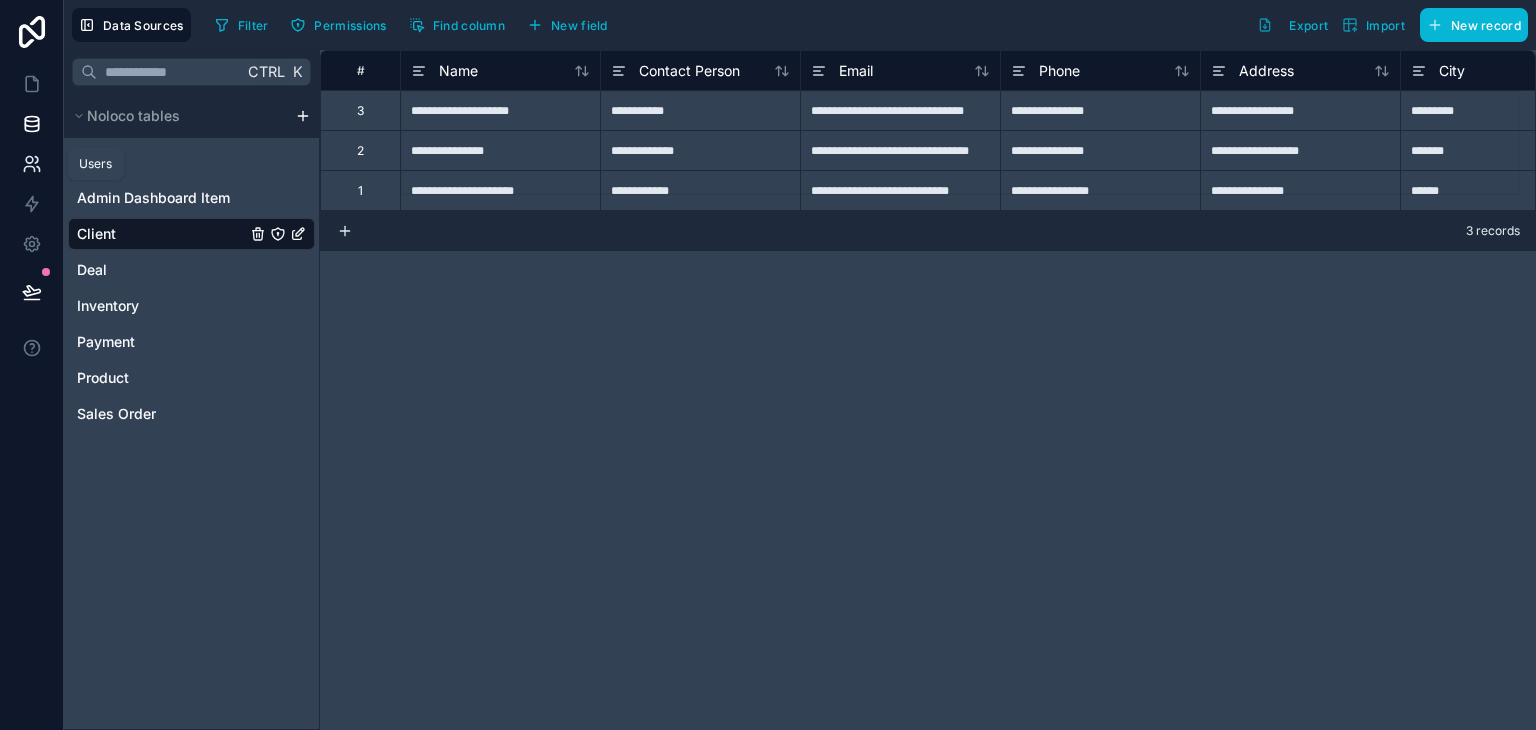 click 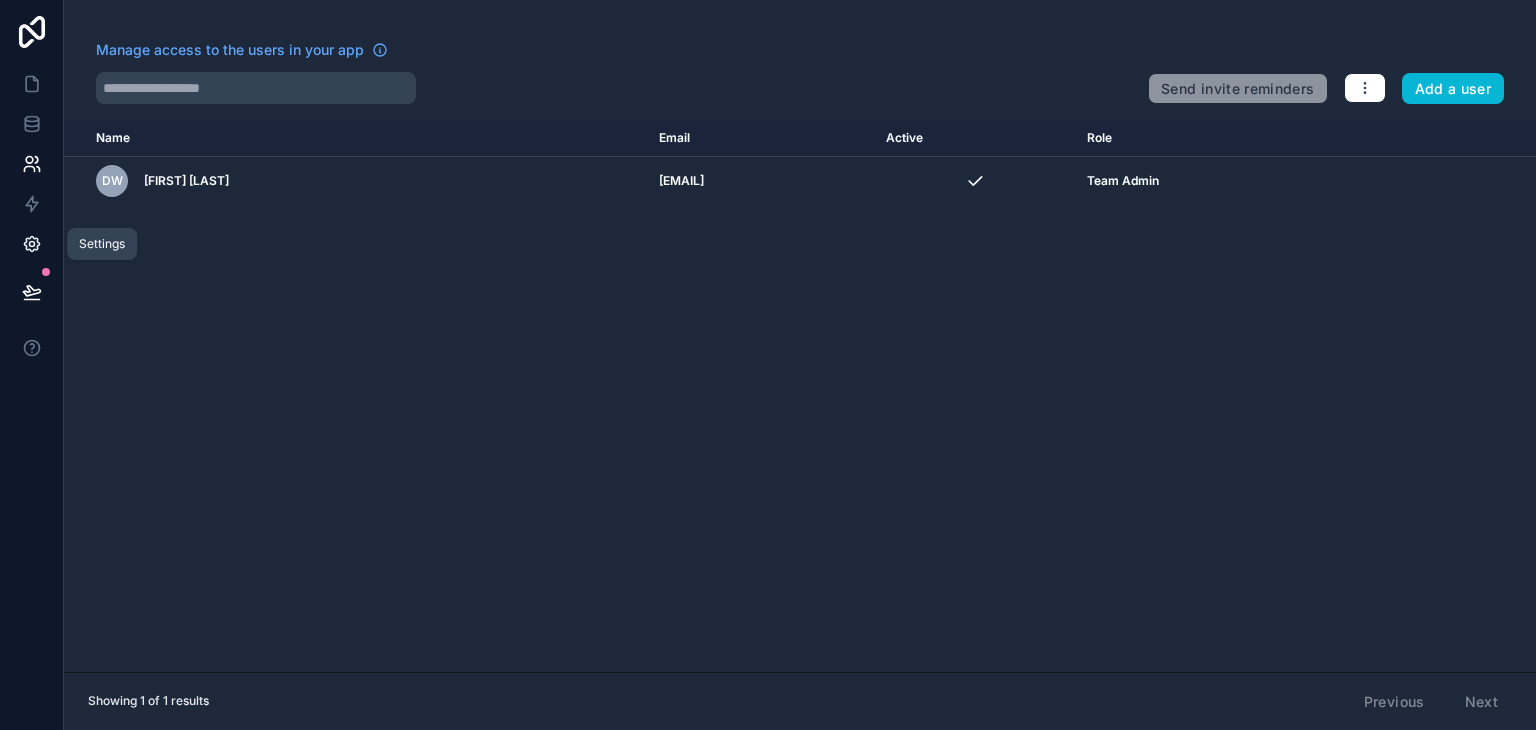 click at bounding box center (31, 244) 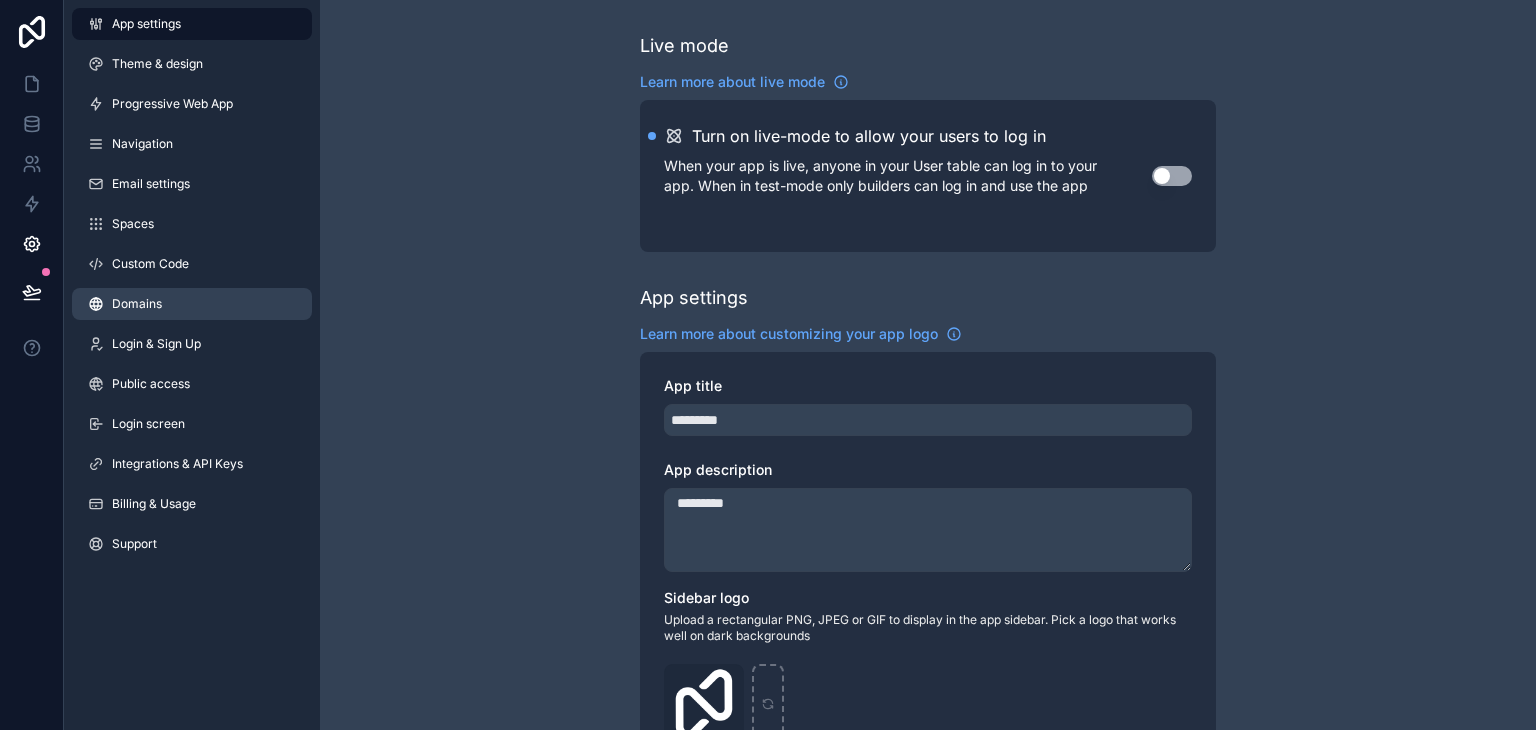 click on "Domains" at bounding box center (137, 304) 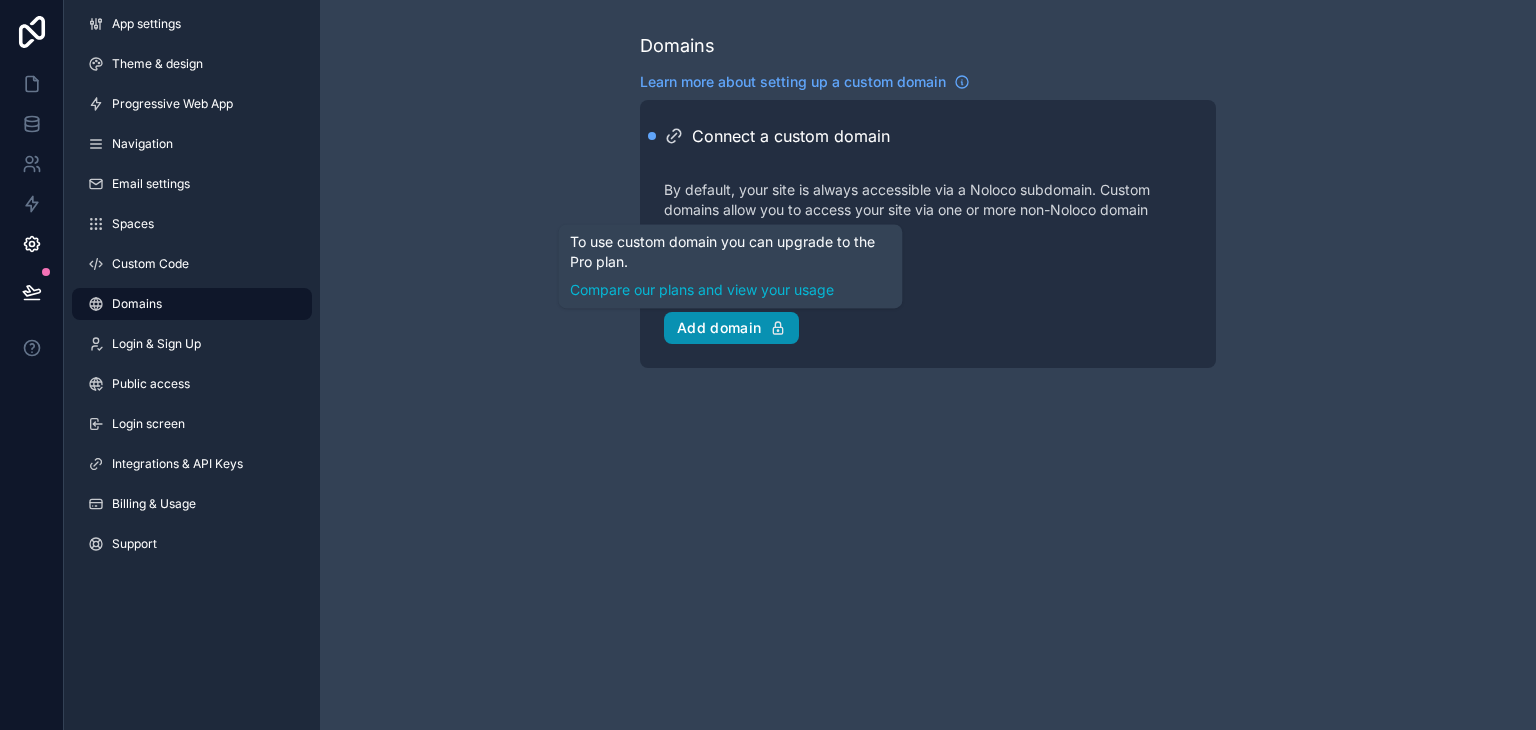 click on "Add domain" at bounding box center (731, 328) 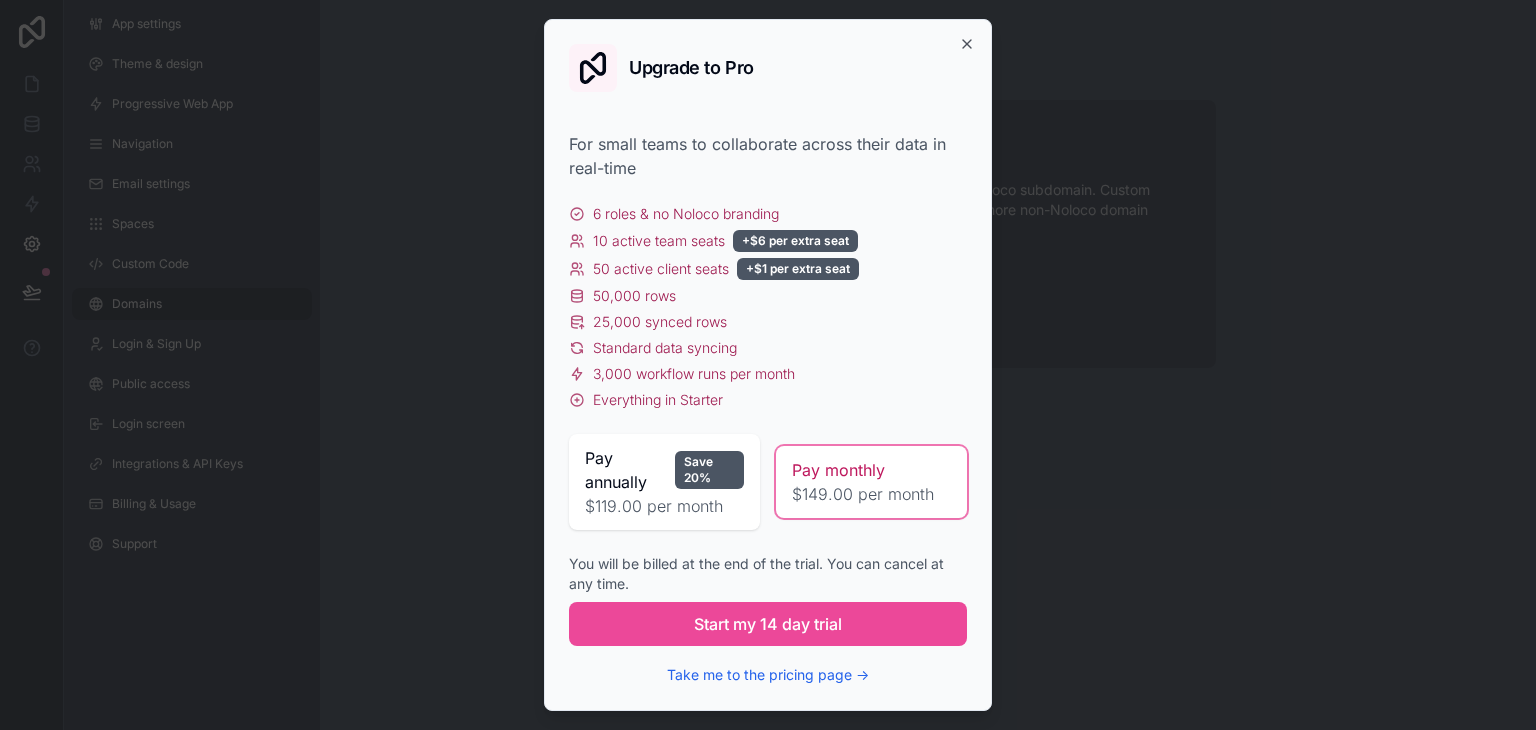 click on "Upgrade to Pro" at bounding box center (768, 68) 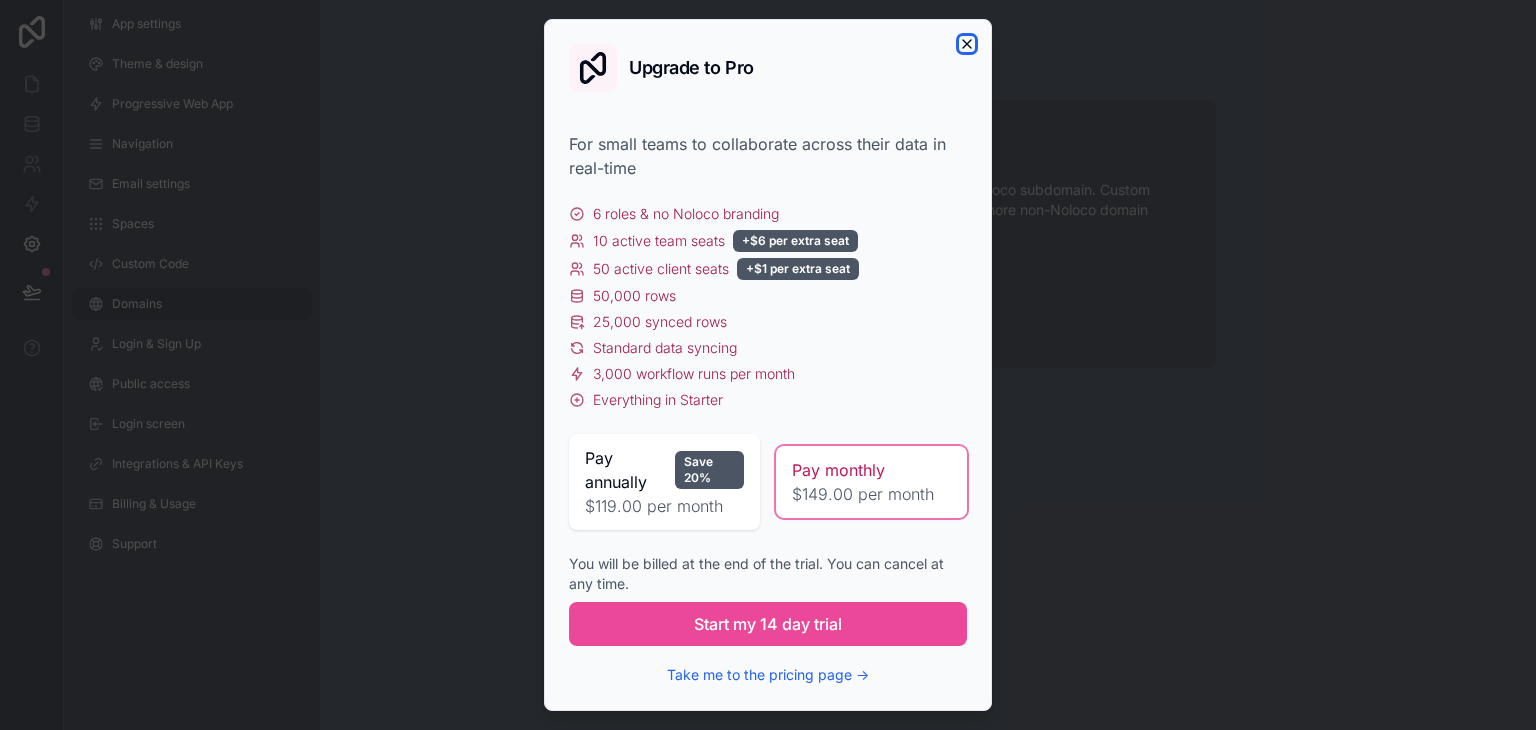 click 